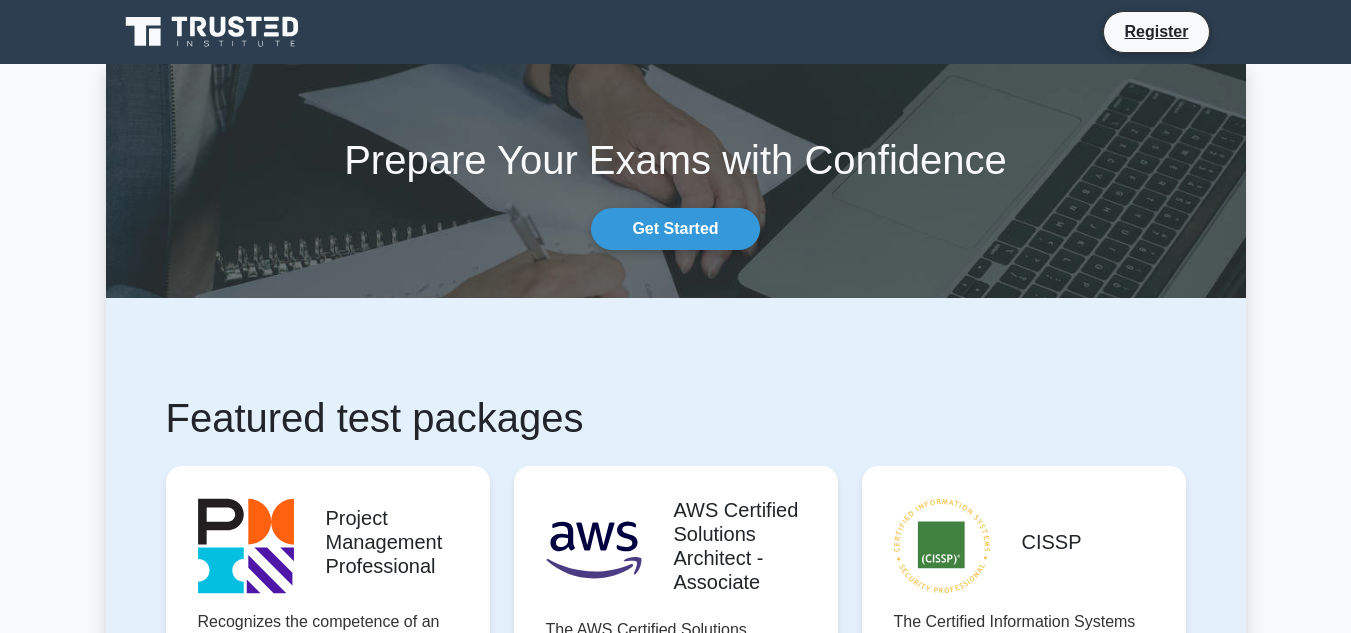 scroll, scrollTop: 0, scrollLeft: 0, axis: both 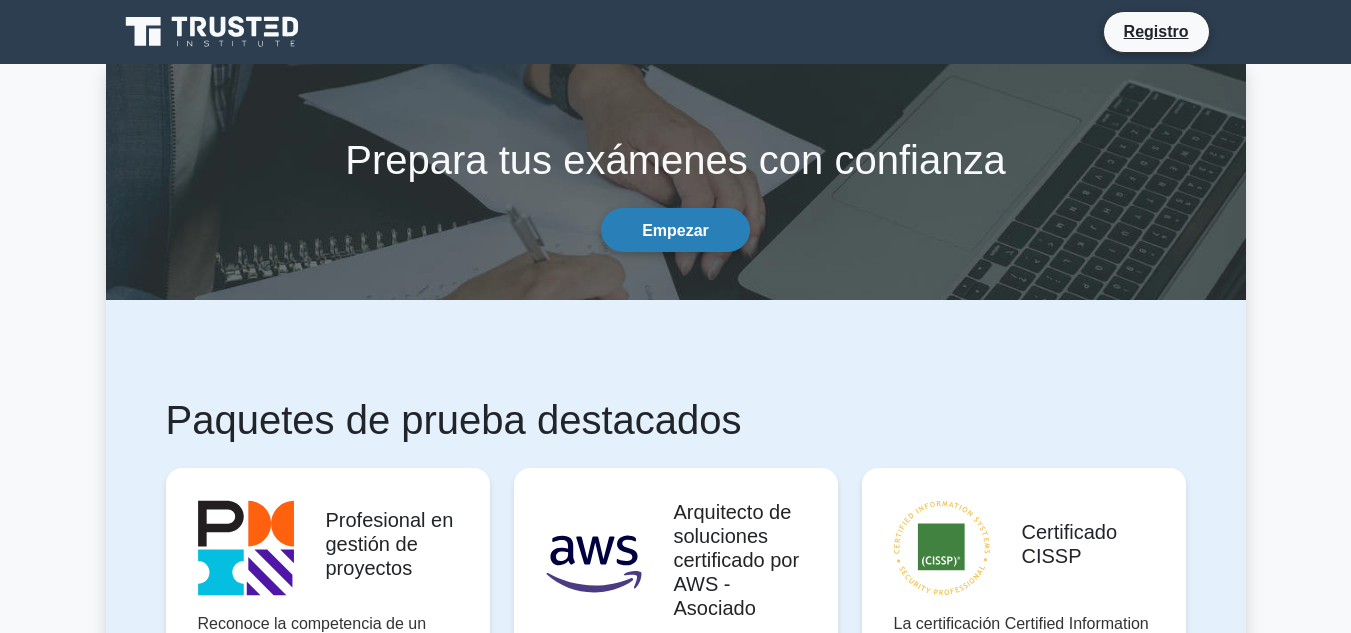 click on "Empezar" at bounding box center [675, 230] 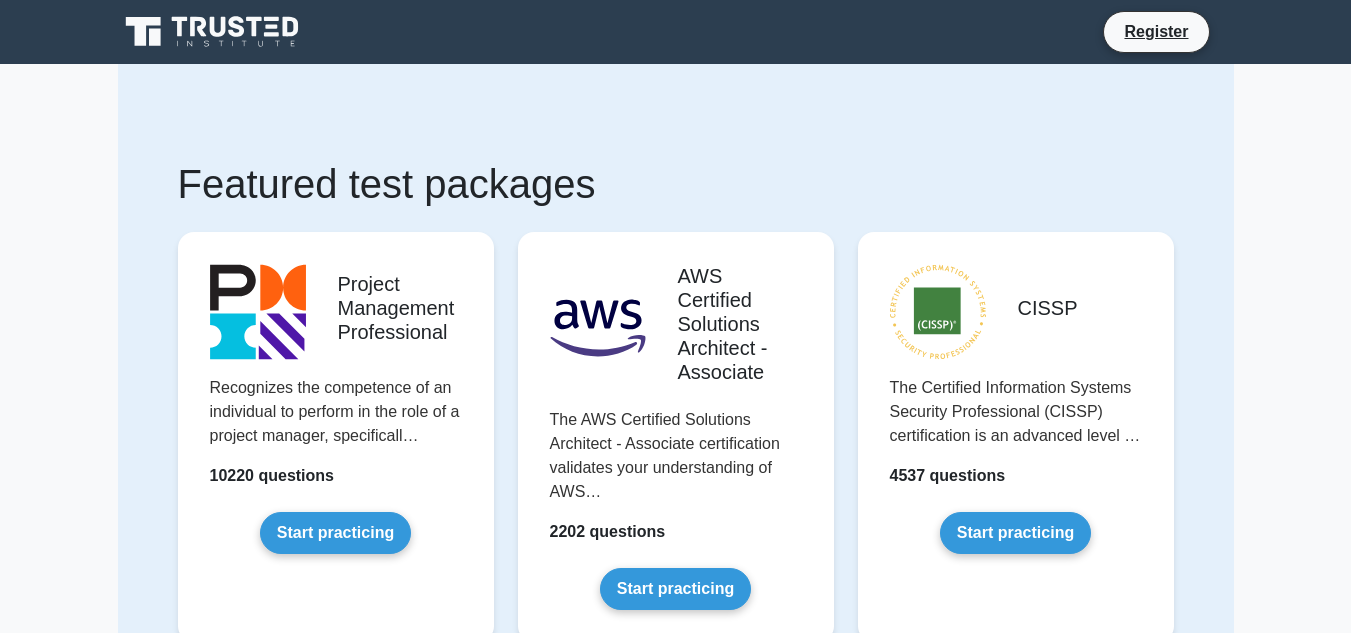 scroll, scrollTop: 0, scrollLeft: 0, axis: both 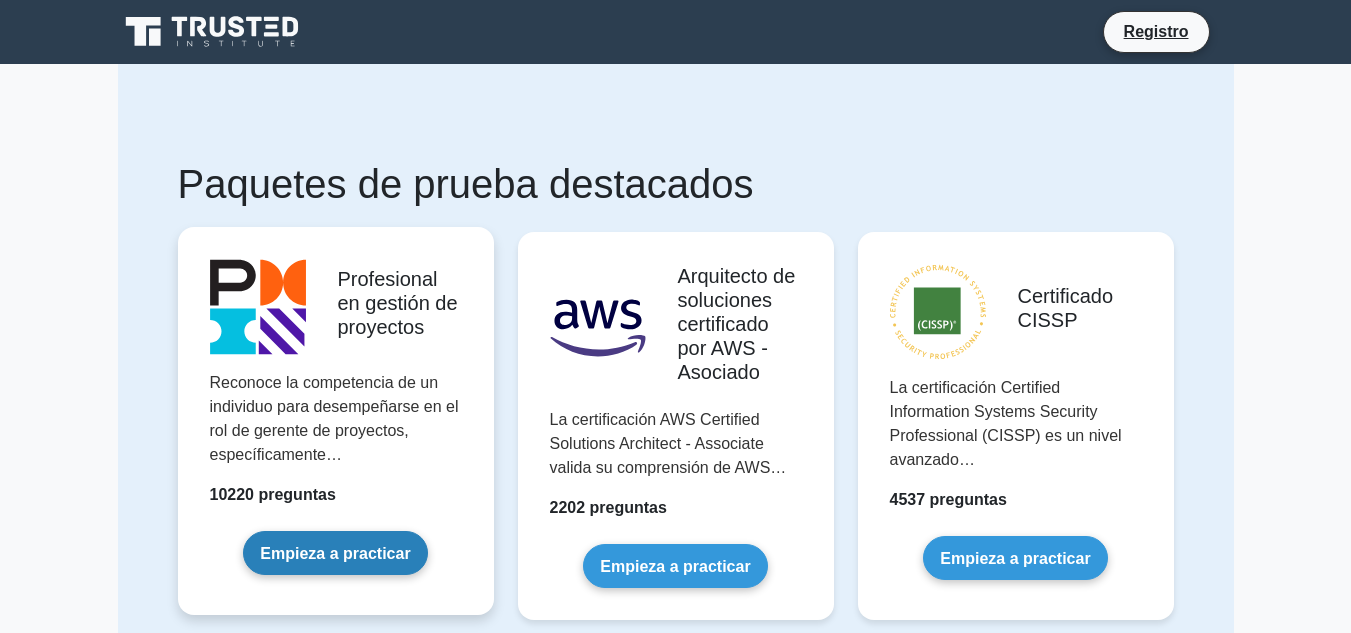 click on "Empieza a practicar" at bounding box center [335, 552] 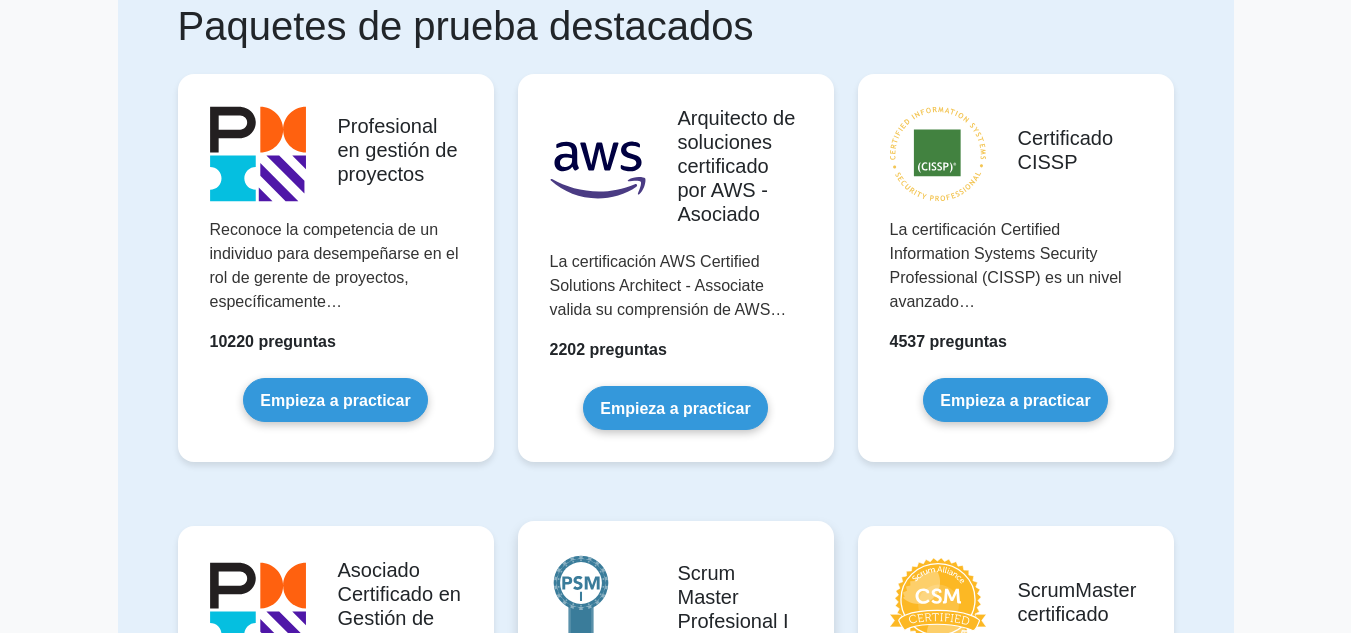 scroll, scrollTop: 100, scrollLeft: 0, axis: vertical 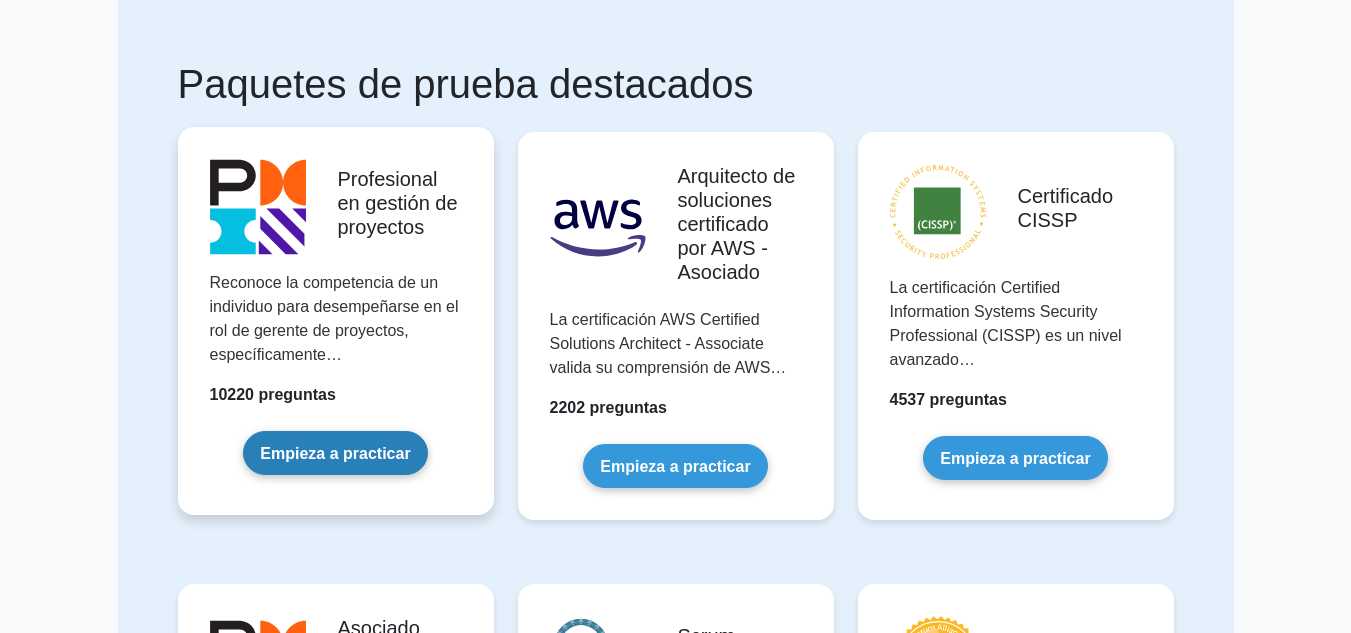 click on "Empieza a practicar" at bounding box center [335, 452] 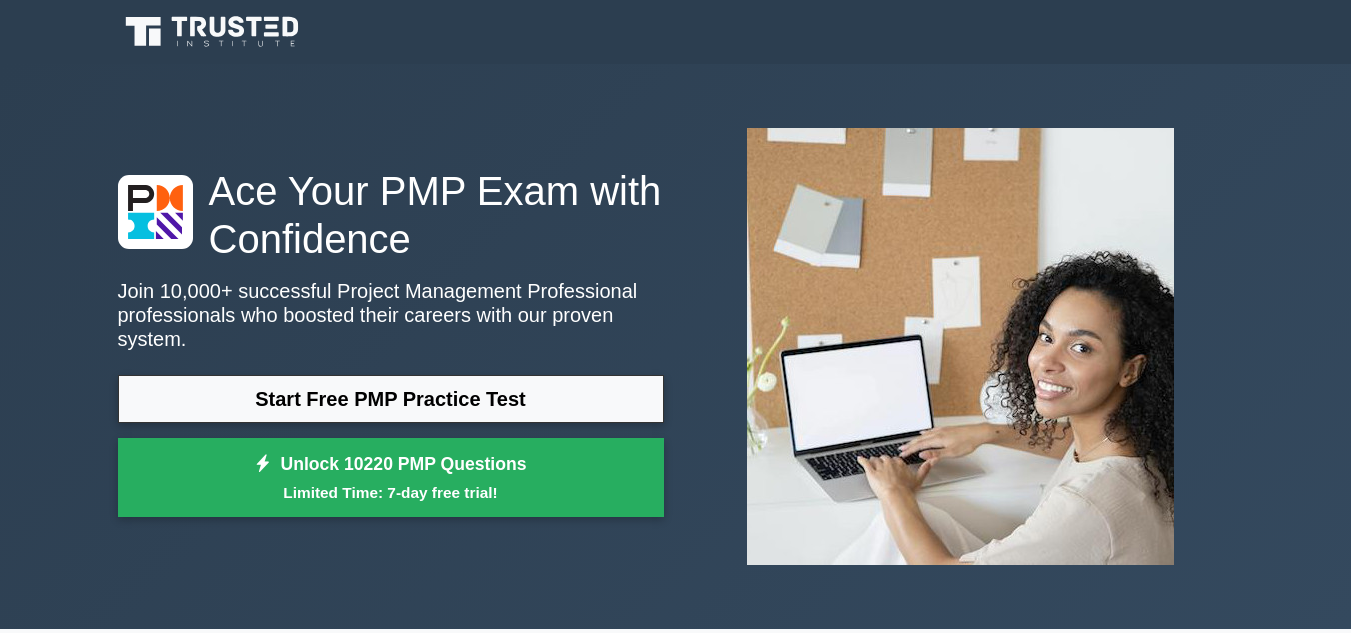 scroll, scrollTop: 0, scrollLeft: 0, axis: both 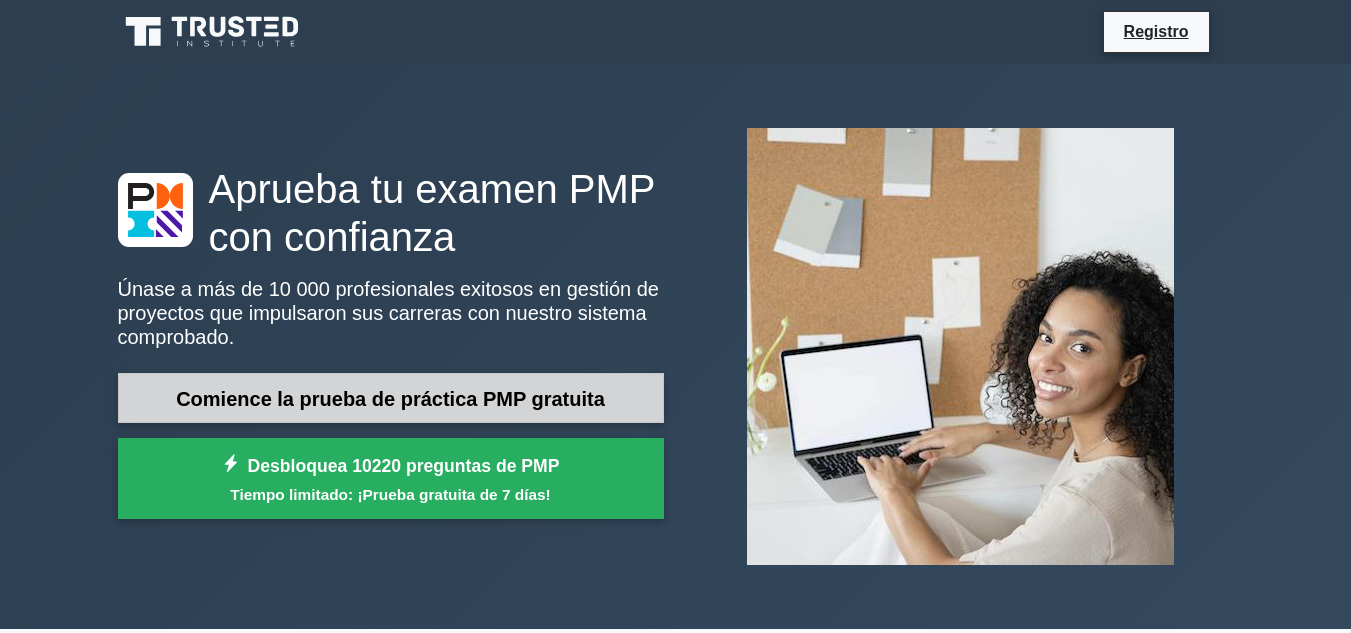 click on "Comience la prueba de práctica PMP gratuita" at bounding box center [390, 399] 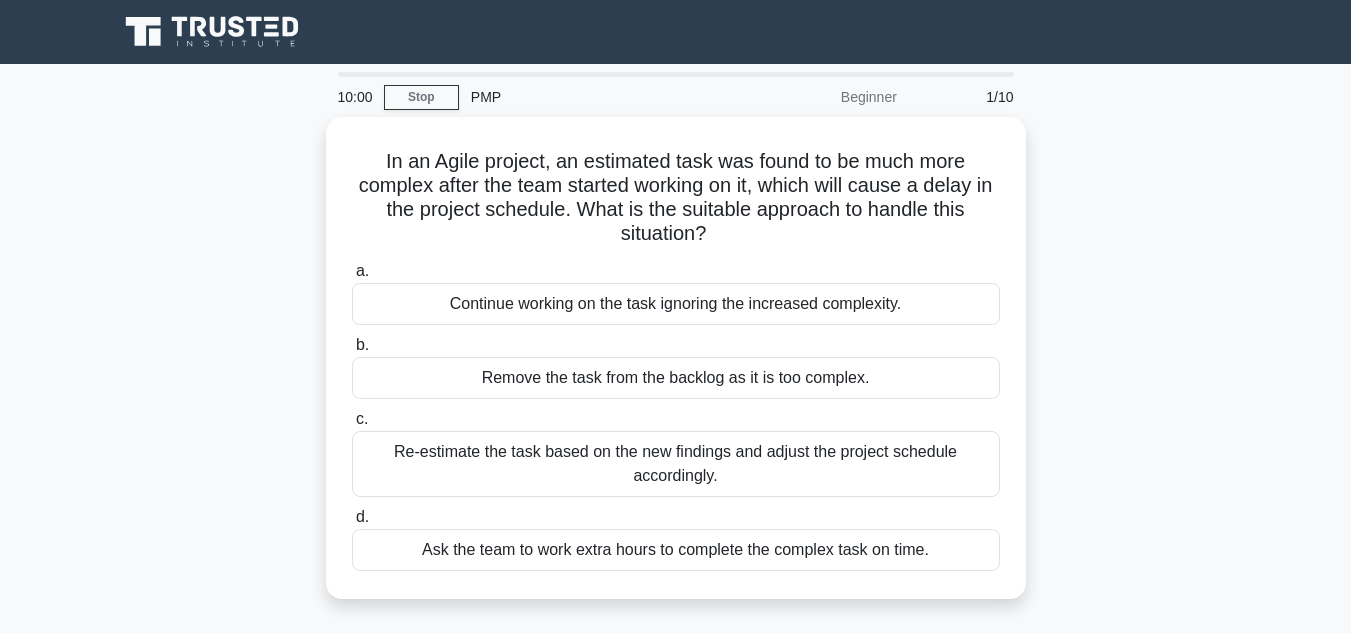 scroll, scrollTop: 0, scrollLeft: 0, axis: both 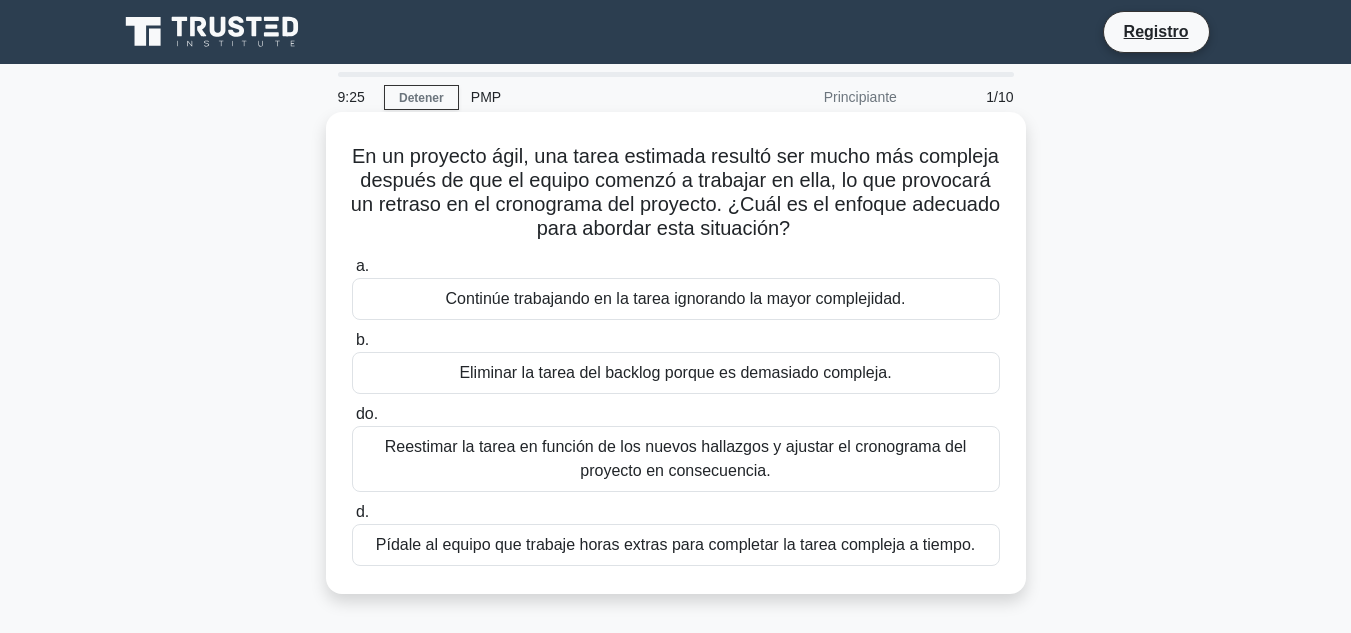 click on "Reestimar la tarea en función de los nuevos hallazgos y ajustar el cronograma del proyecto en consecuencia." at bounding box center (676, 458) 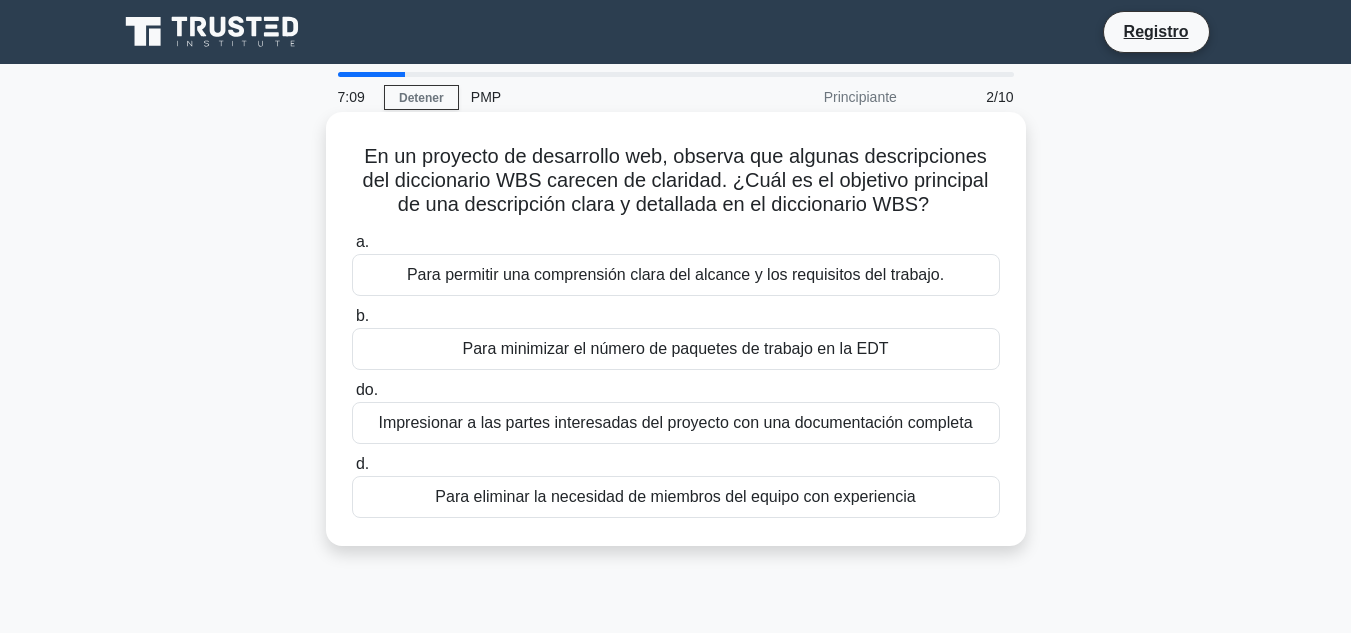 click on "Para permitir una comprensión clara del alcance y los requisitos del trabajo." at bounding box center (675, 274) 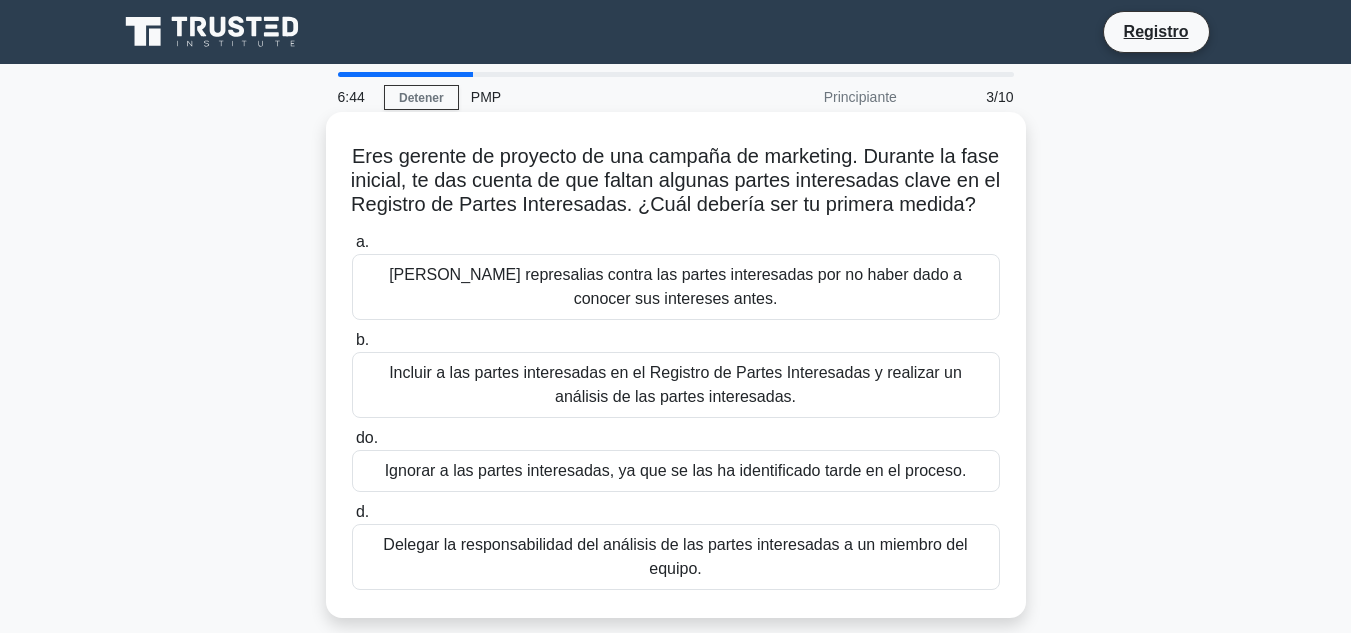 click on "Incluir a las partes interesadas en el Registro de Partes Interesadas y realizar un análisis de las partes interesadas." at bounding box center [676, 385] 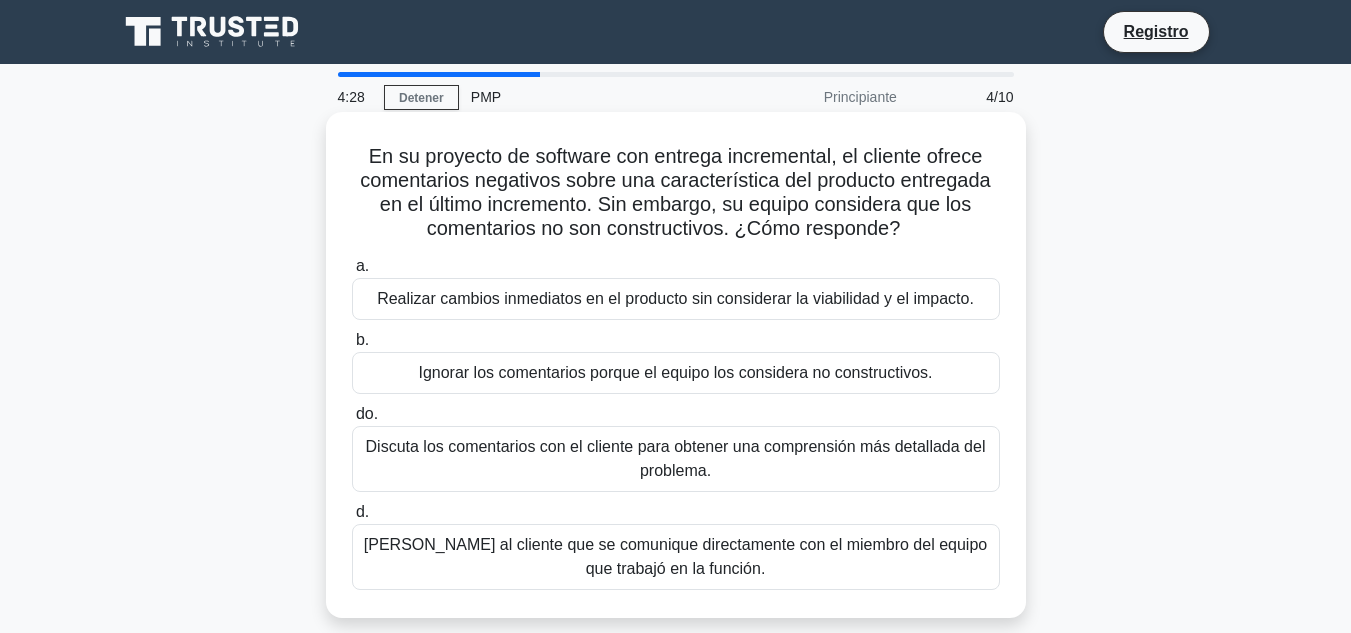click on "Discuta los comentarios con el cliente para obtener una comprensión más detallada del problema." at bounding box center (676, 458) 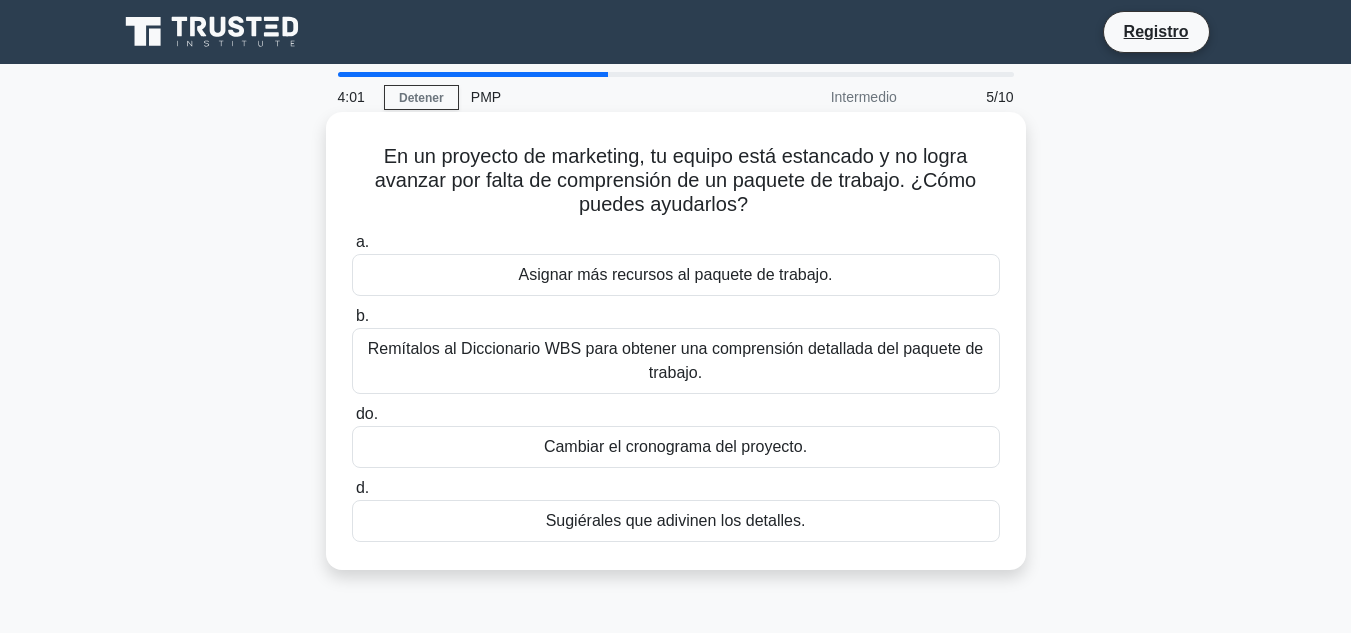 click on "Remítalos al Diccionario WBS para obtener una comprensión detallada del paquete de trabajo." at bounding box center (676, 361) 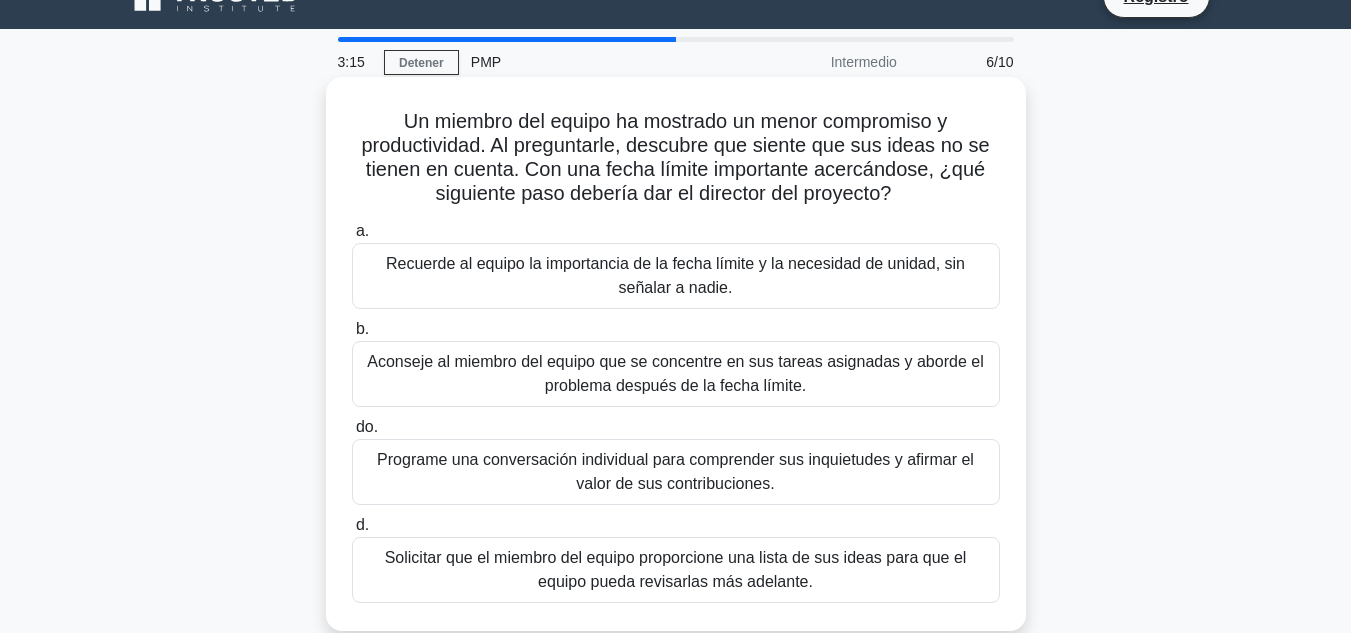 scroll, scrollTop: 0, scrollLeft: 0, axis: both 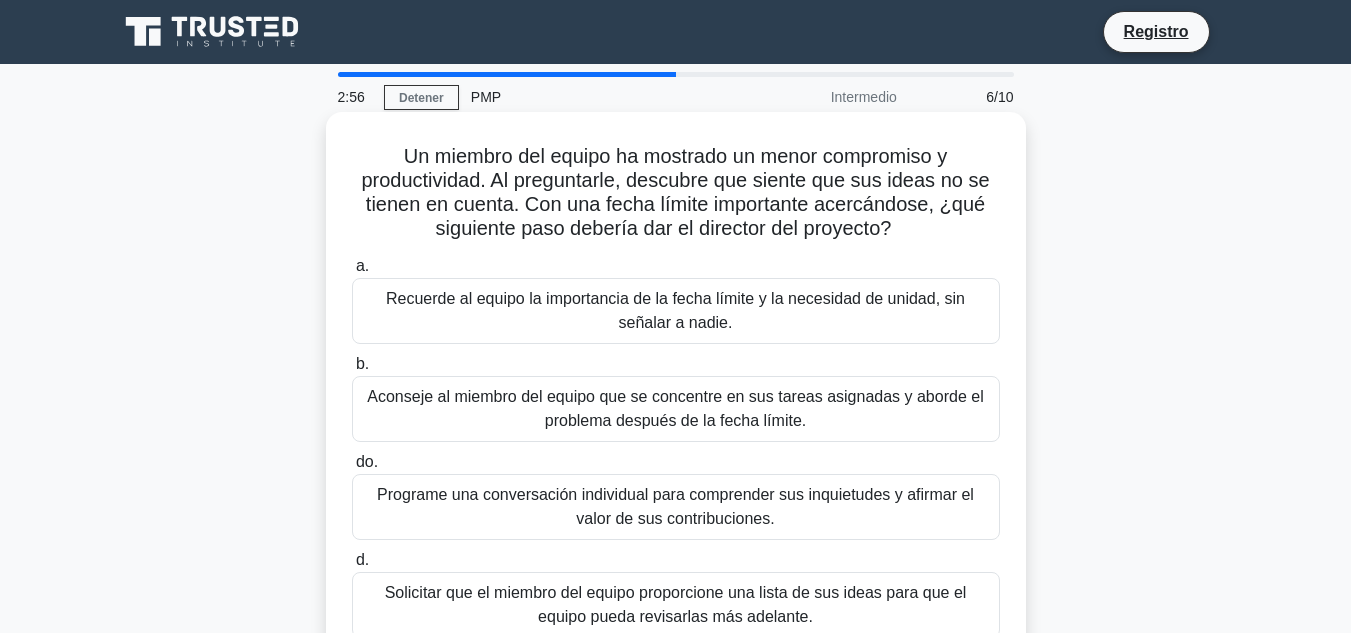 click on "Recuerde al equipo la importancia de la fecha límite y la necesidad de unidad, sin señalar a nadie." at bounding box center [676, 311] 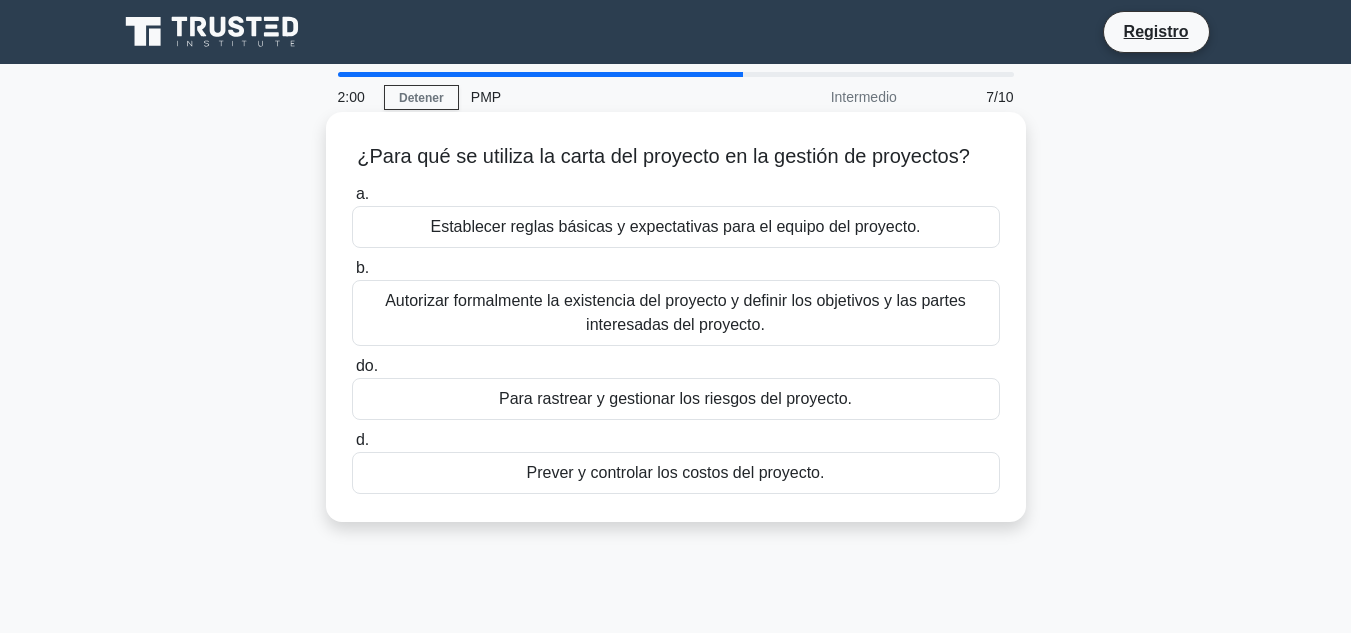 click on "Autorizar formalmente la existencia del proyecto y definir los objetivos y las partes interesadas del proyecto." at bounding box center (675, 312) 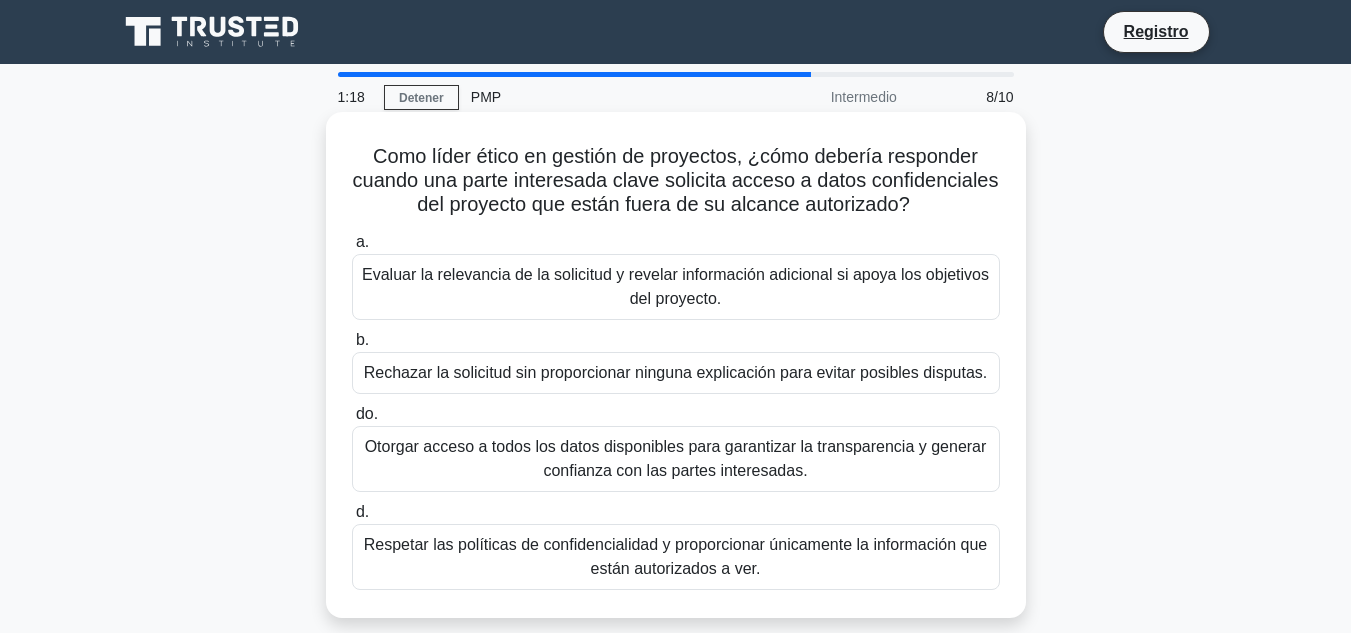 click on "Respetar las políticas de confidencialidad y proporcionar únicamente la información que están autorizados a ver." at bounding box center [675, 556] 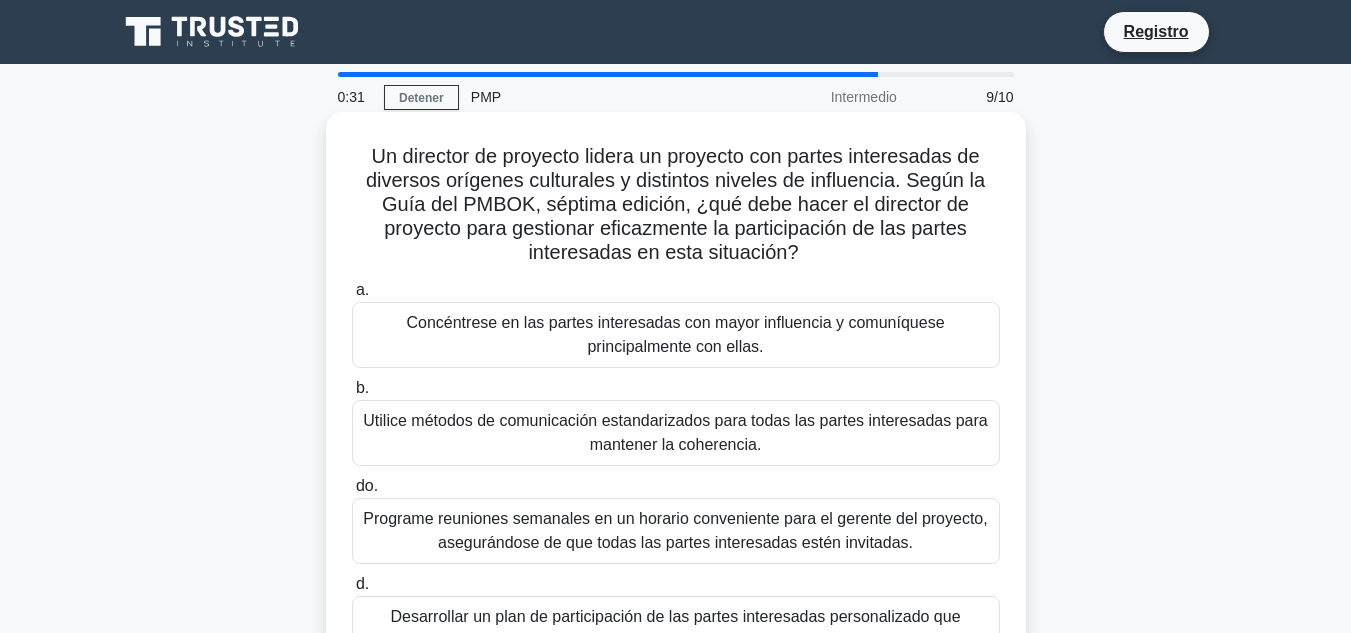 scroll, scrollTop: 100, scrollLeft: 0, axis: vertical 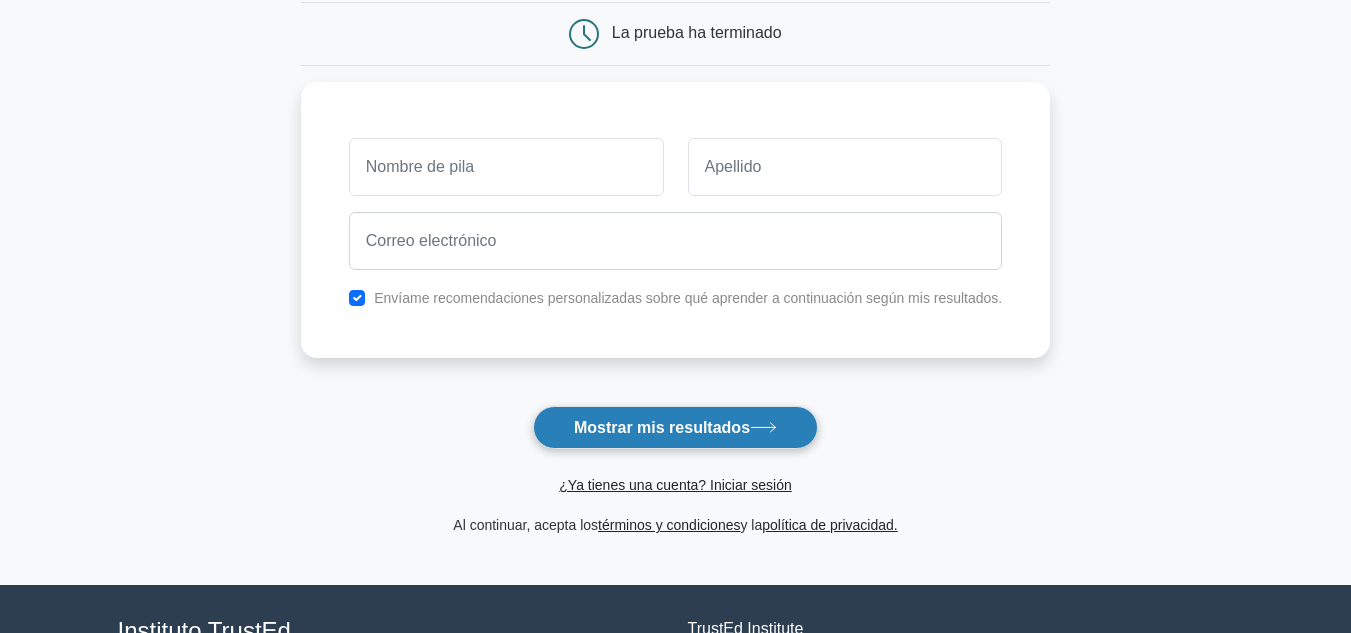 click on "Mostrar mis resultados" at bounding box center [662, 427] 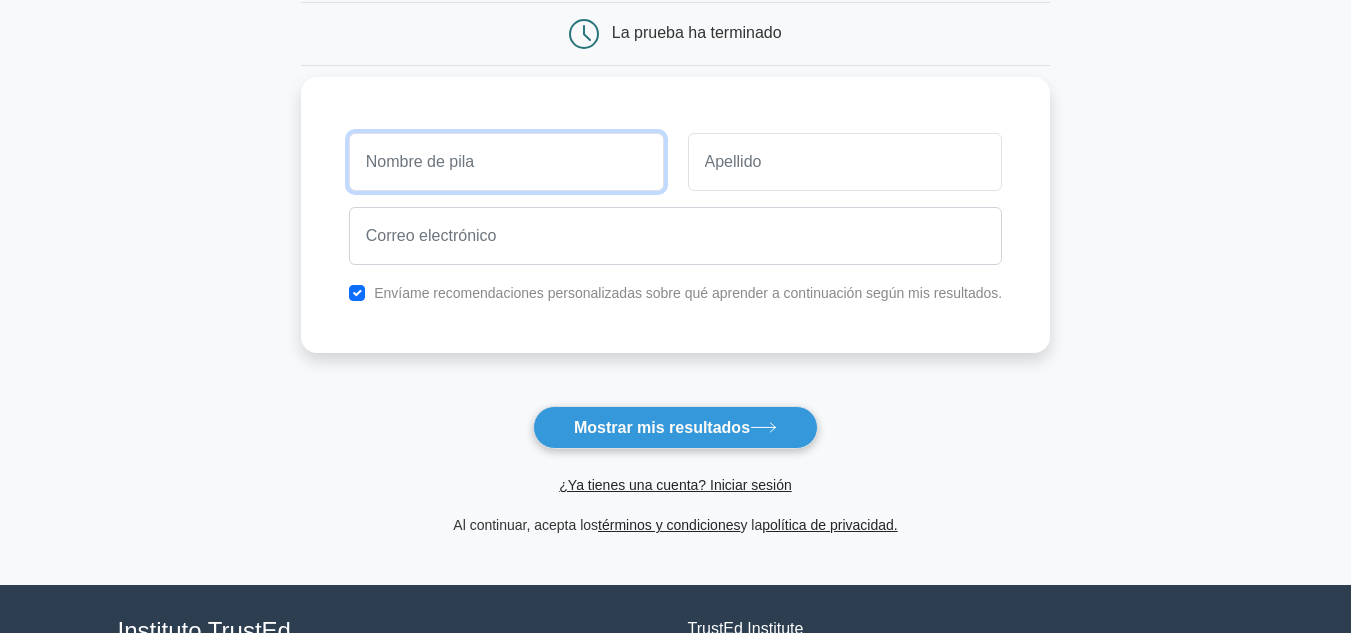 click at bounding box center (506, 162) 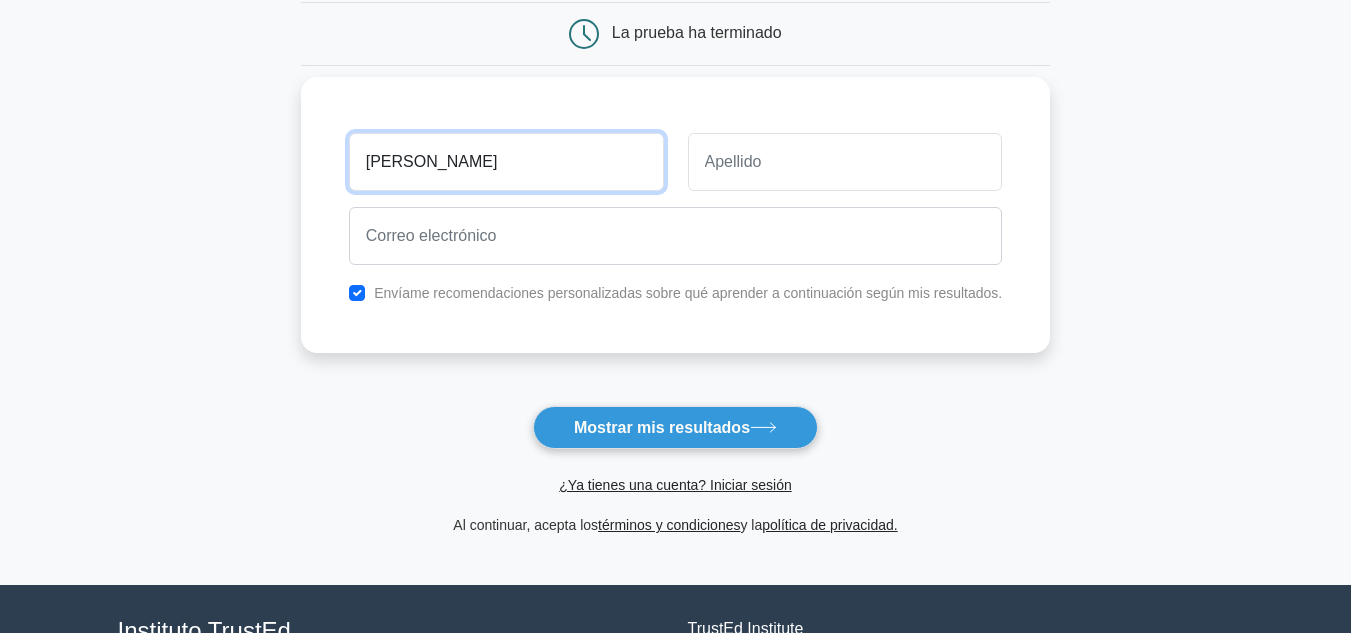 type on "[PERSON_NAME]" 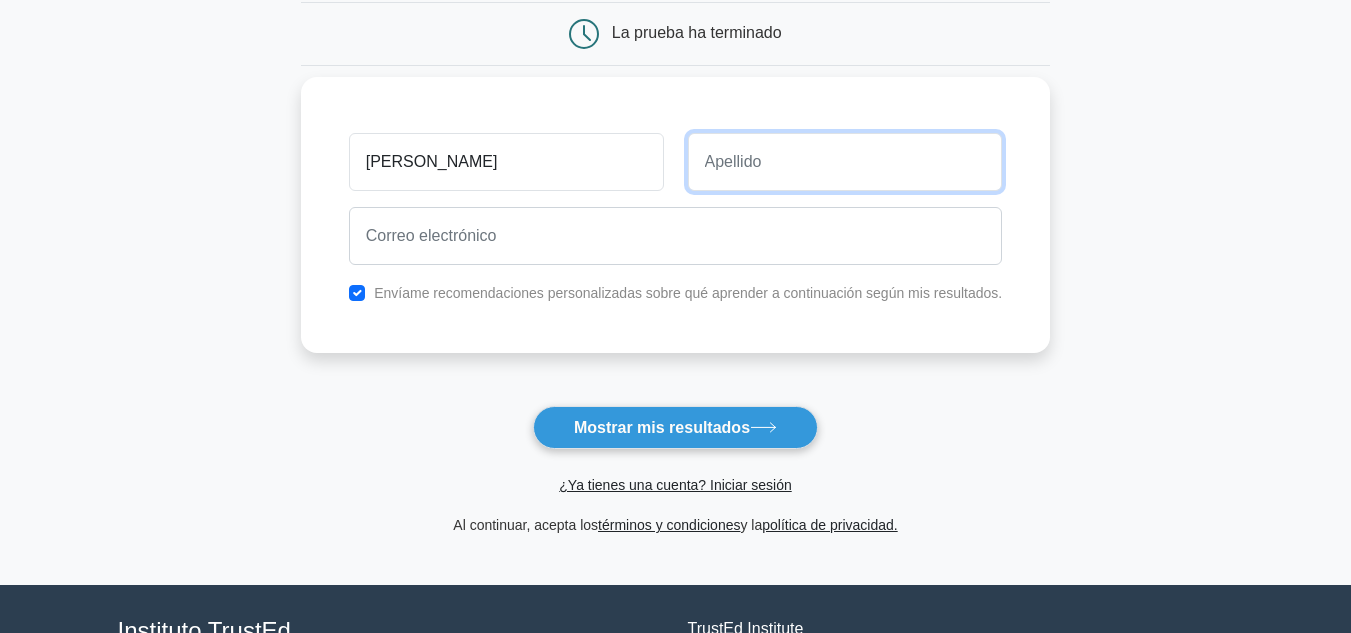 click at bounding box center [845, 162] 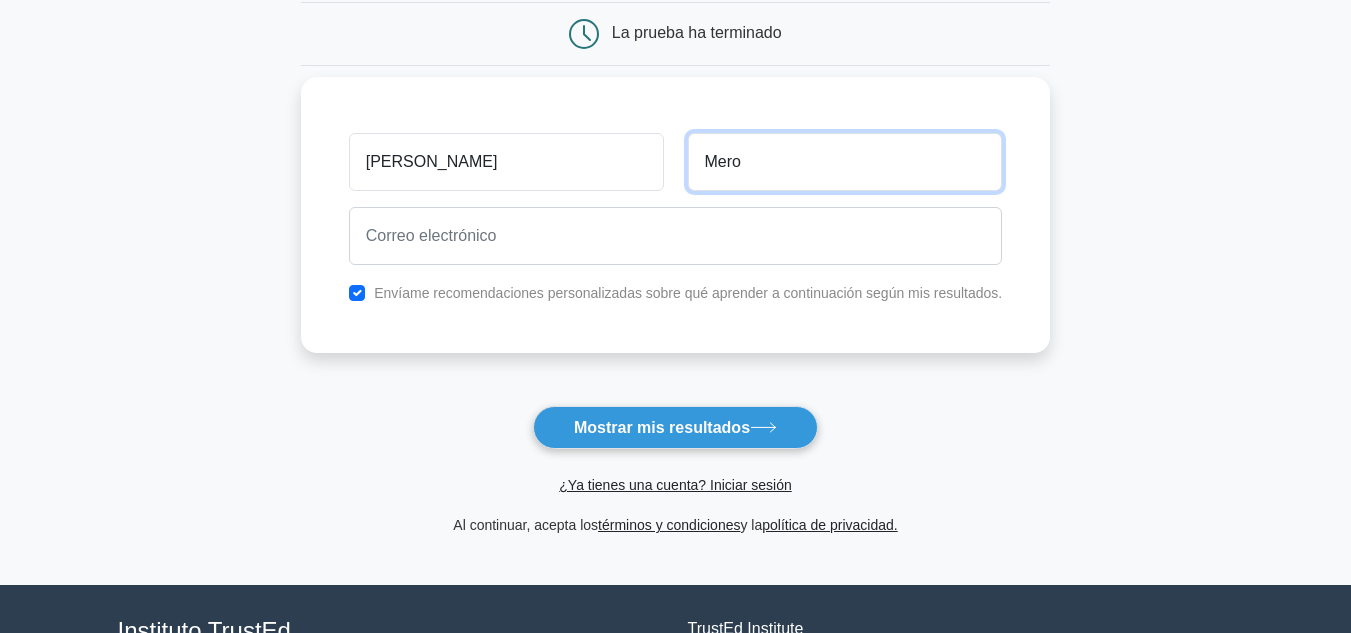 type on "Mero" 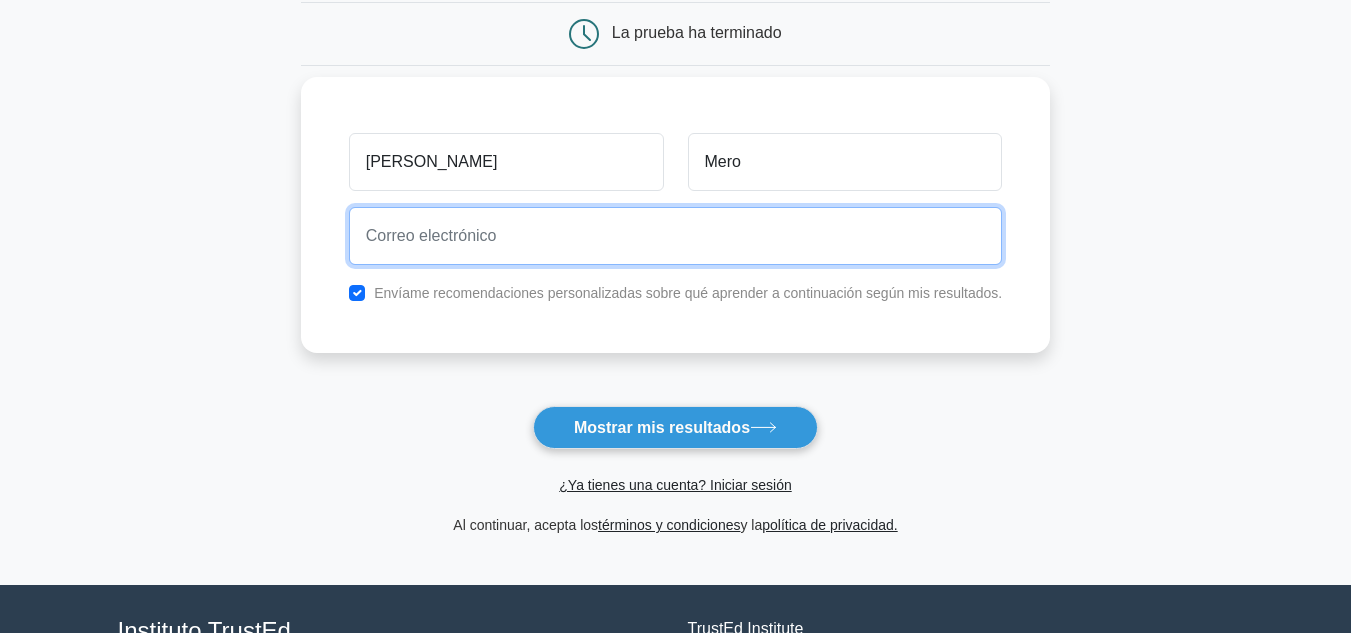 click at bounding box center [676, 236] 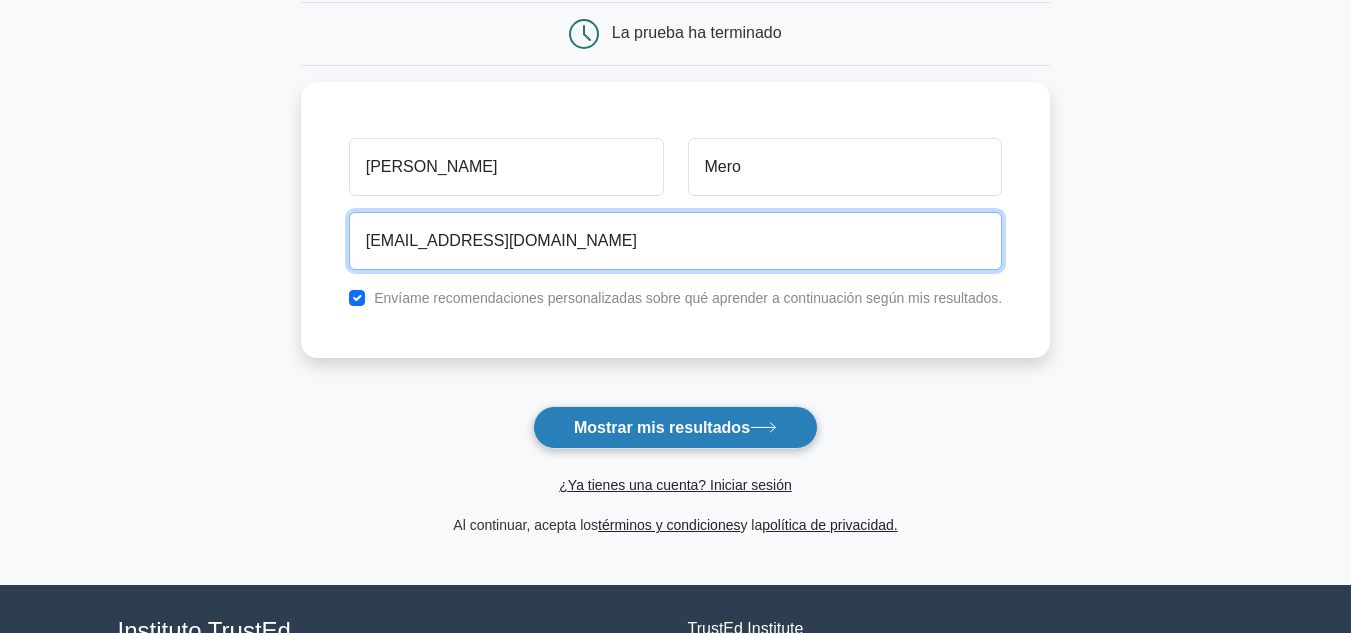 type on "ibeth_96@hotmail.com" 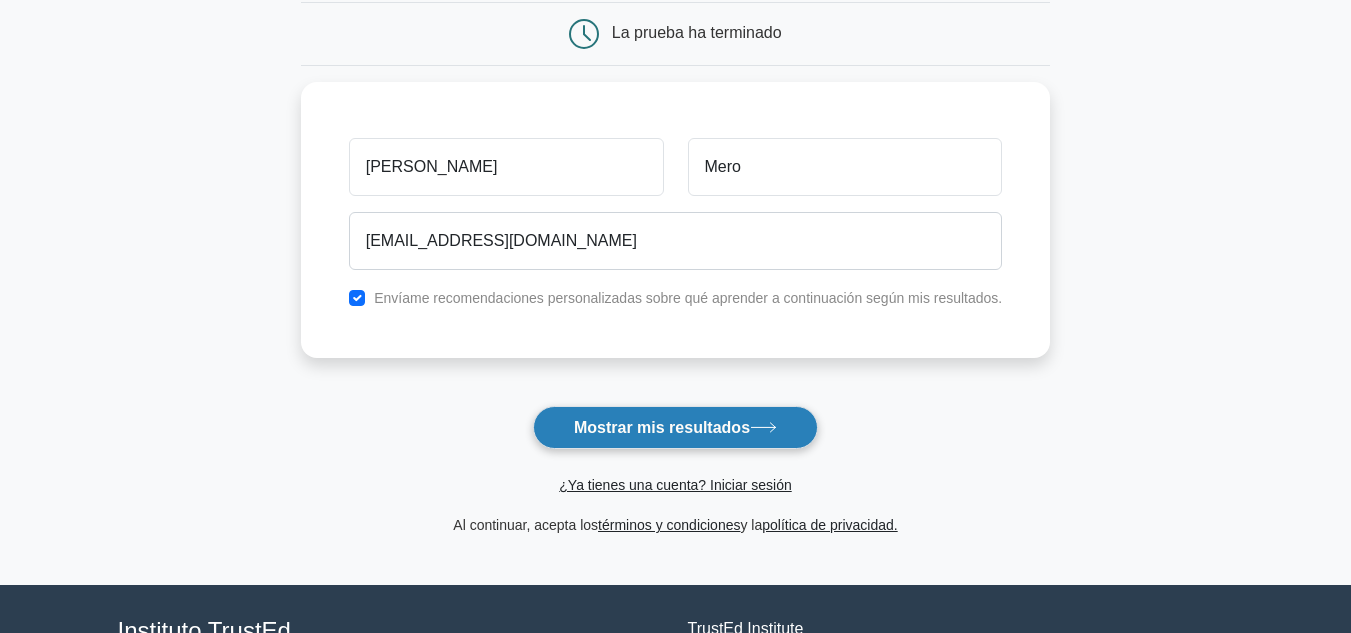 click on "Mostrar mis resultados" at bounding box center (662, 427) 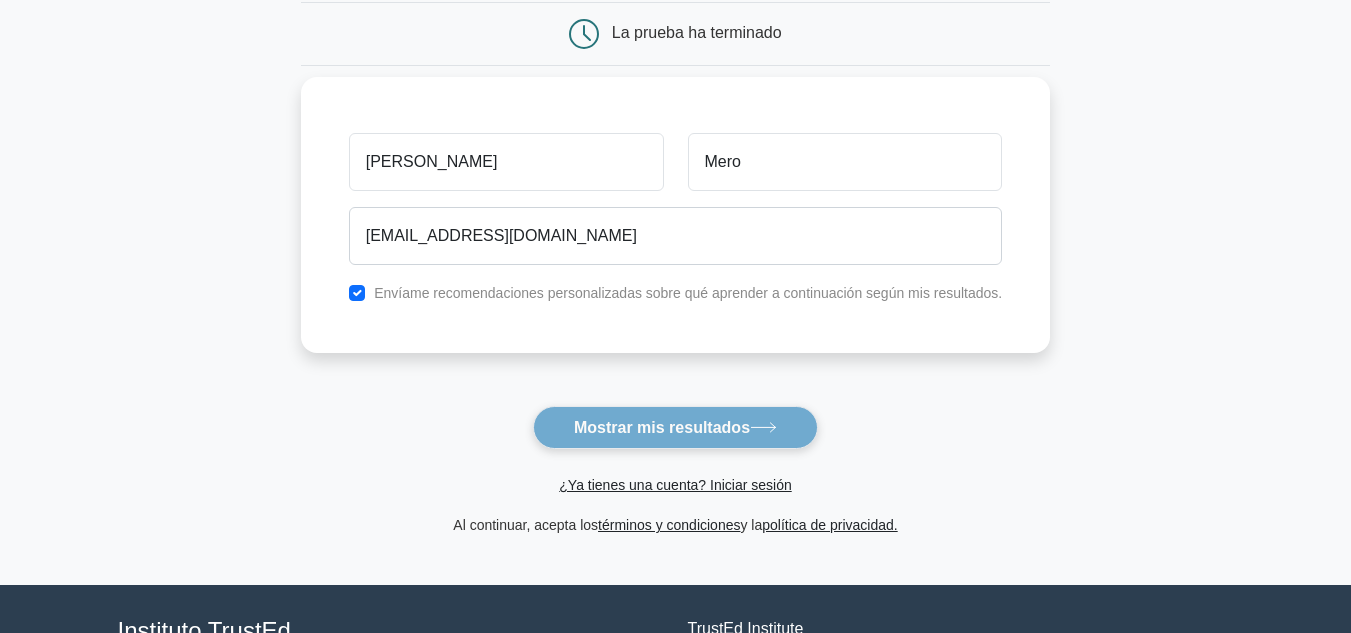 scroll, scrollTop: 0, scrollLeft: 0, axis: both 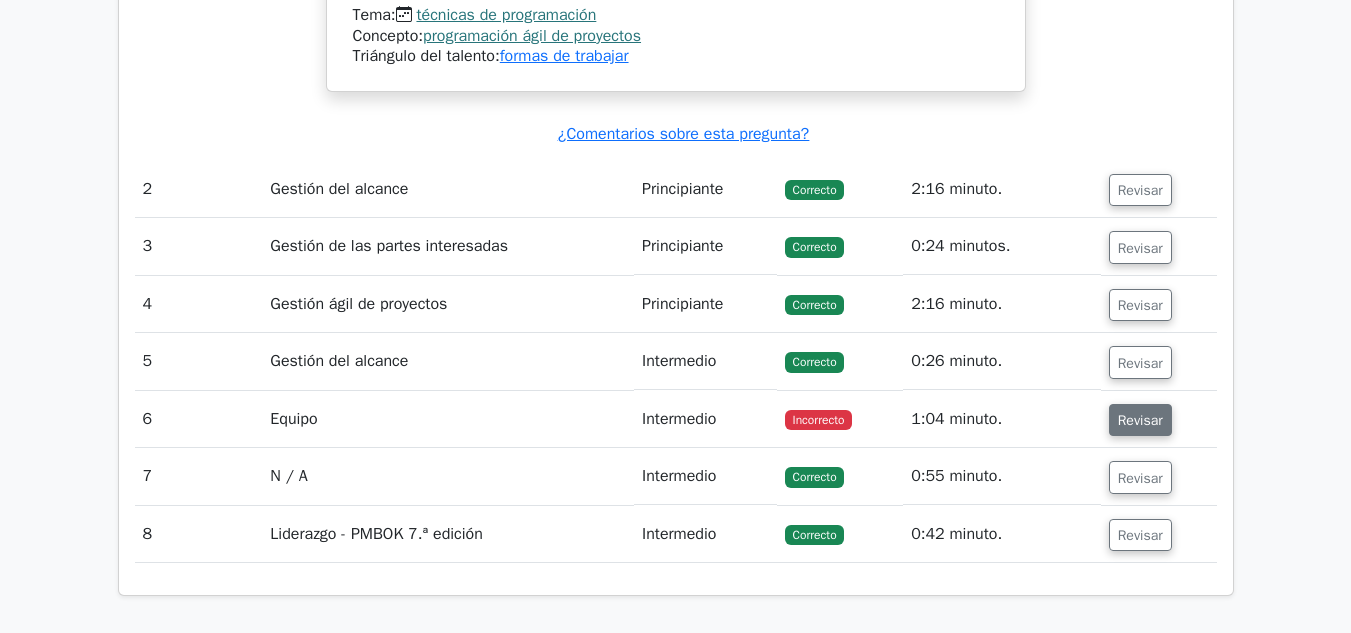 click on "Revisar" at bounding box center (1140, 420) 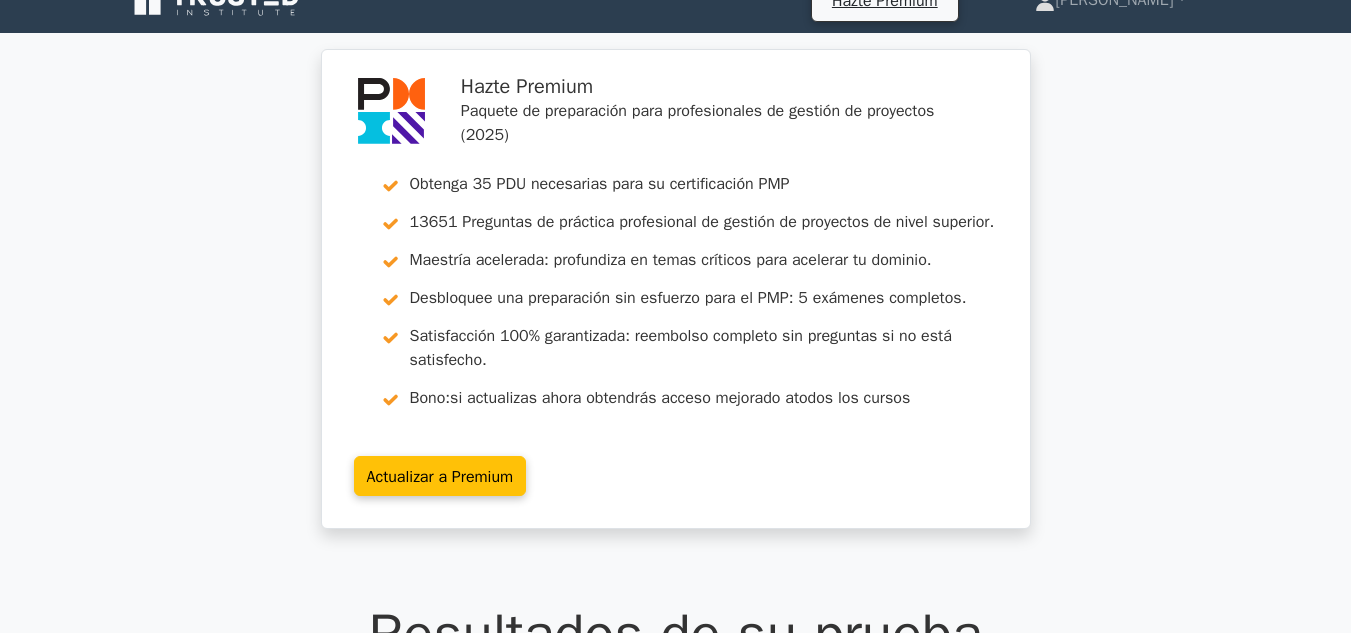 scroll, scrollTop: 0, scrollLeft: 0, axis: both 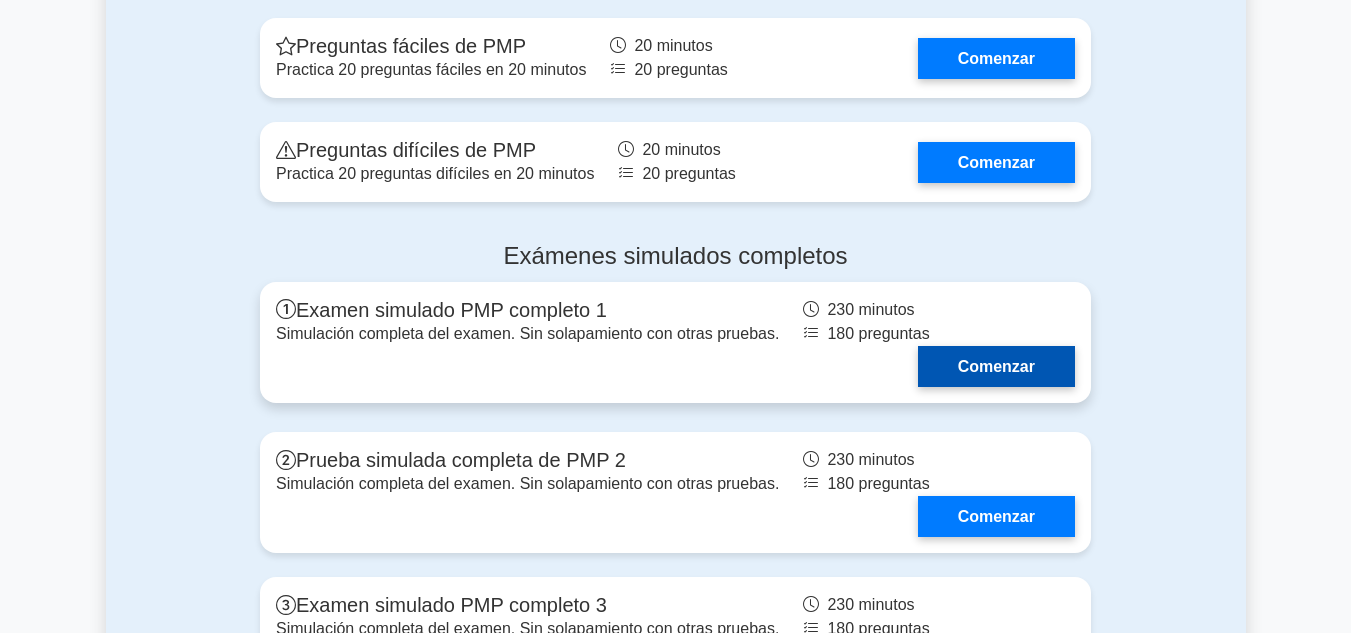 click on "Comenzar" at bounding box center (996, 366) 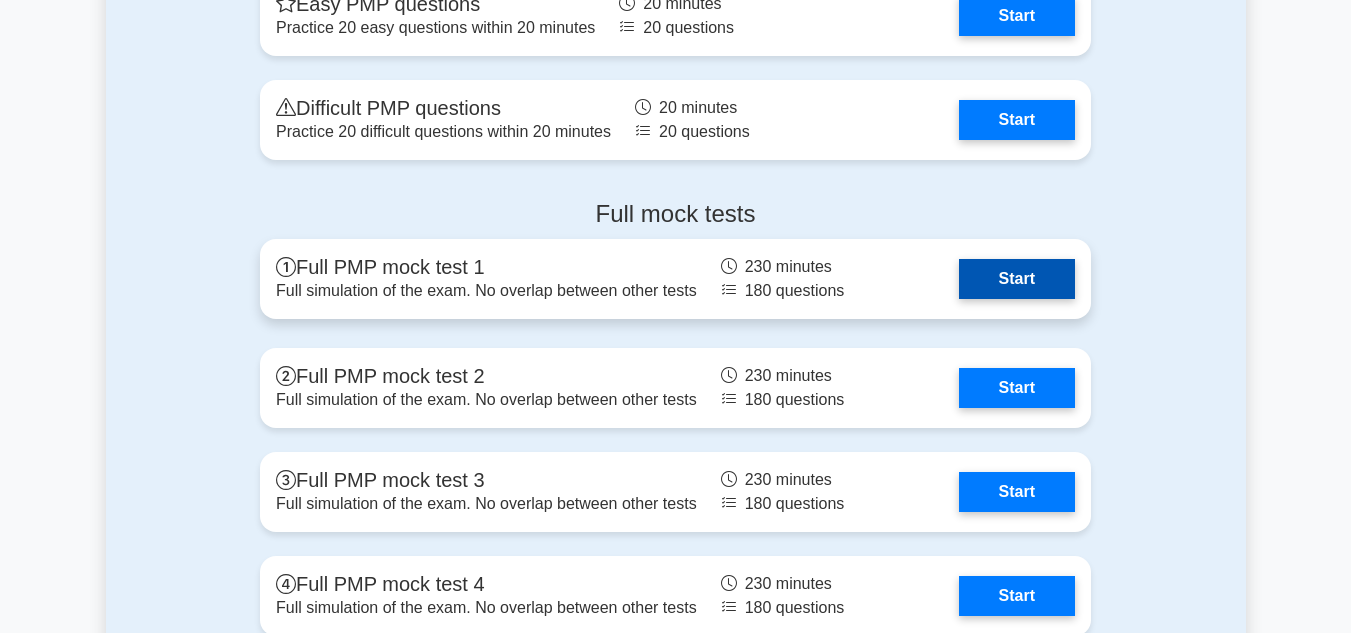 scroll, scrollTop: 6200, scrollLeft: 0, axis: vertical 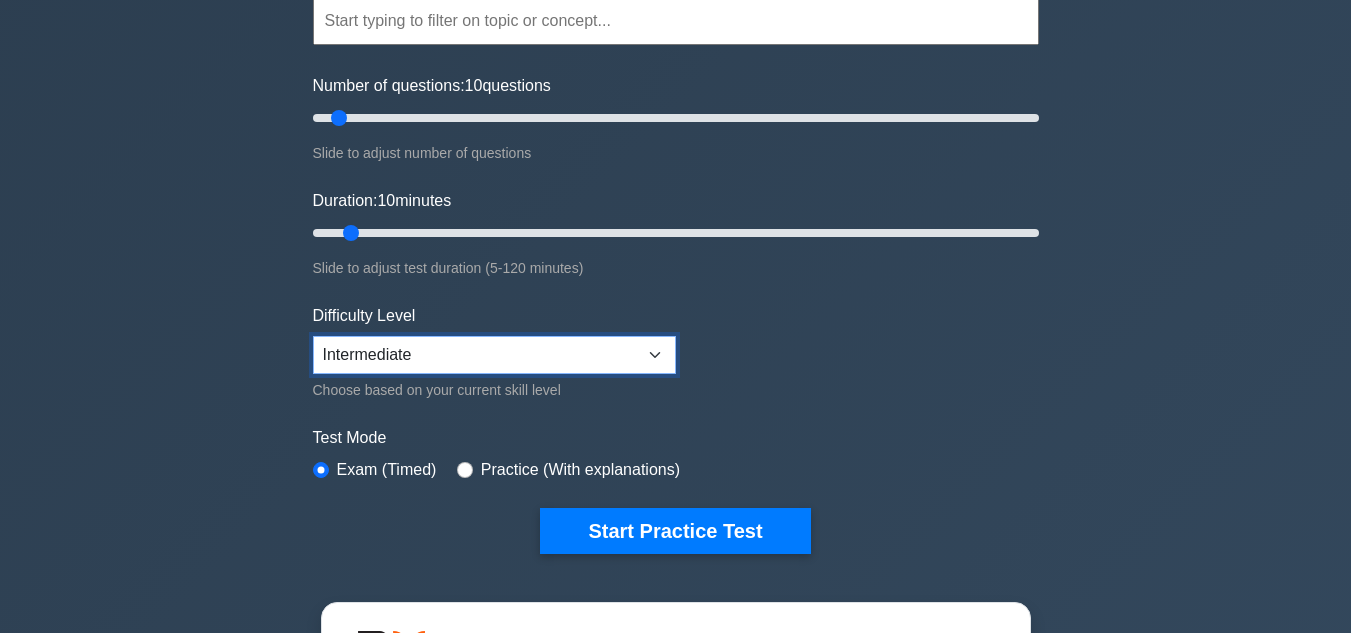 click on "Beginner
Intermediate
Expert" at bounding box center (494, 355) 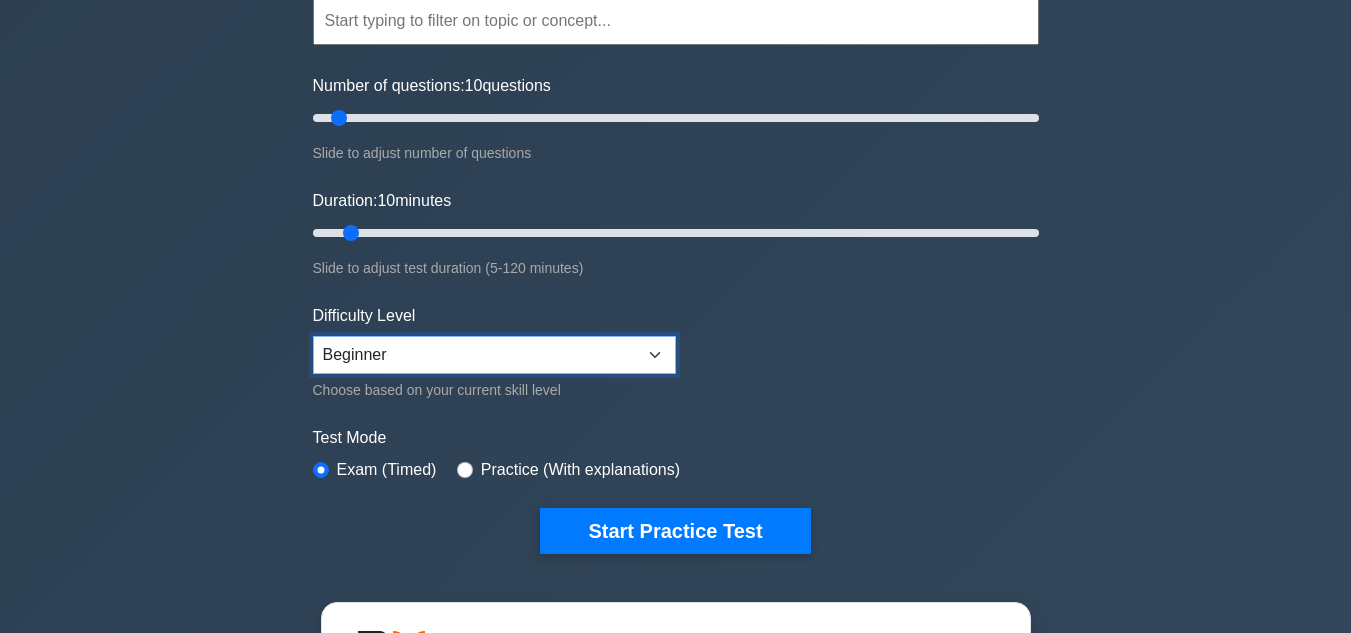 click on "Beginner
Intermediate
Expert" at bounding box center [494, 355] 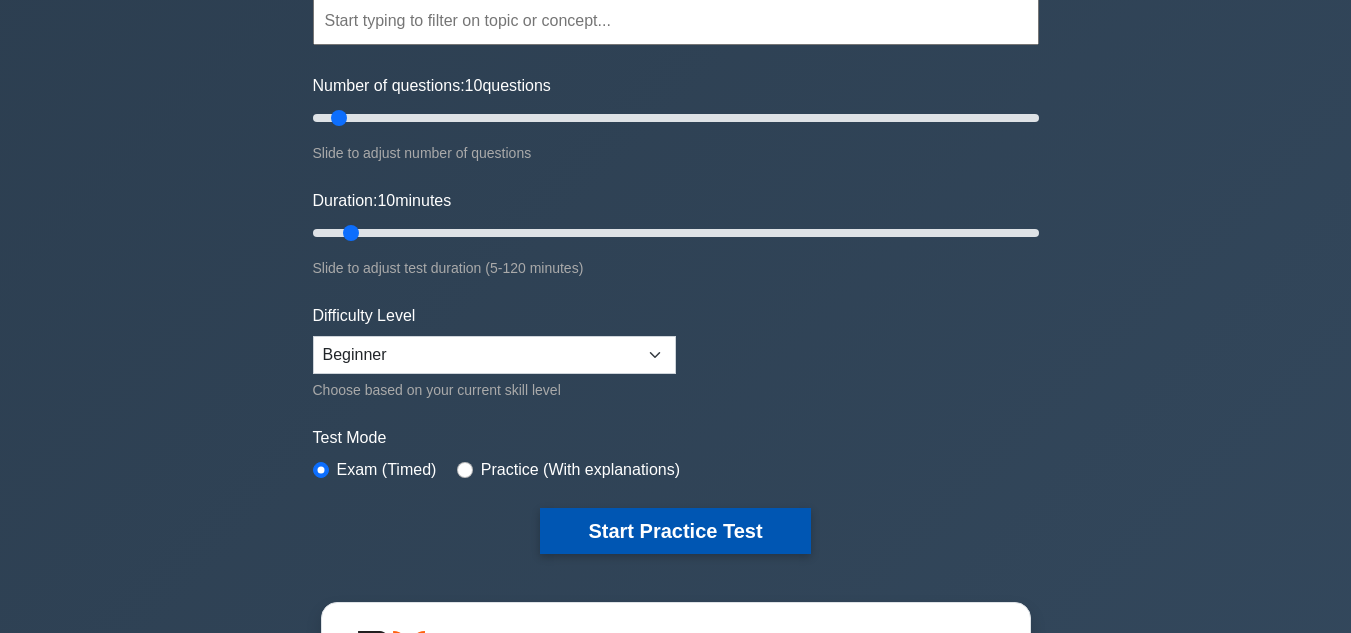 click on "Start Practice Test" at bounding box center [675, 531] 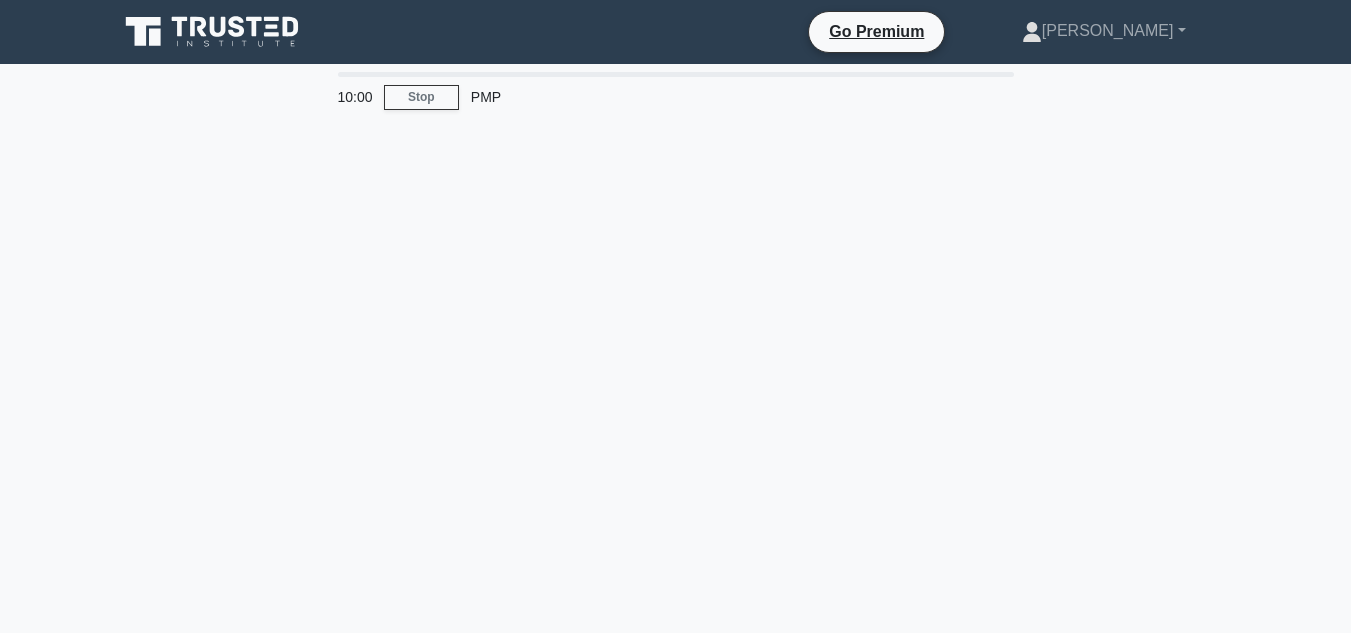 scroll, scrollTop: 0, scrollLeft: 0, axis: both 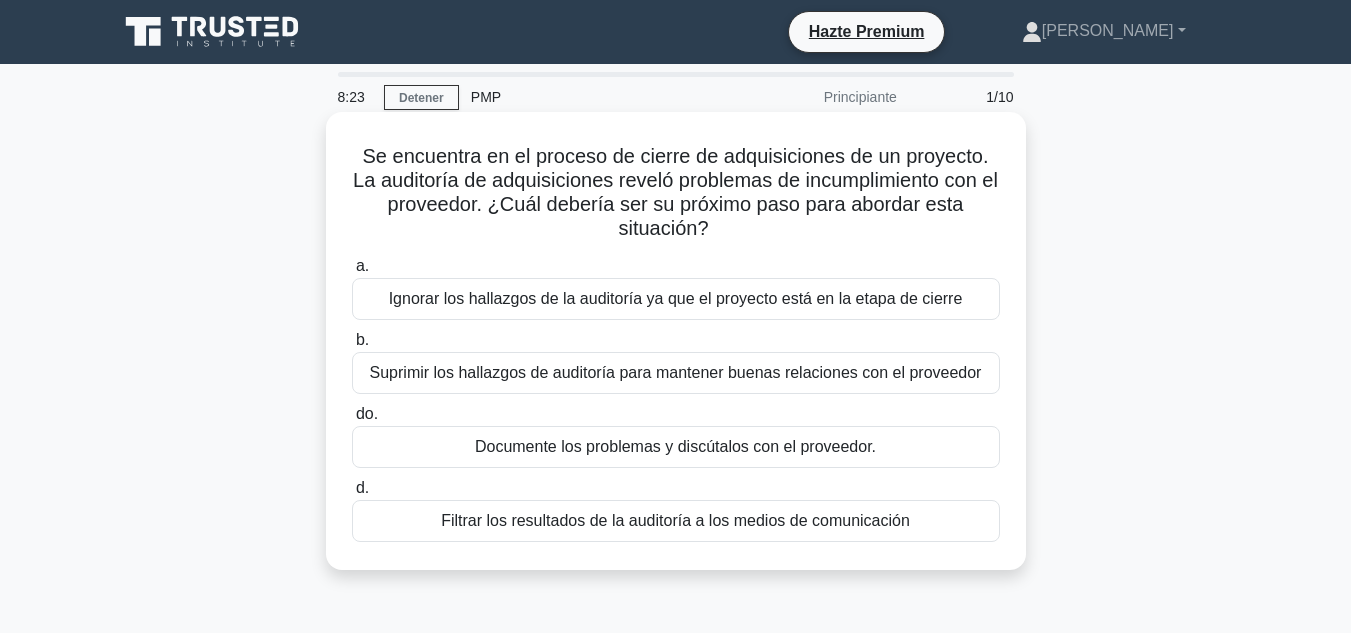 click on "Documente los problemas y discútalos con el proveedor." at bounding box center (675, 446) 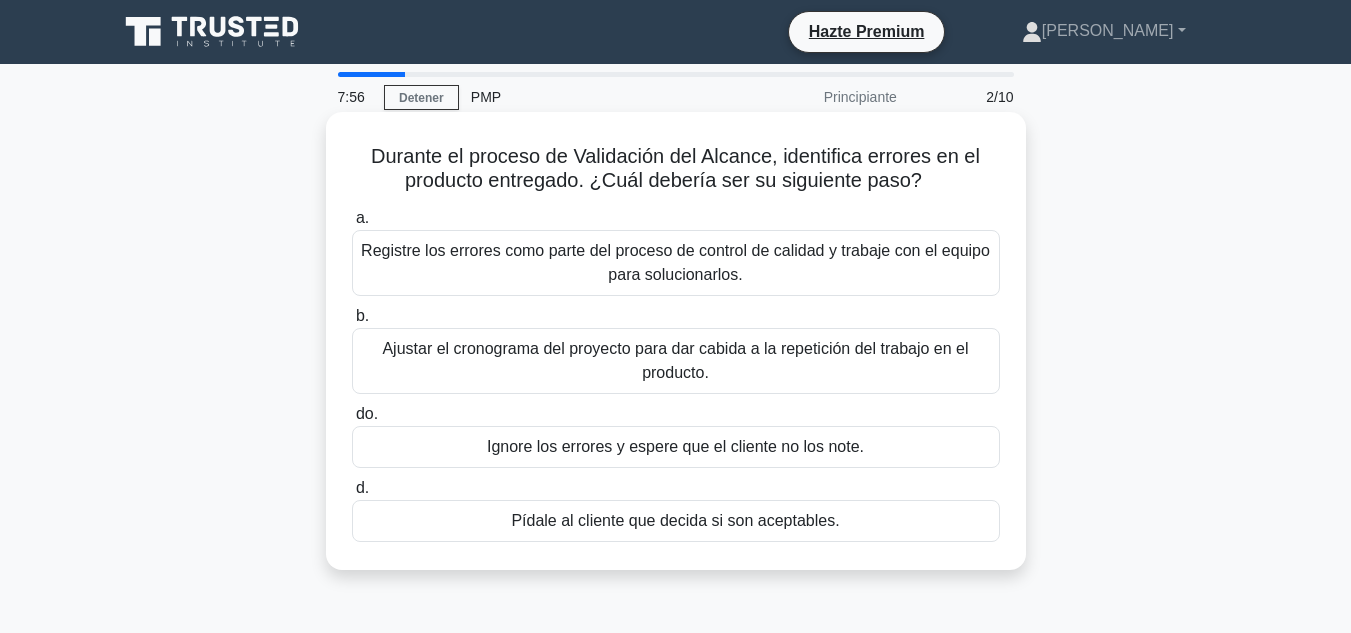 click on "Registre los errores como parte del proceso de control de calidad y trabaje con el equipo para solucionarlos." at bounding box center (675, 262) 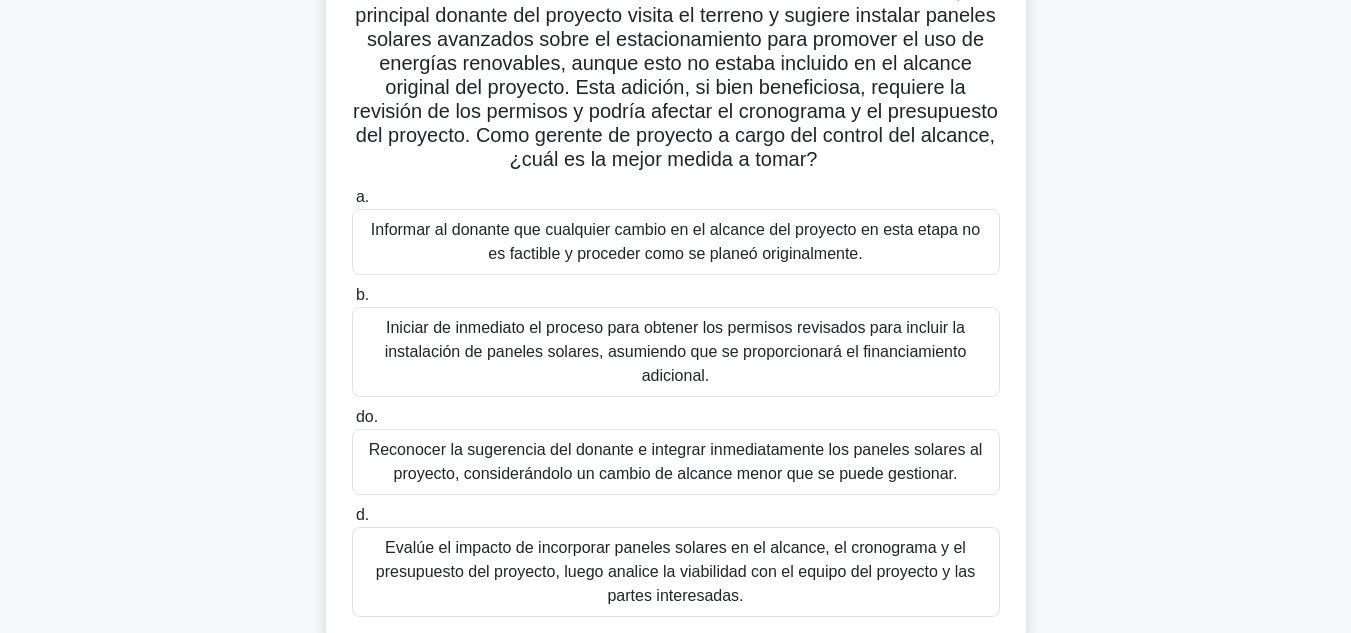 scroll, scrollTop: 200, scrollLeft: 0, axis: vertical 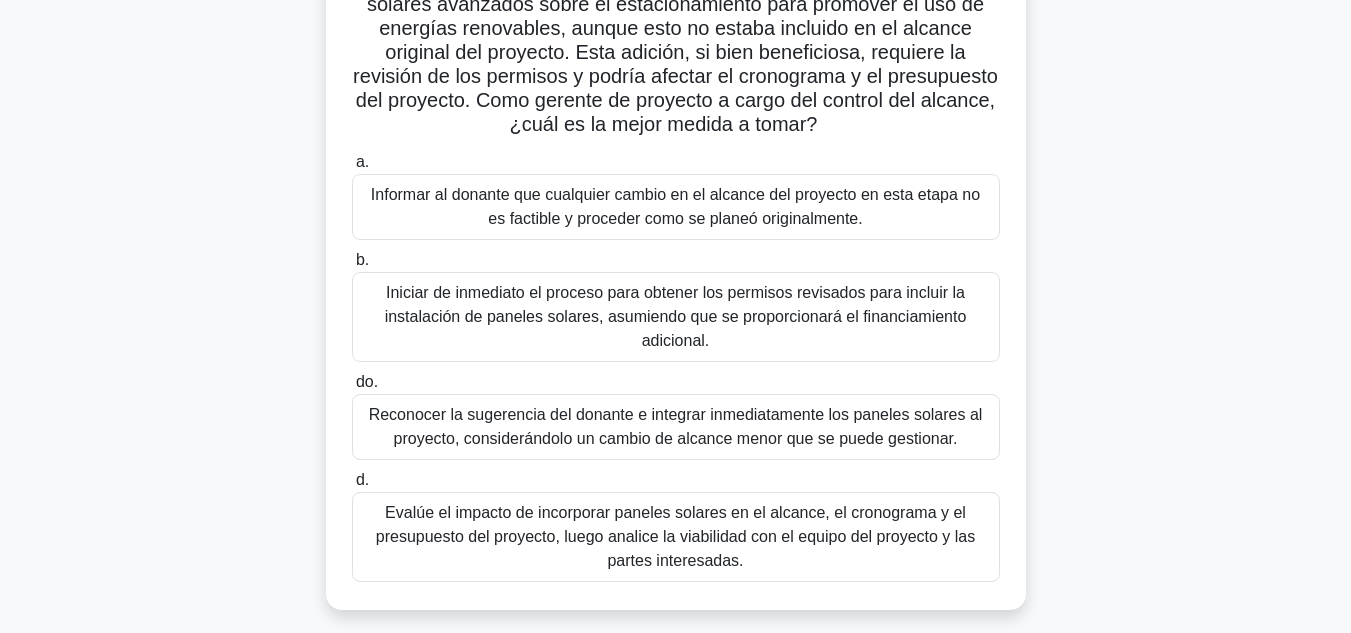 click on "Evalúe el impacto de incorporar paneles solares en el alcance, el cronograma y el presupuesto del proyecto, luego analice la viabilidad con el equipo del proyecto y las partes interesadas." at bounding box center [676, 536] 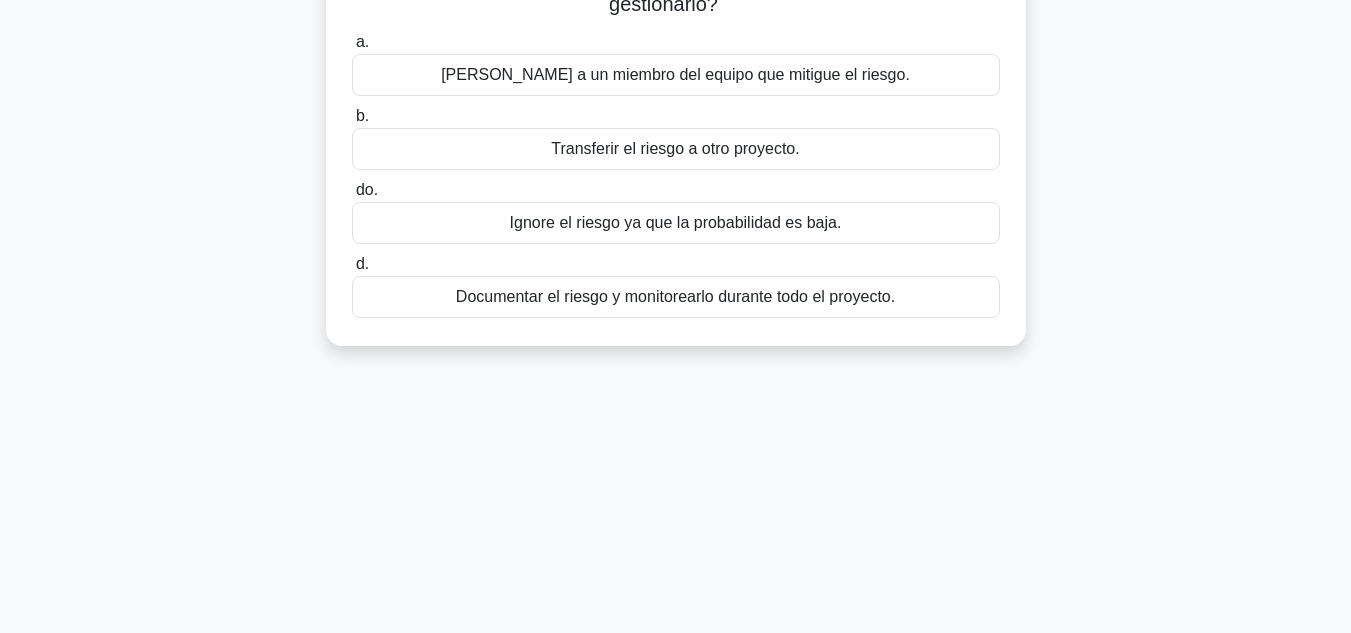 scroll, scrollTop: 0, scrollLeft: 0, axis: both 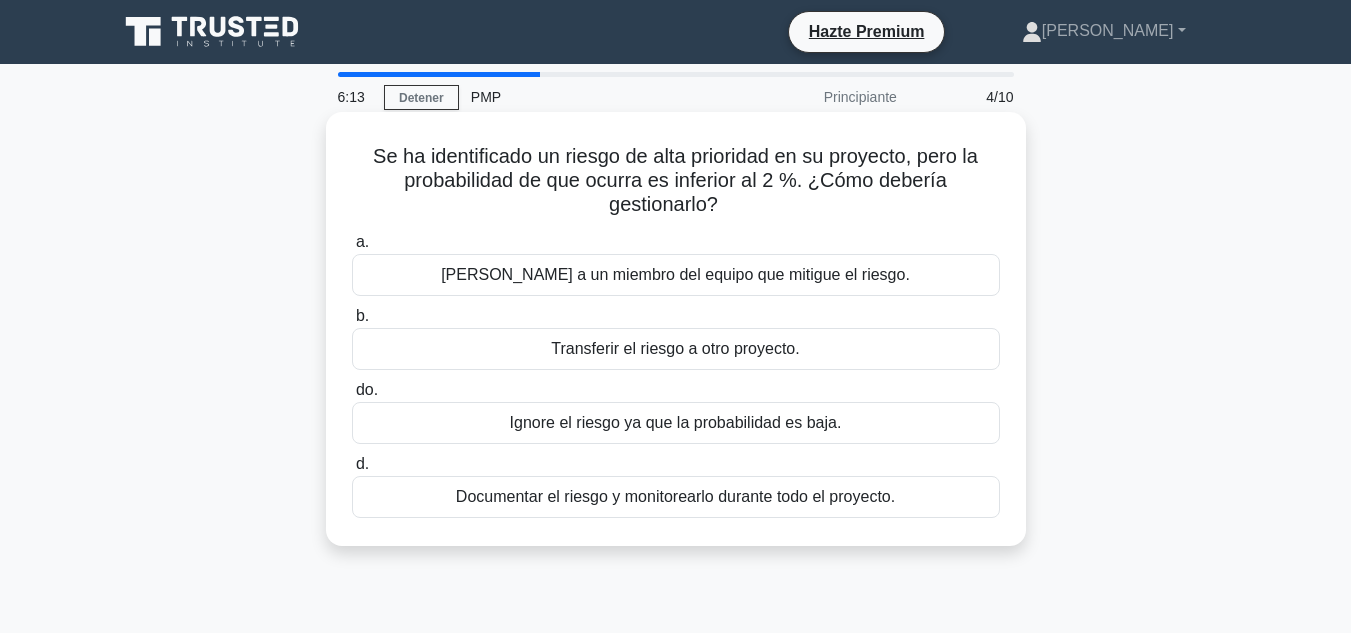 click on "Documentar el riesgo y monitorearlo durante todo el proyecto." at bounding box center [675, 496] 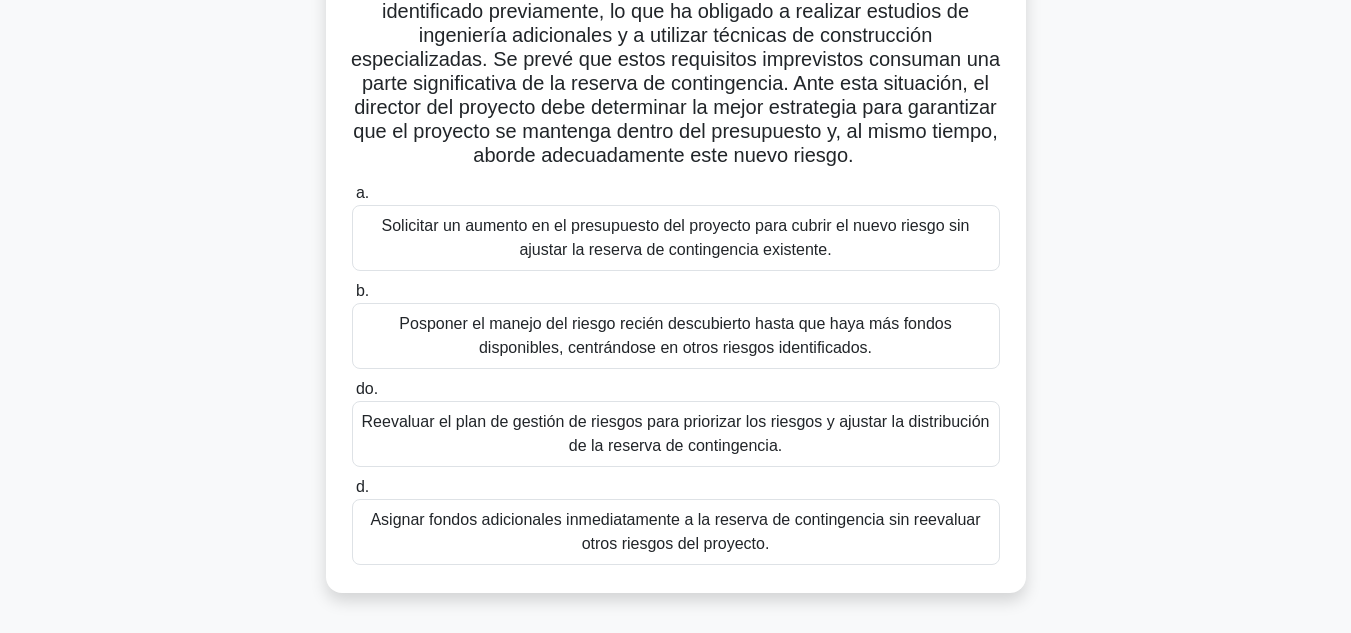 scroll, scrollTop: 300, scrollLeft: 0, axis: vertical 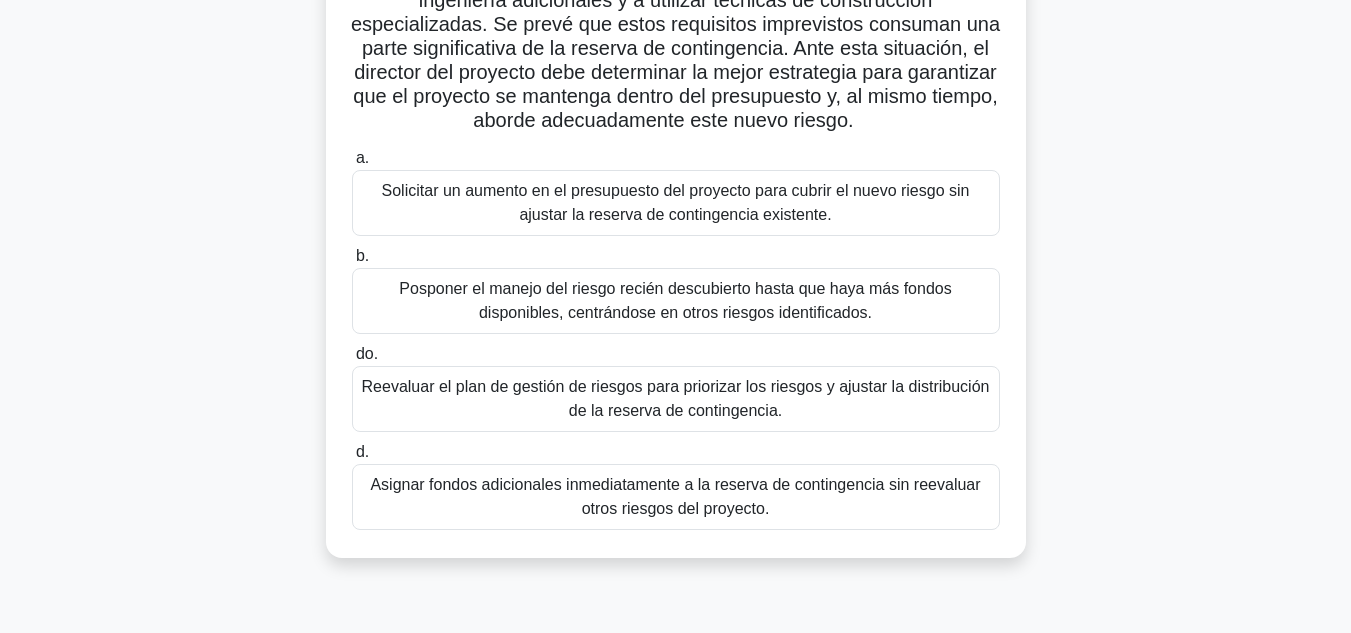click on "Reevaluar el plan de gestión de riesgos para priorizar los riesgos y ajustar la distribución de la reserva de contingencia." at bounding box center (676, 398) 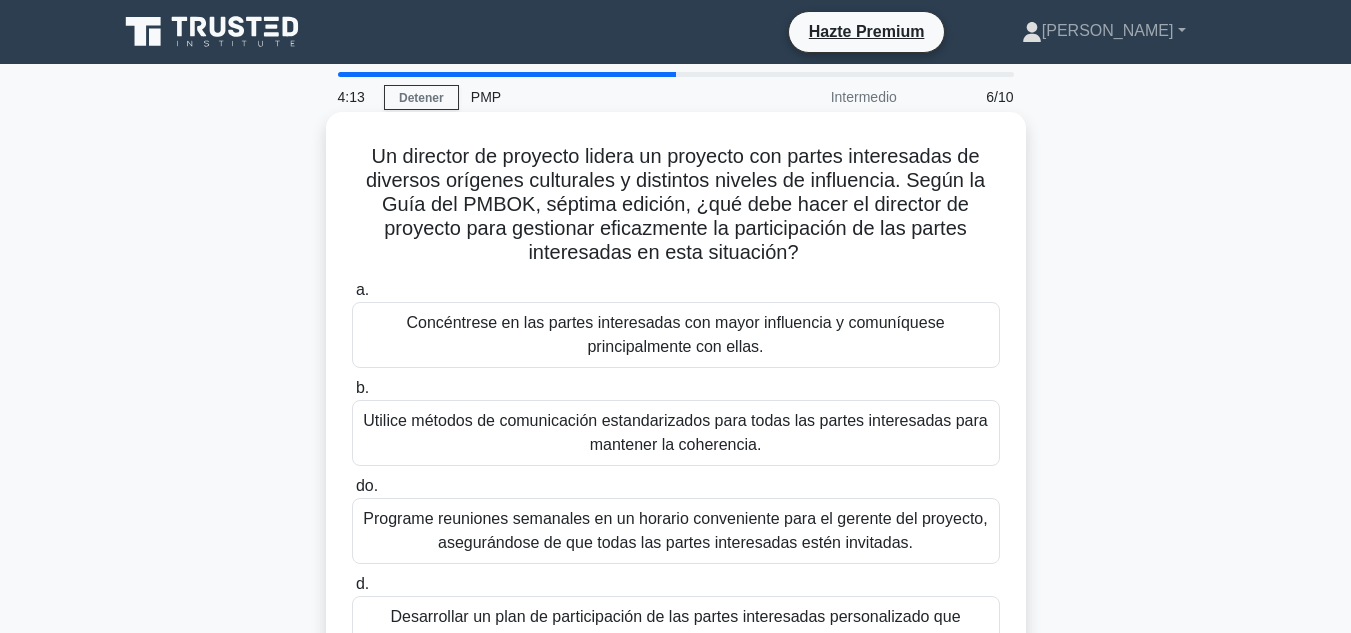 scroll, scrollTop: 100, scrollLeft: 0, axis: vertical 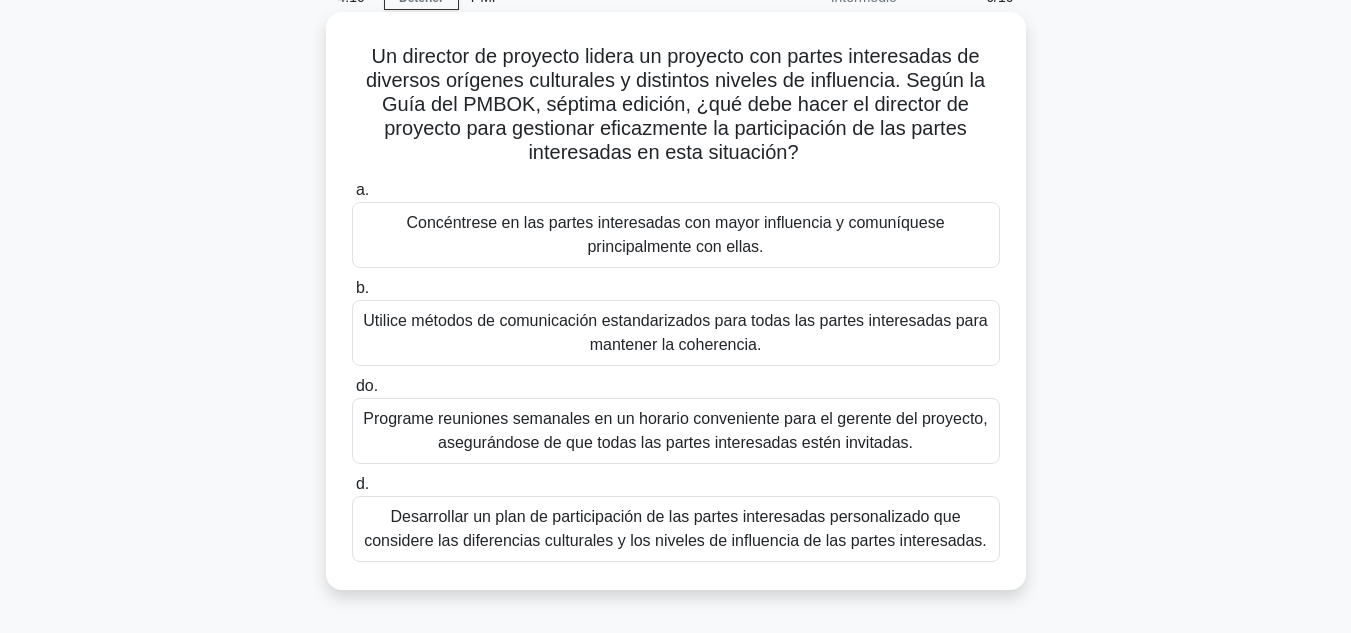 click on "Desarrollar un plan de participación de las partes interesadas personalizado que considere las diferencias culturales y los niveles de influencia de las partes interesadas." at bounding box center [675, 528] 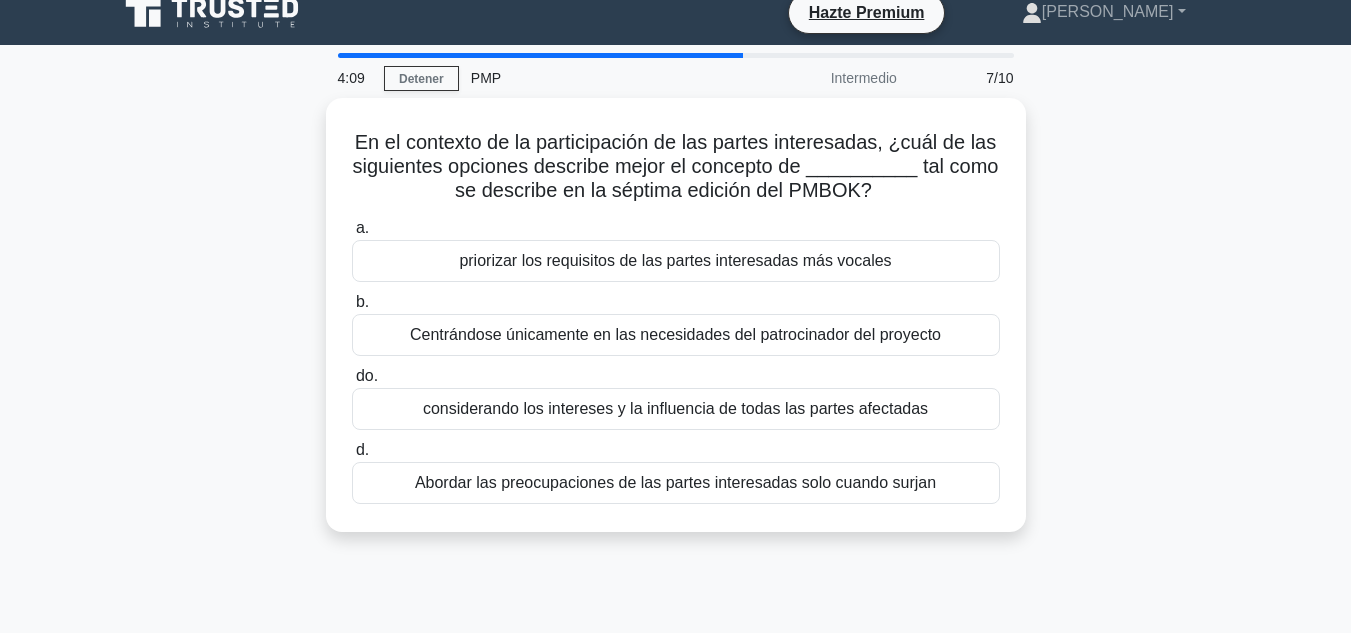 scroll, scrollTop: 0, scrollLeft: 0, axis: both 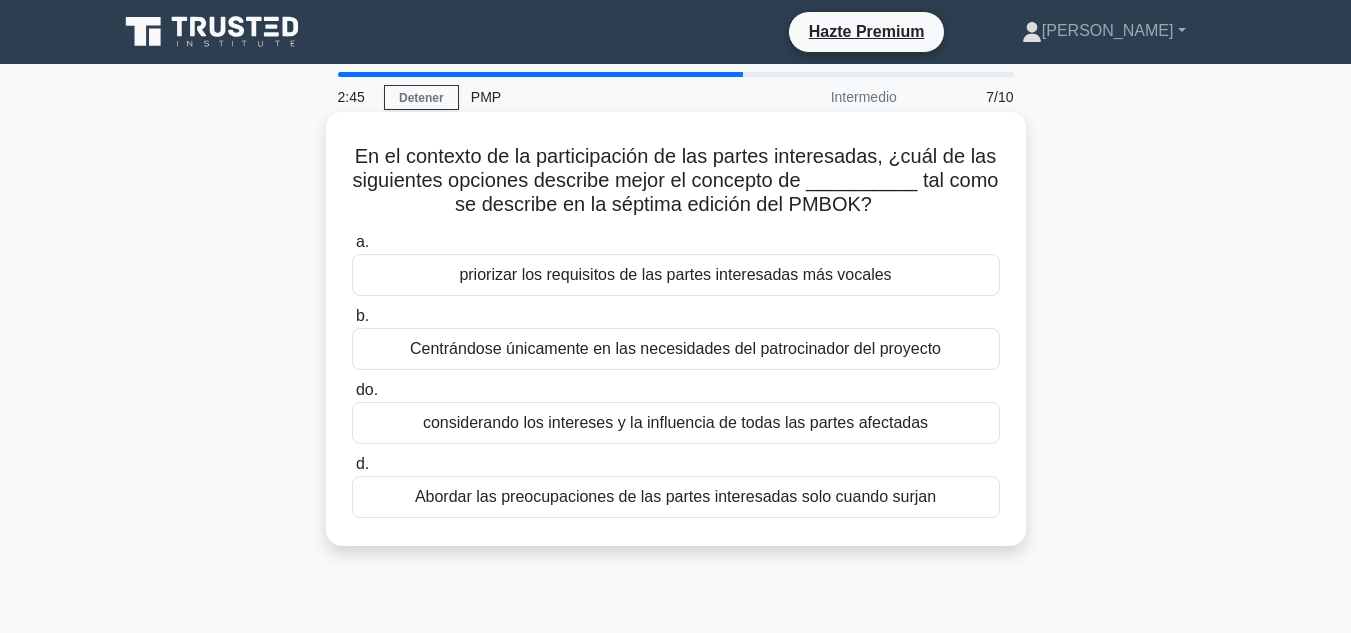click on "priorizar los requisitos de las partes interesadas más vocales" at bounding box center [675, 274] 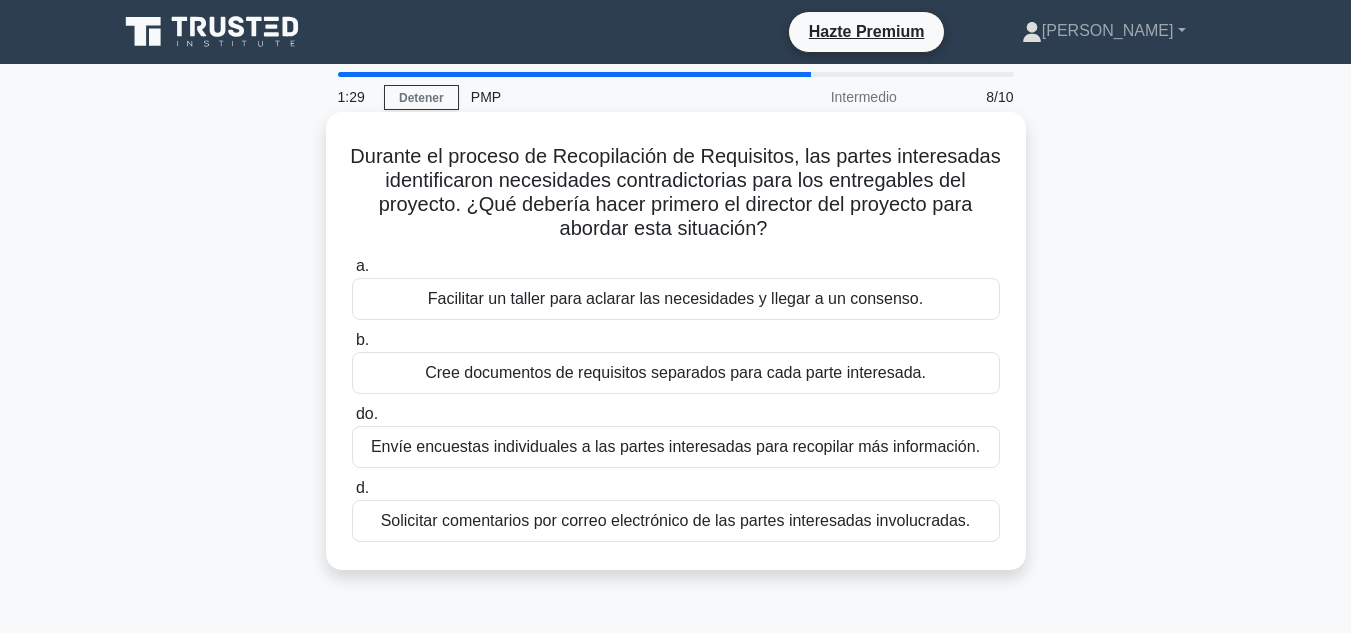 click on "Envíe encuestas individuales a las partes interesadas para recopilar más información." at bounding box center (675, 446) 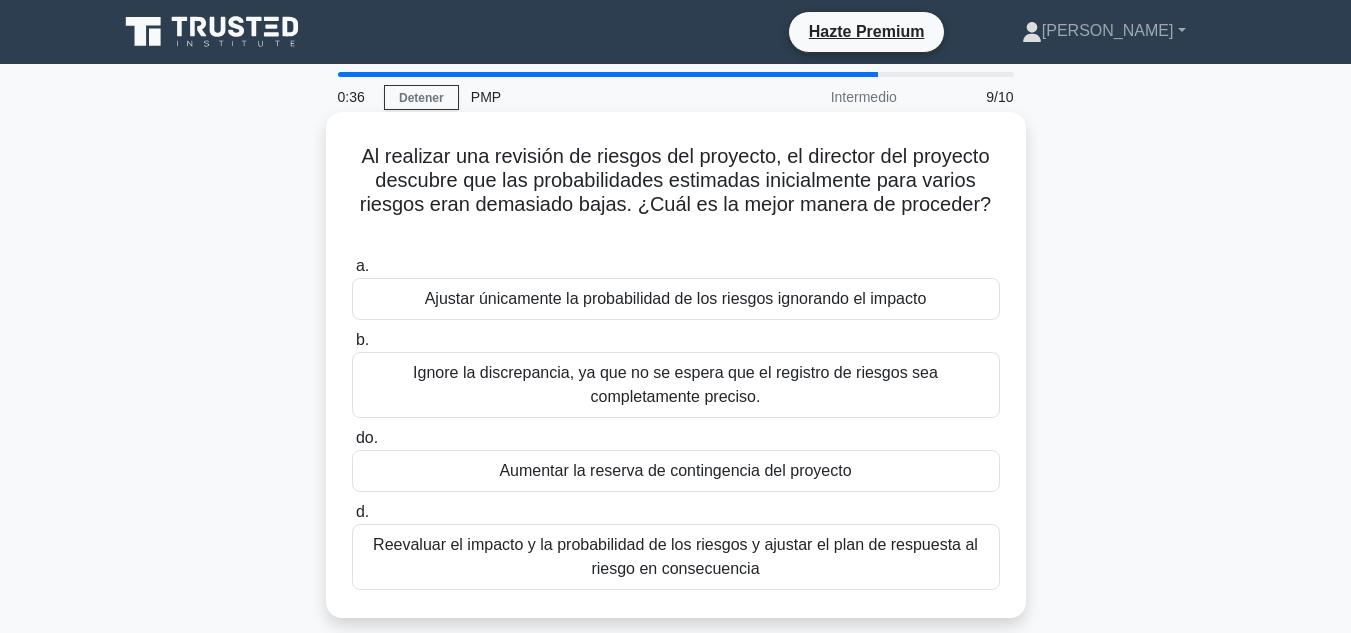 click on "Reevaluar el impacto y la probabilidad de los riesgos y ajustar el plan de respuesta al riesgo en consecuencia" at bounding box center [675, 556] 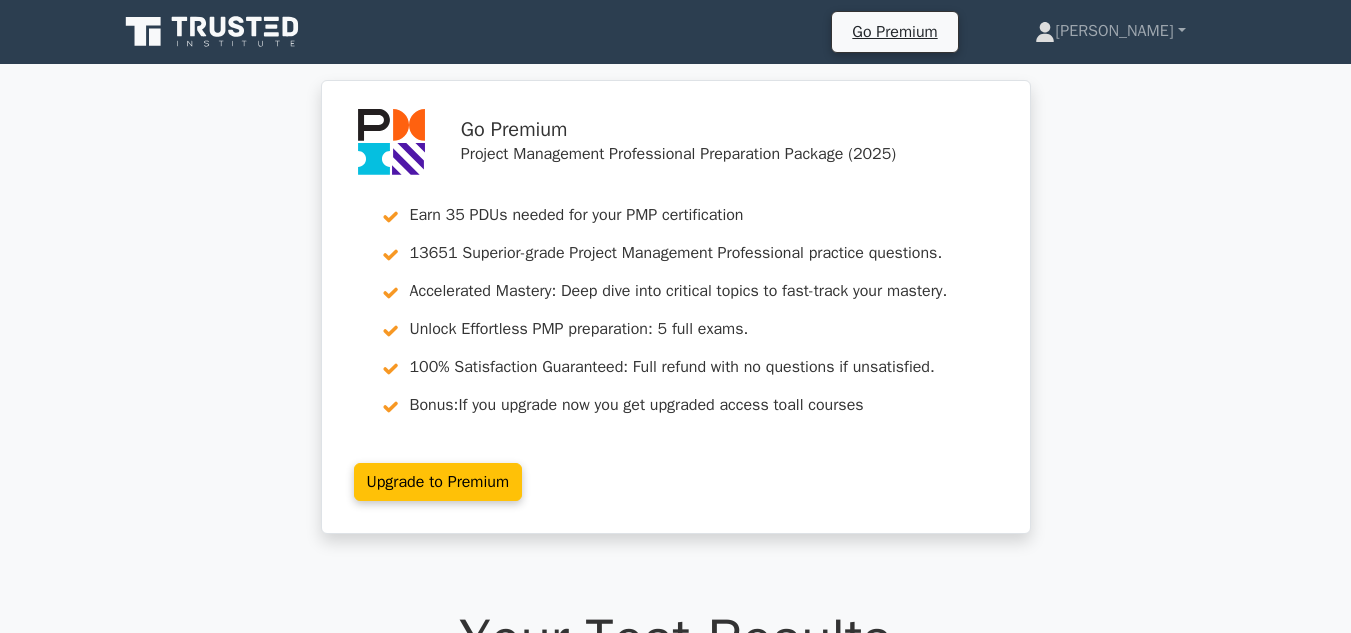 scroll, scrollTop: 0, scrollLeft: 0, axis: both 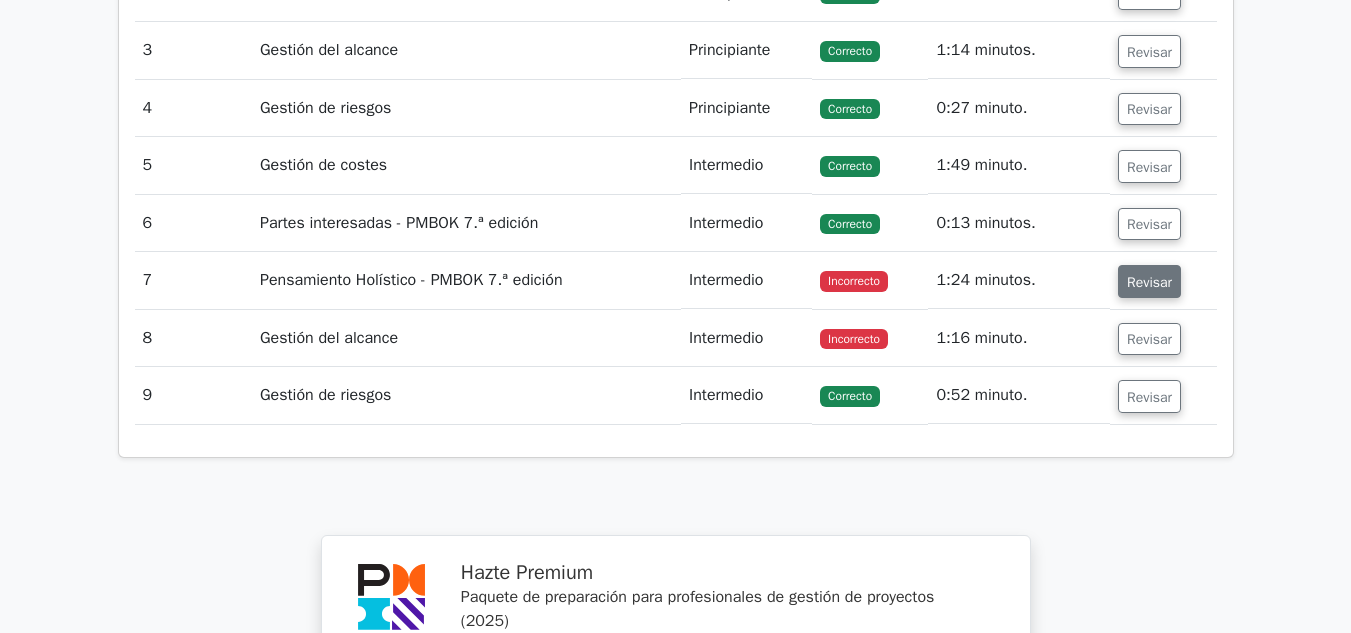 click on "Revisar" at bounding box center [1149, 282] 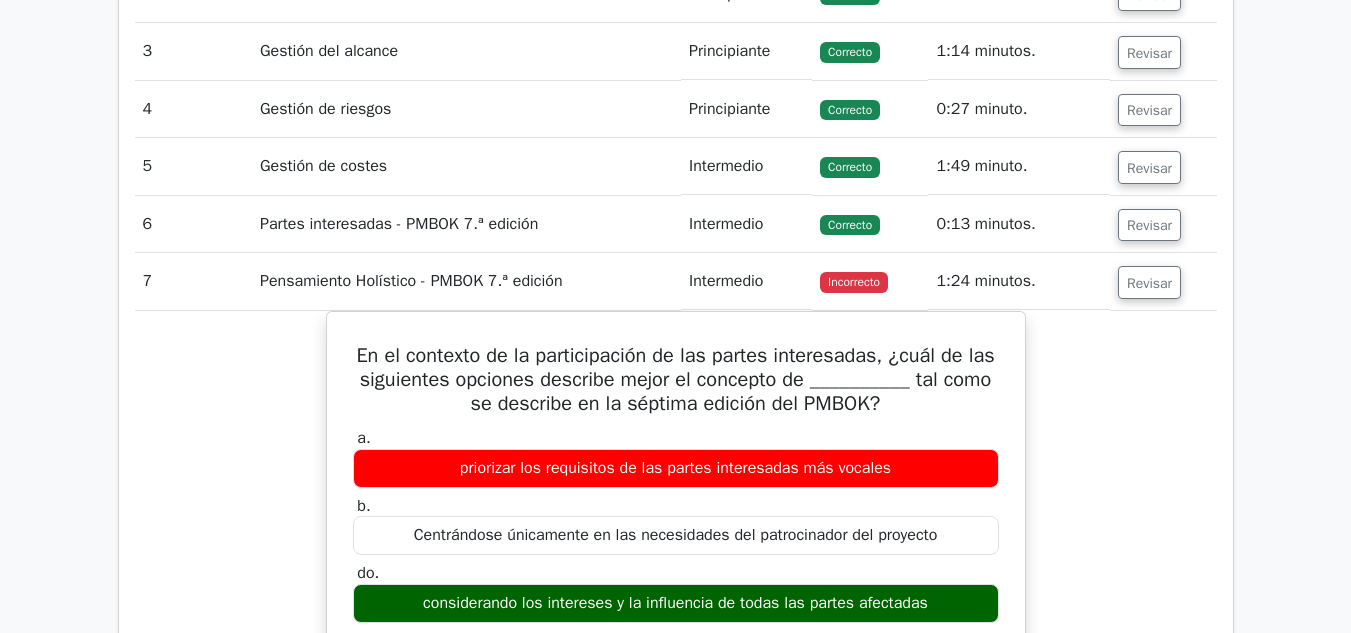 scroll, scrollTop: 2600, scrollLeft: 0, axis: vertical 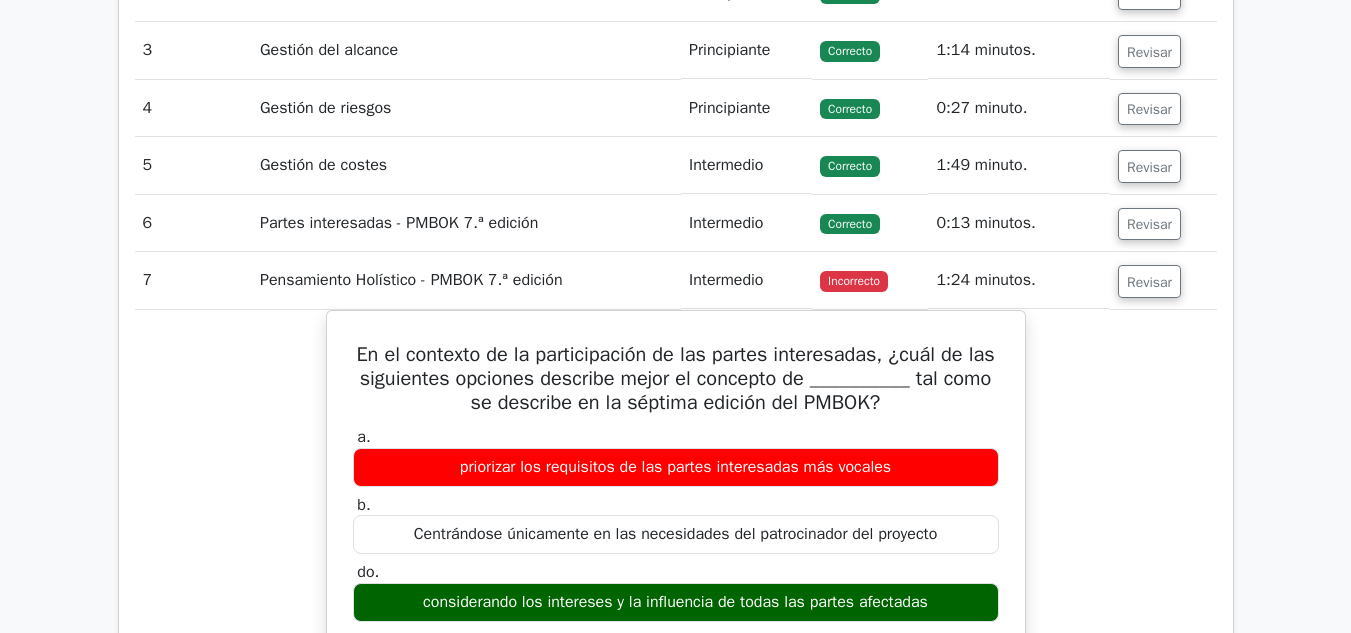 click on "En el contexto de la participación de las partes interesadas, ¿cuál de las siguientes opciones describe mejor el concepto de __________ tal como se describe en la séptima edición del PMBOK?
a.
priorizar los requisitos de las partes interesadas más vocales
b.
do. d." at bounding box center (676, 716) 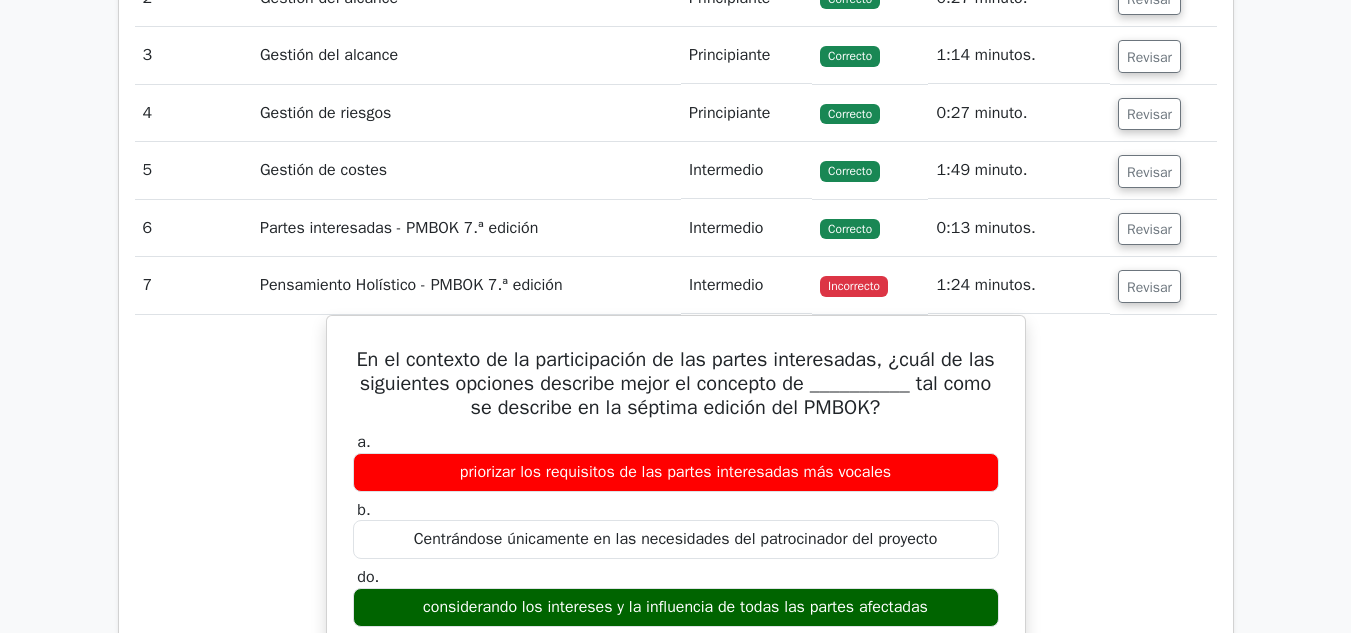 click on "Hazte Premium
Paquete de preparación para profesionales de gestión de proyectos (2025)
Obtenga 35 PDU necesarias para su certificación PMP
13651 Preguntas de práctica profesional de gestión de proyectos de nivel superior.
Maestría acelerada: profundiza en temas críticos para acelerar tu dominio.
Desbloquee una preparación sin esfuerzo para el PMP: 5 exámenes completos.
[PERSON_NAME]: todos los cursos" at bounding box center [675, -253] 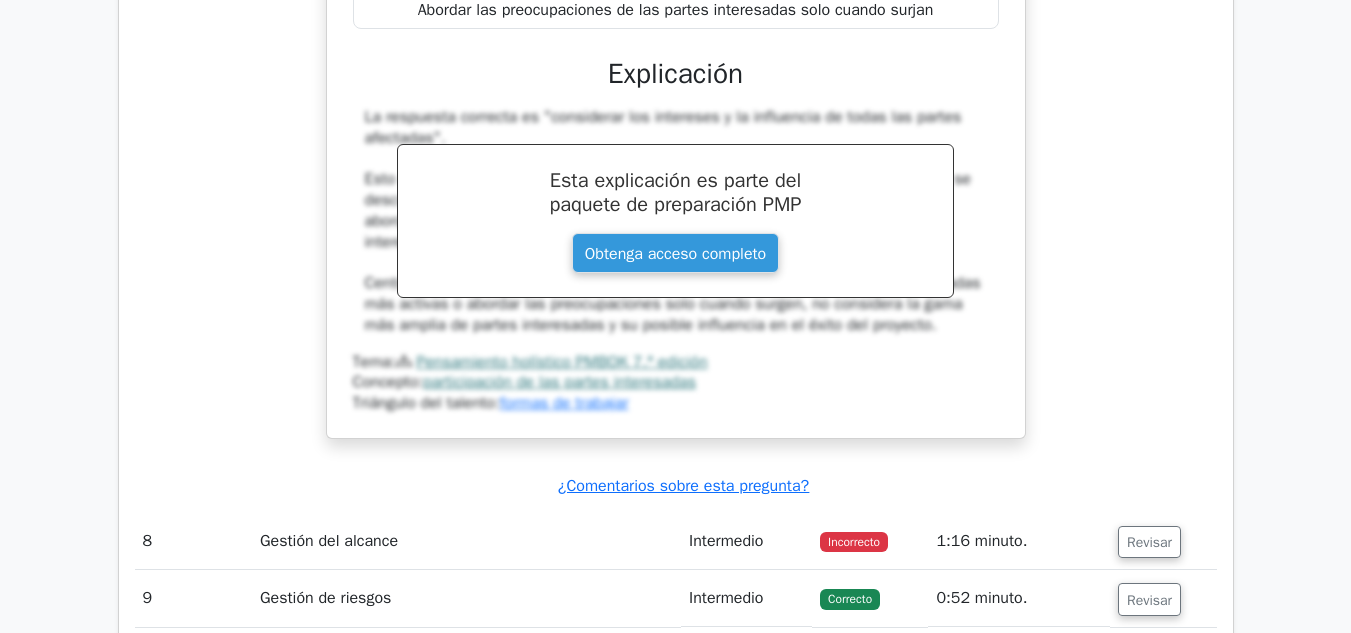 scroll, scrollTop: 3455, scrollLeft: 0, axis: vertical 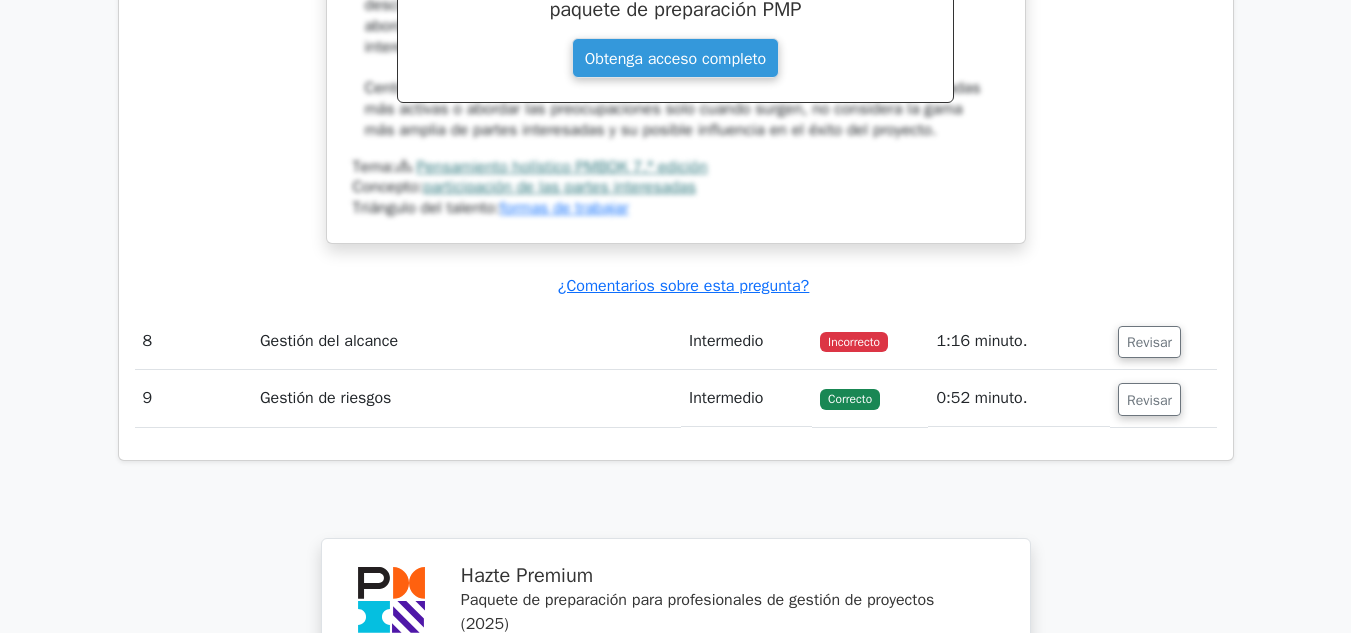 click on "Incorrecto" at bounding box center (854, 342) 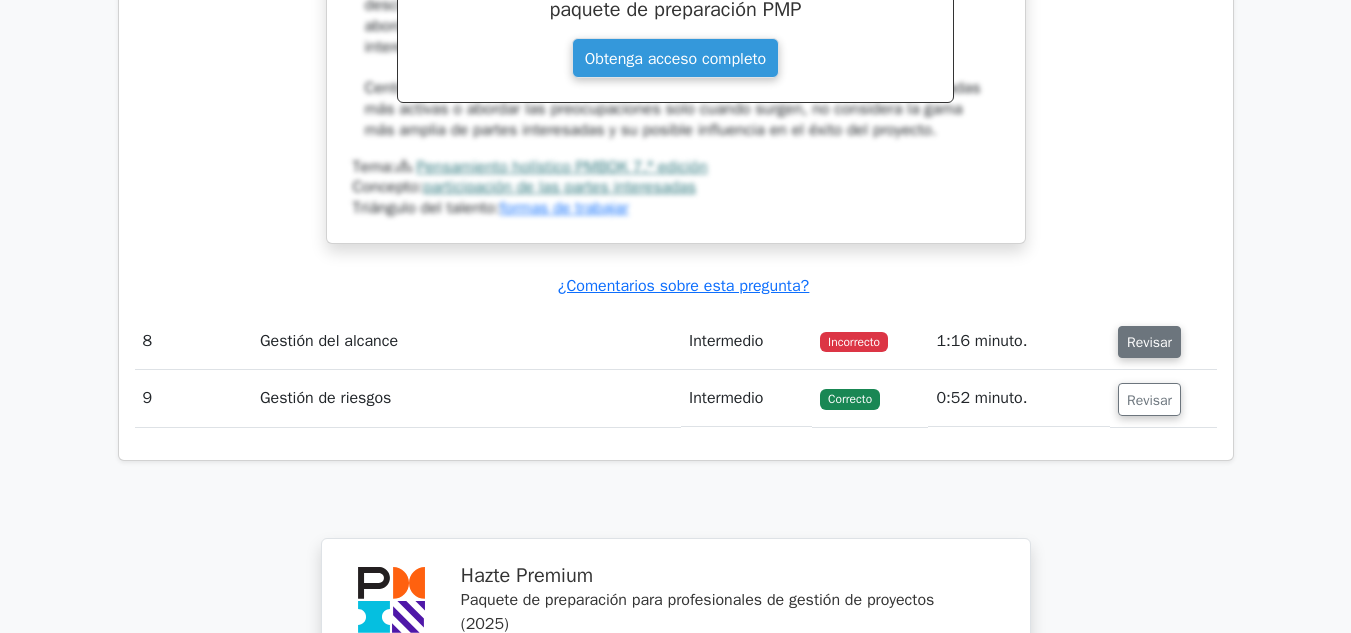click on "Revisar" at bounding box center [1149, 342] 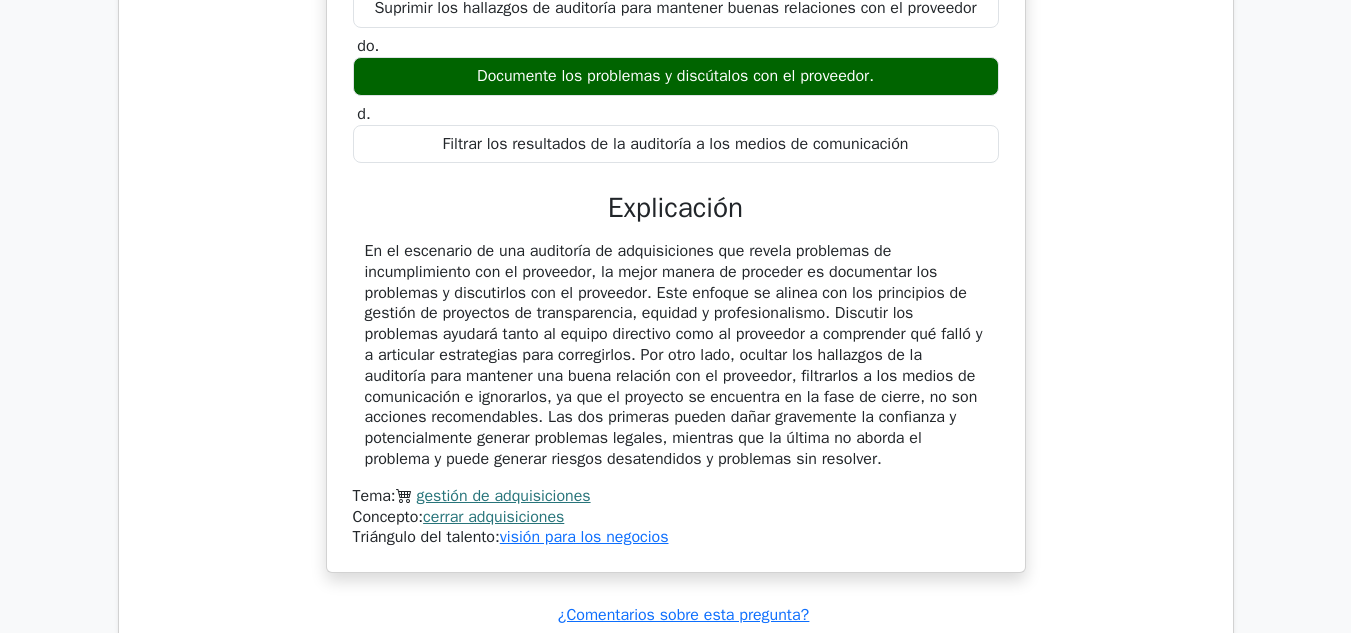 scroll, scrollTop: 1900, scrollLeft: 0, axis: vertical 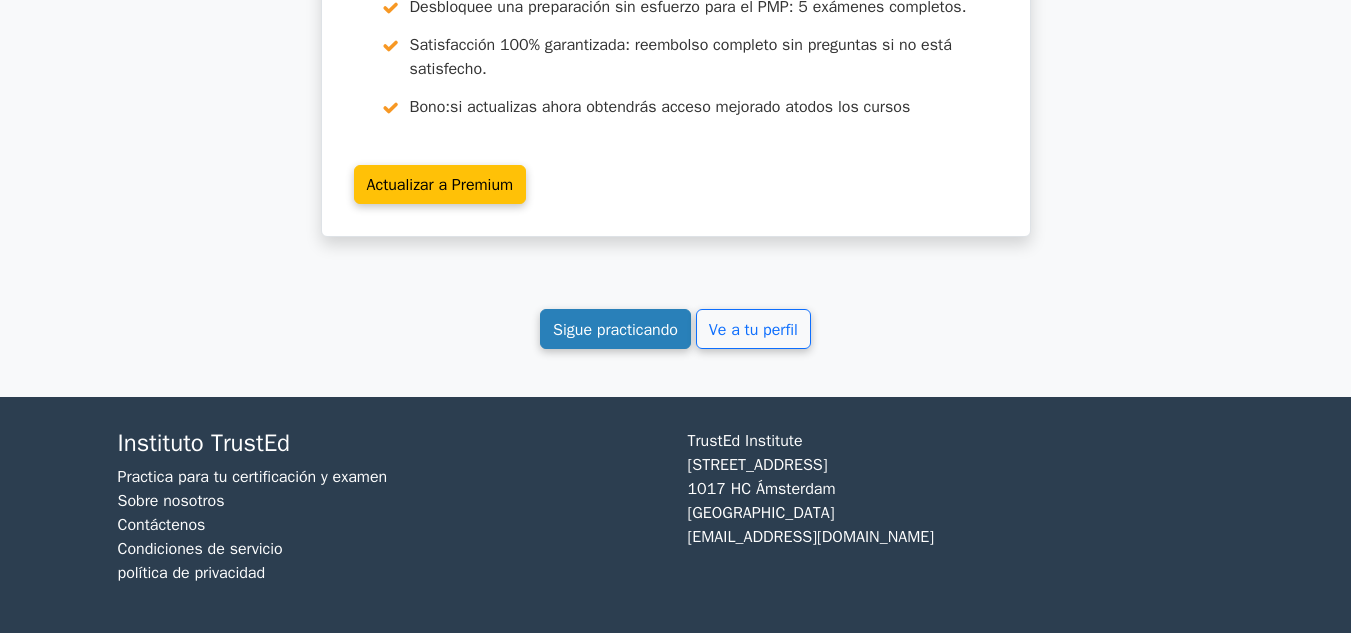 click on "Sigue practicando" at bounding box center (615, 330) 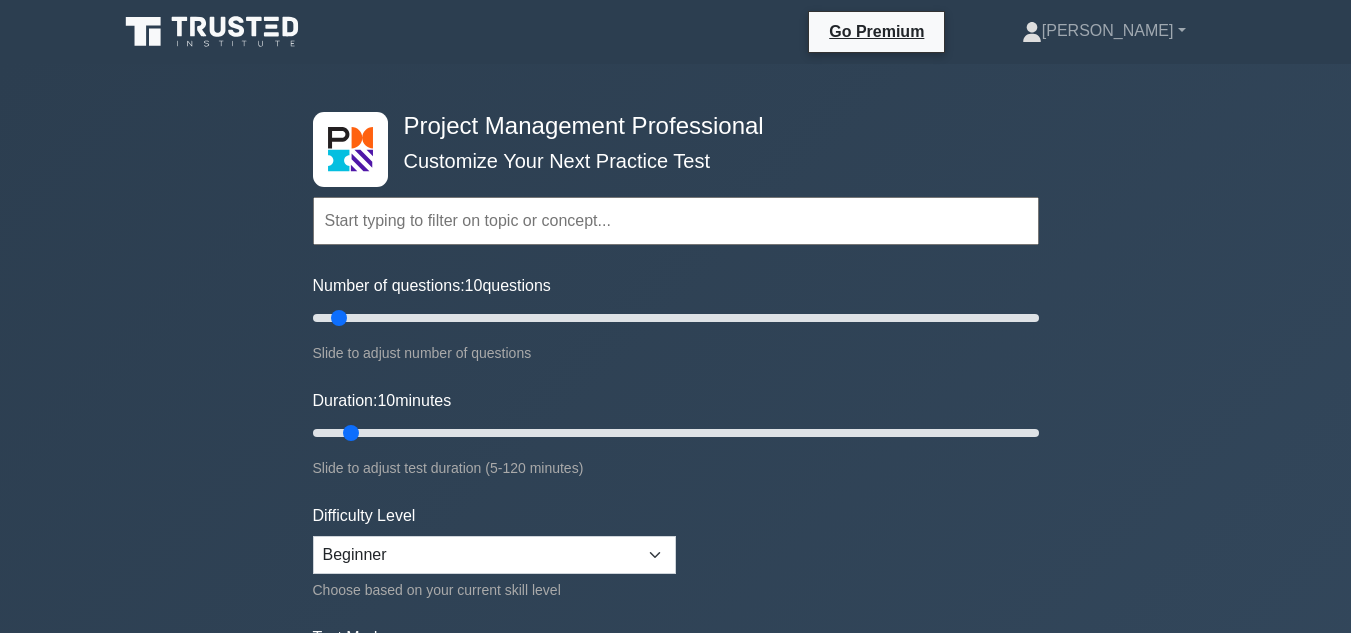 scroll, scrollTop: 0, scrollLeft: 0, axis: both 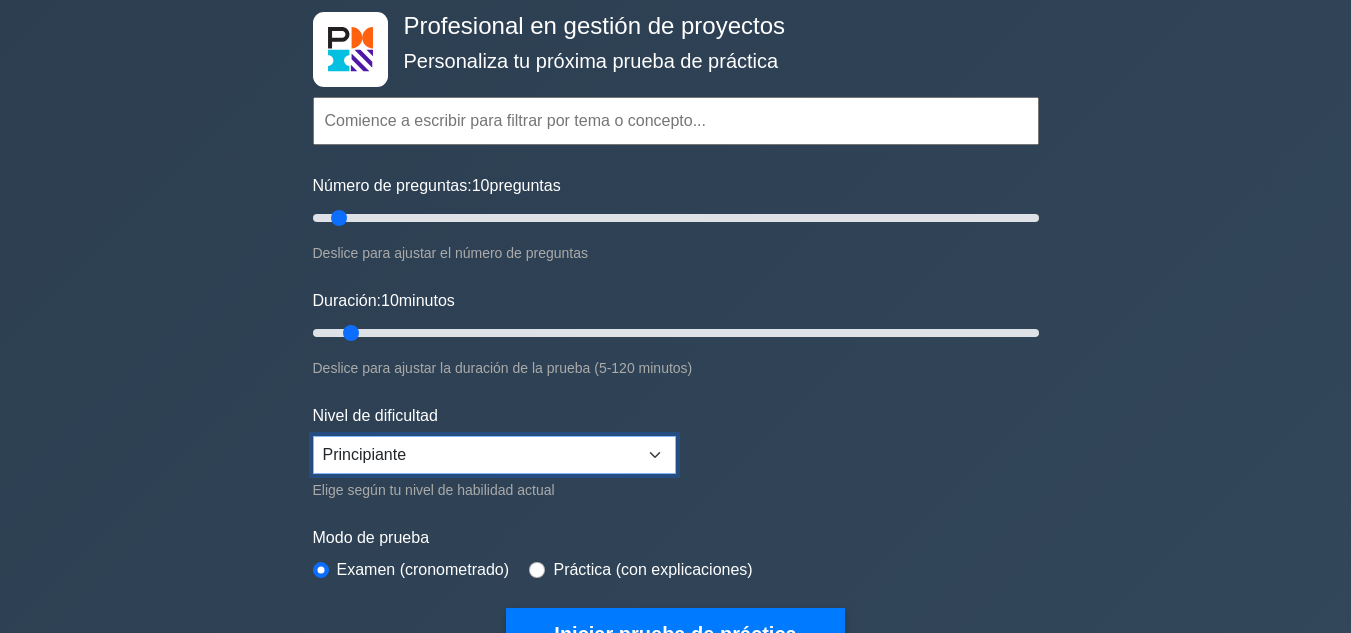 click on "Principiante
Intermedio
Experto" at bounding box center [494, 455] 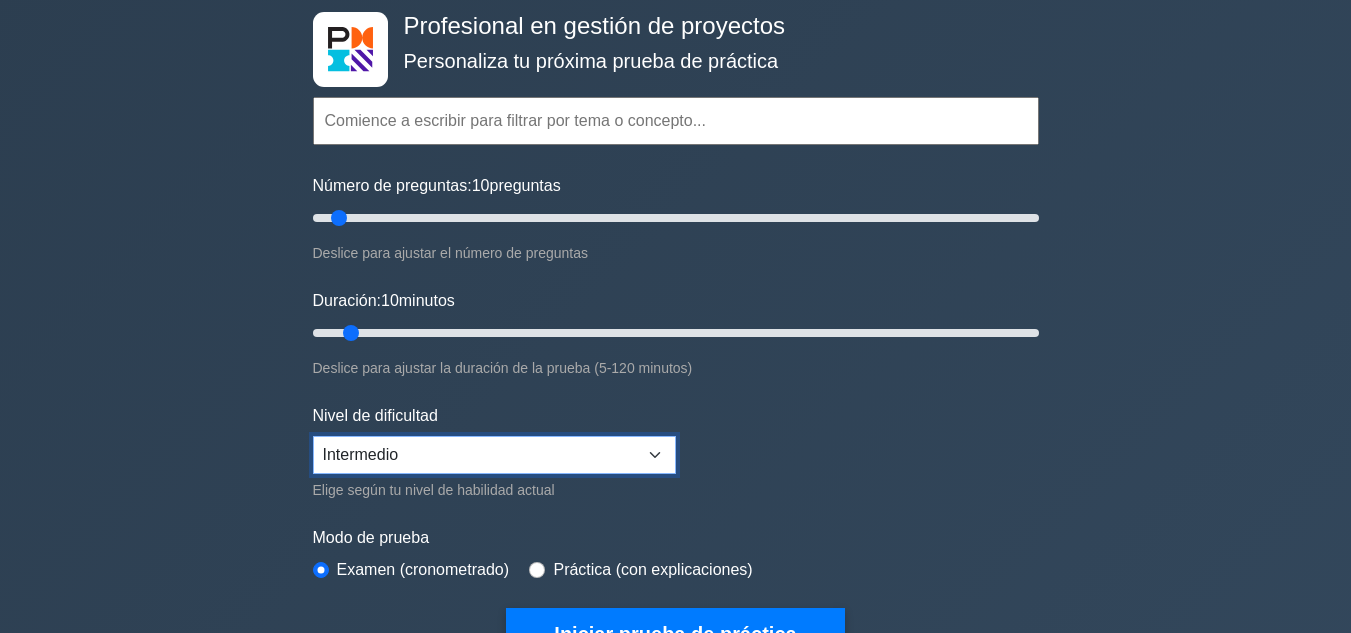click on "Principiante
Intermedio
Experto" at bounding box center [494, 455] 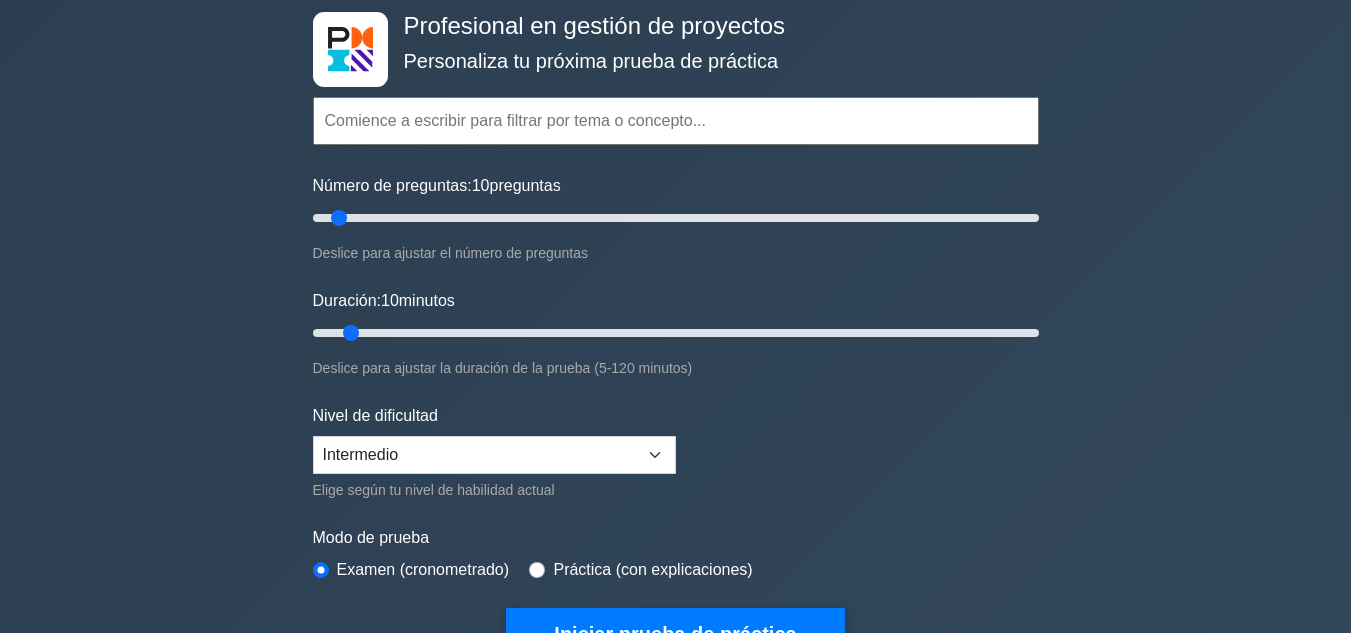 click on "Topics
Scope Management
Time Management
Cost Management
Quality Management
Risk Management
Integration Management
Human Resource Management
Communication Management
Procurement Management" at bounding box center (676, 346) 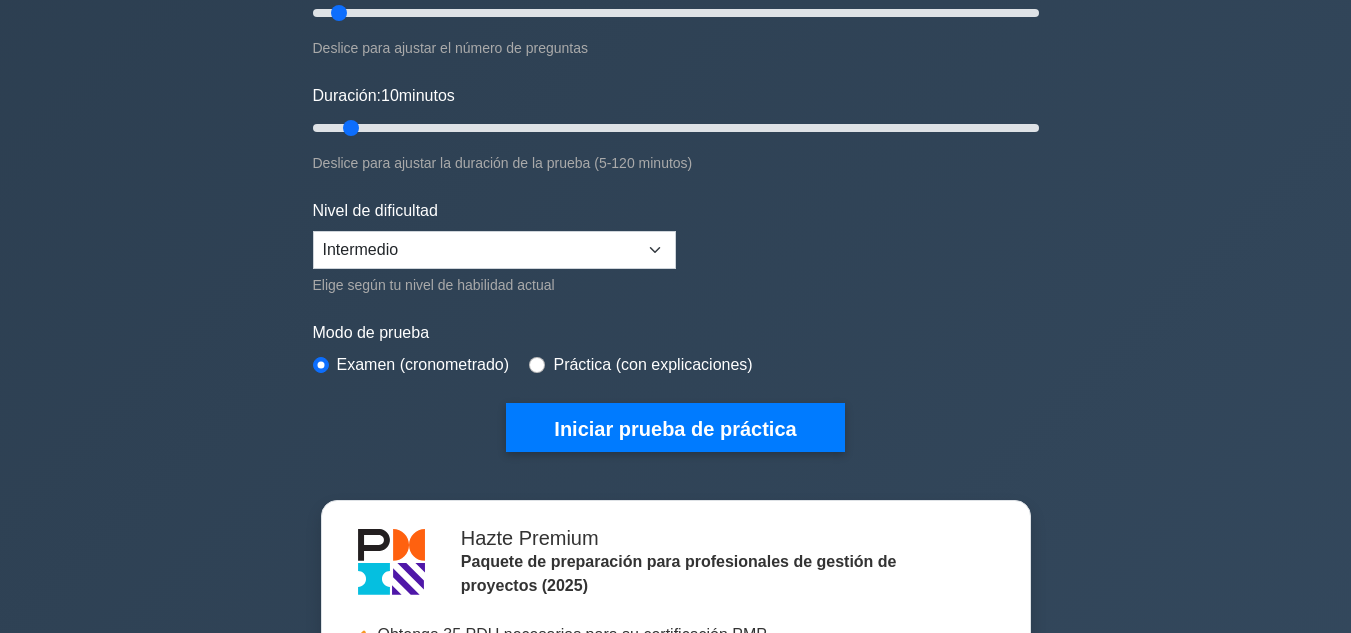 scroll, scrollTop: 400, scrollLeft: 0, axis: vertical 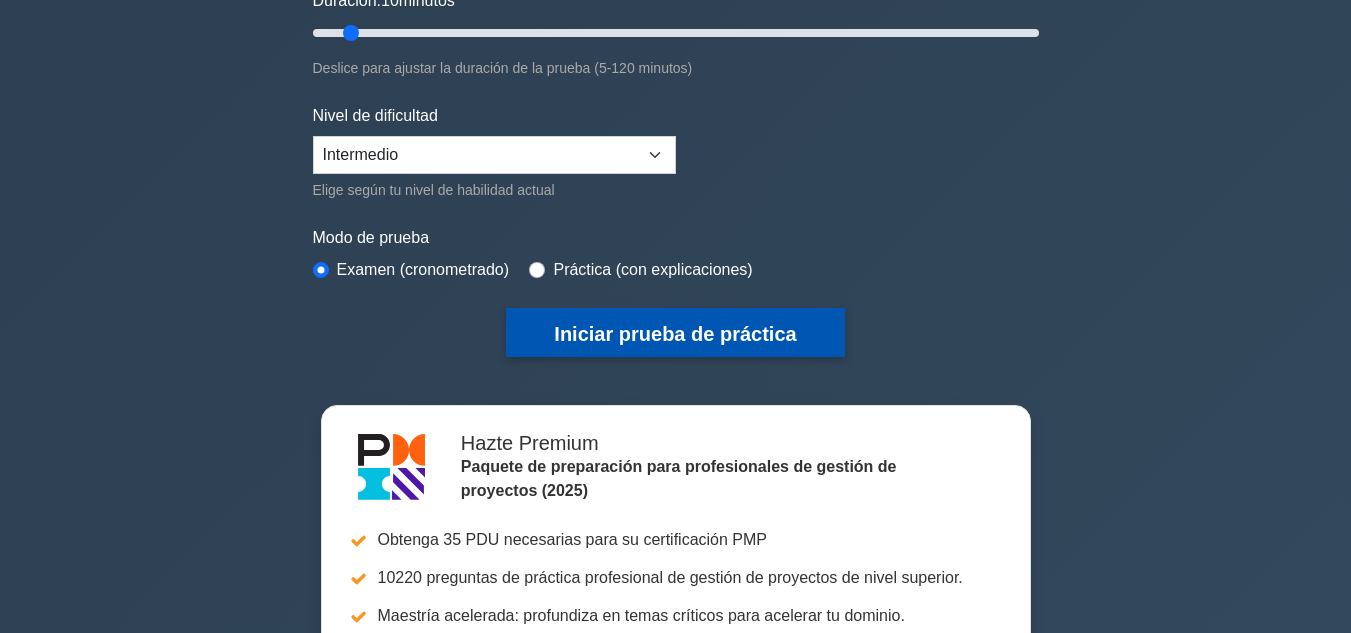 click on "Iniciar prueba de práctica" at bounding box center (675, 334) 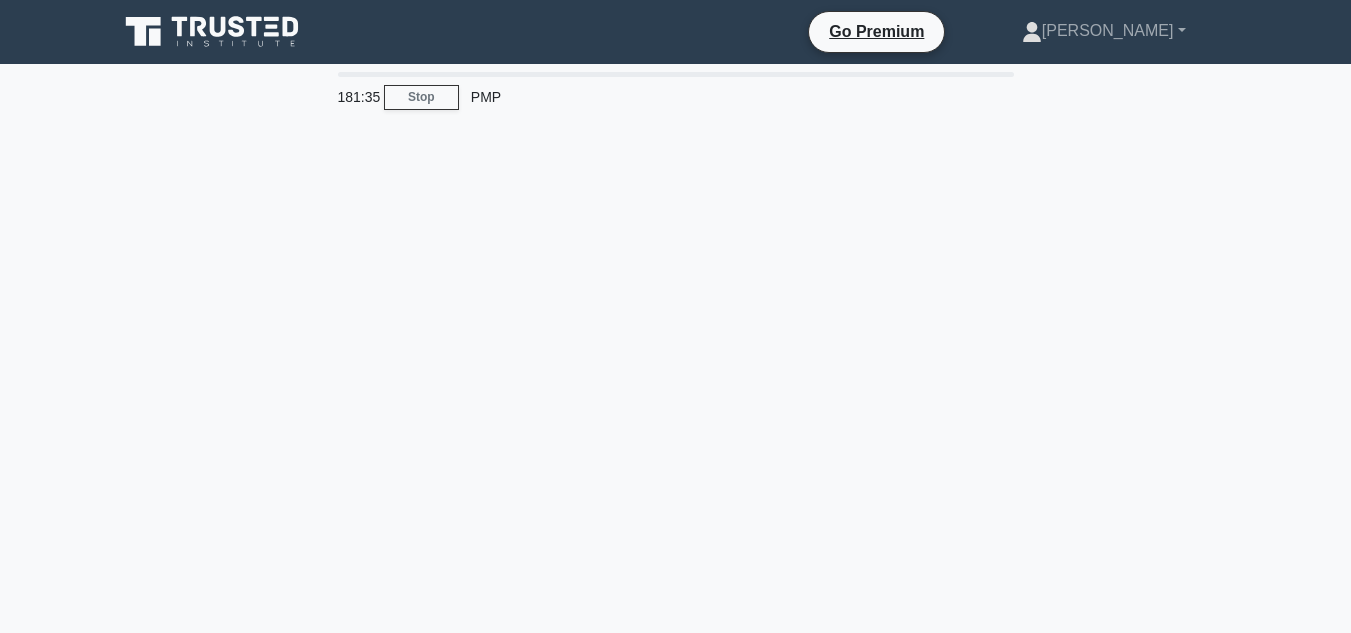 scroll, scrollTop: 0, scrollLeft: 0, axis: both 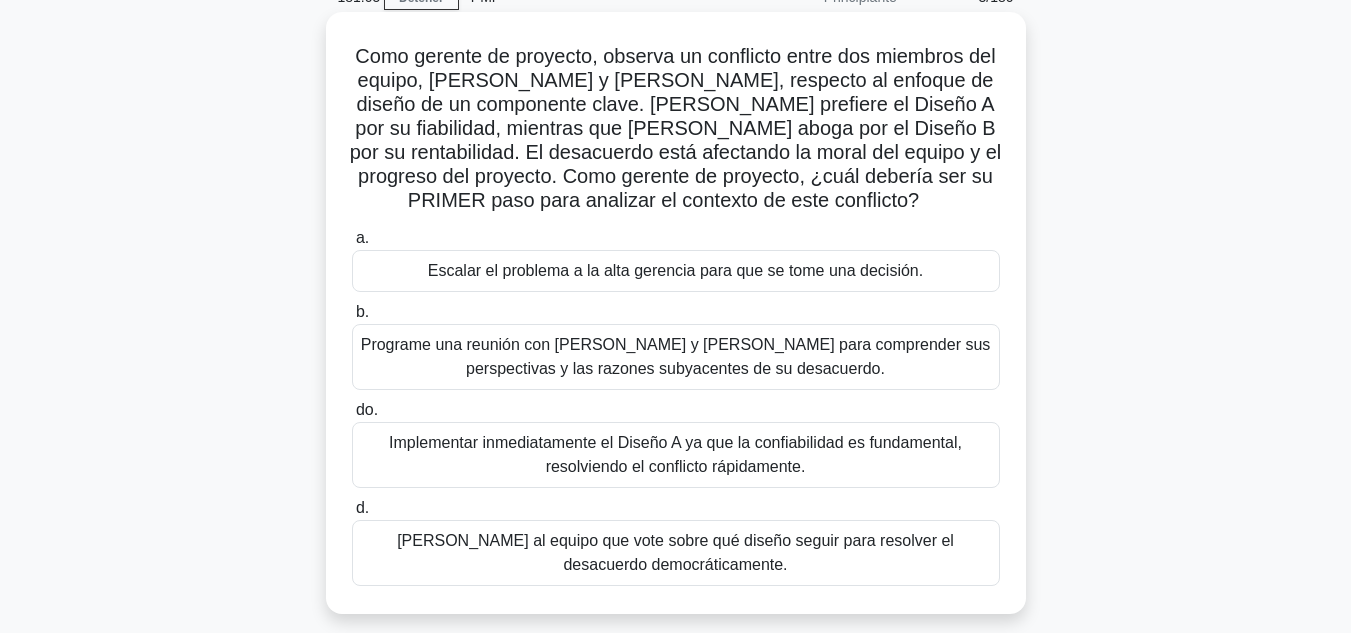 click on "Programe una reunión con Sarah y John para comprender sus perspectivas y las razones subyacentes de su desacuerdo." at bounding box center (676, 356) 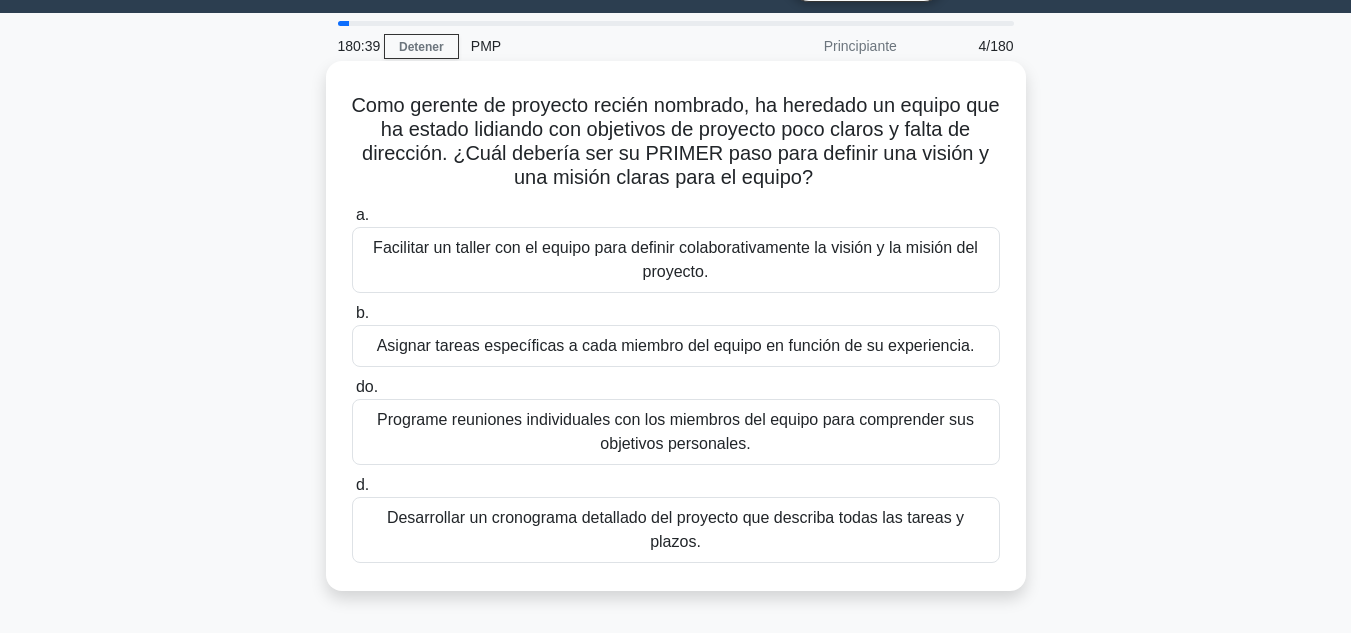 scroll, scrollTop: 100, scrollLeft: 0, axis: vertical 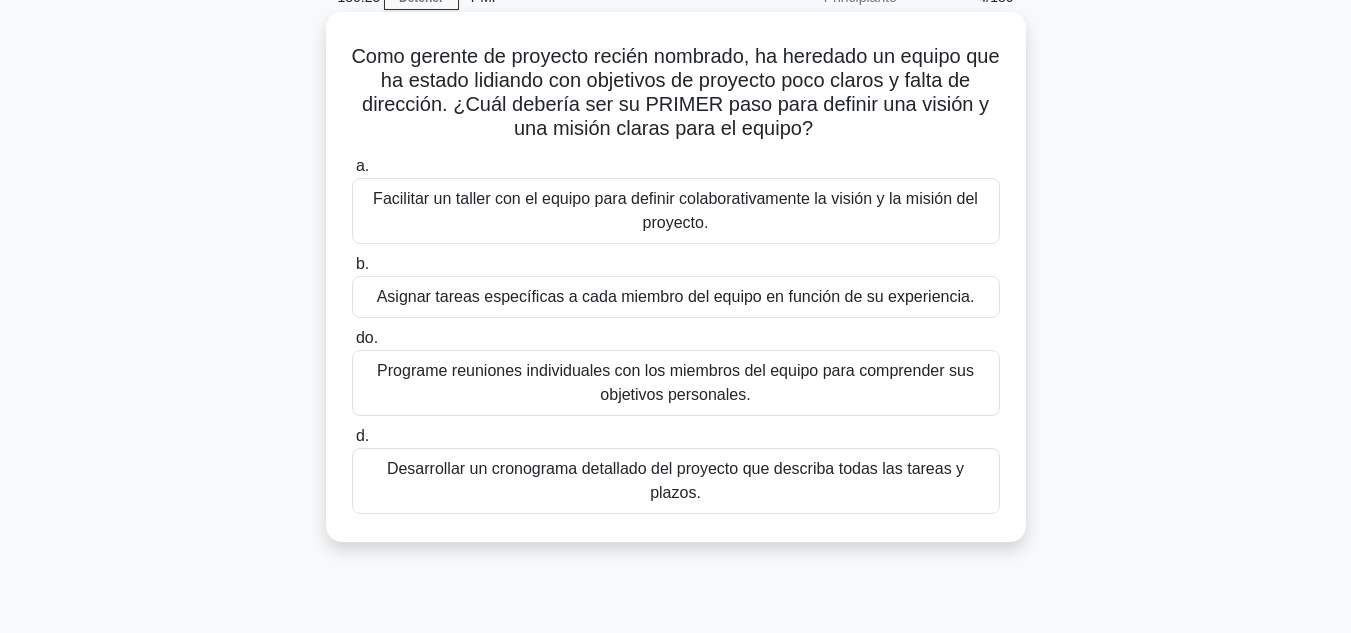 click on "Facilitar un taller con el equipo para definir colaborativamente la visión y la misión del proyecto." at bounding box center (676, 211) 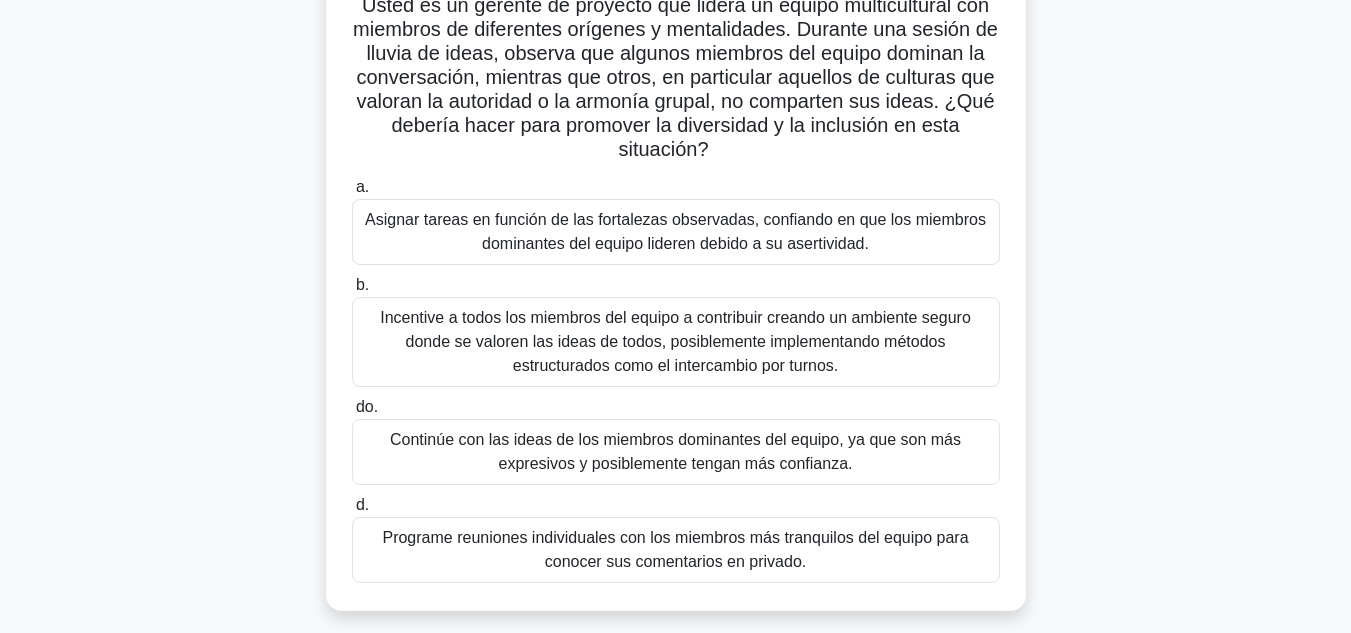 scroll, scrollTop: 200, scrollLeft: 0, axis: vertical 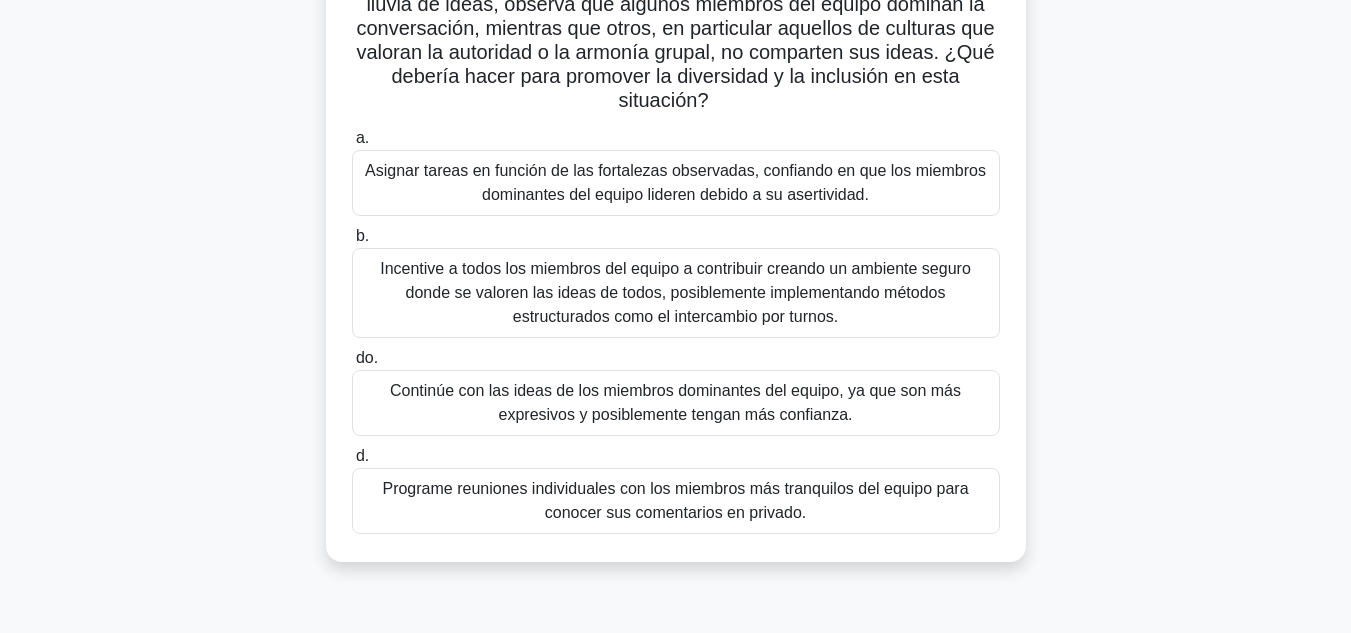 click on "Incentive a todos los miembros del equipo a contribuir creando un ambiente seguro donde se valoren las ideas de todos, posiblemente implementando métodos estructurados como el intercambio por turnos." at bounding box center [676, 293] 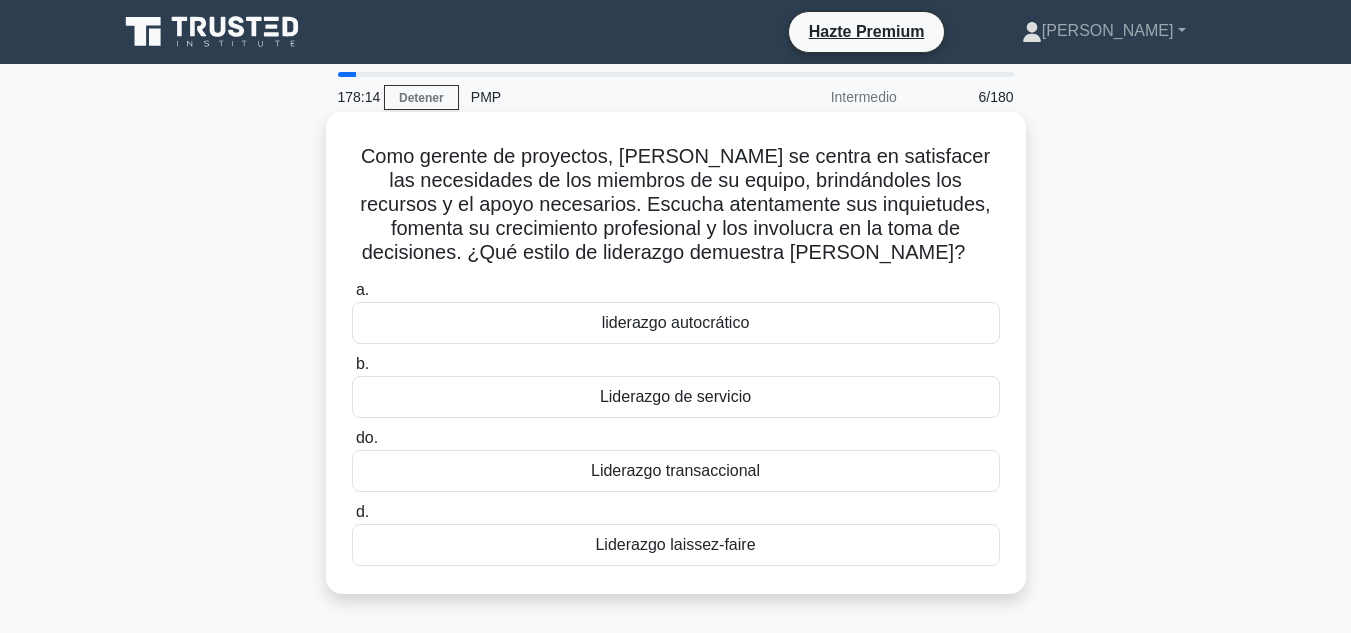 scroll, scrollTop: 100, scrollLeft: 0, axis: vertical 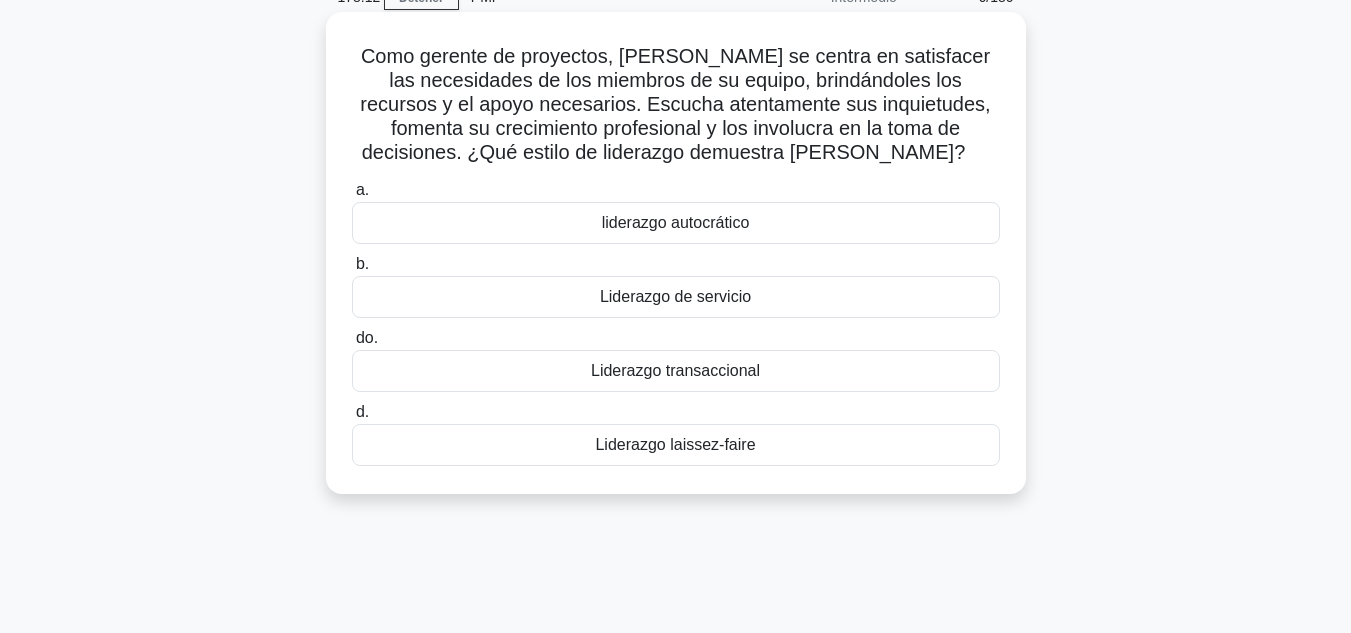 click on "Liderazgo laissez-faire" at bounding box center (675, 444) 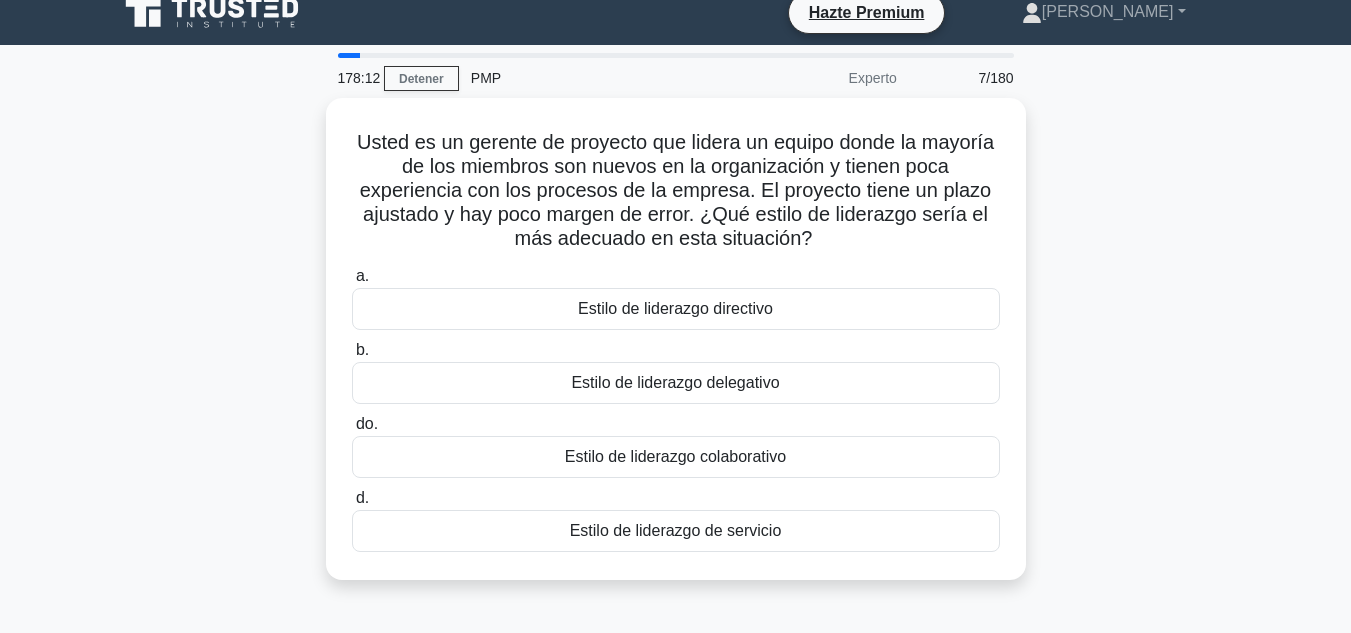 scroll, scrollTop: 0, scrollLeft: 0, axis: both 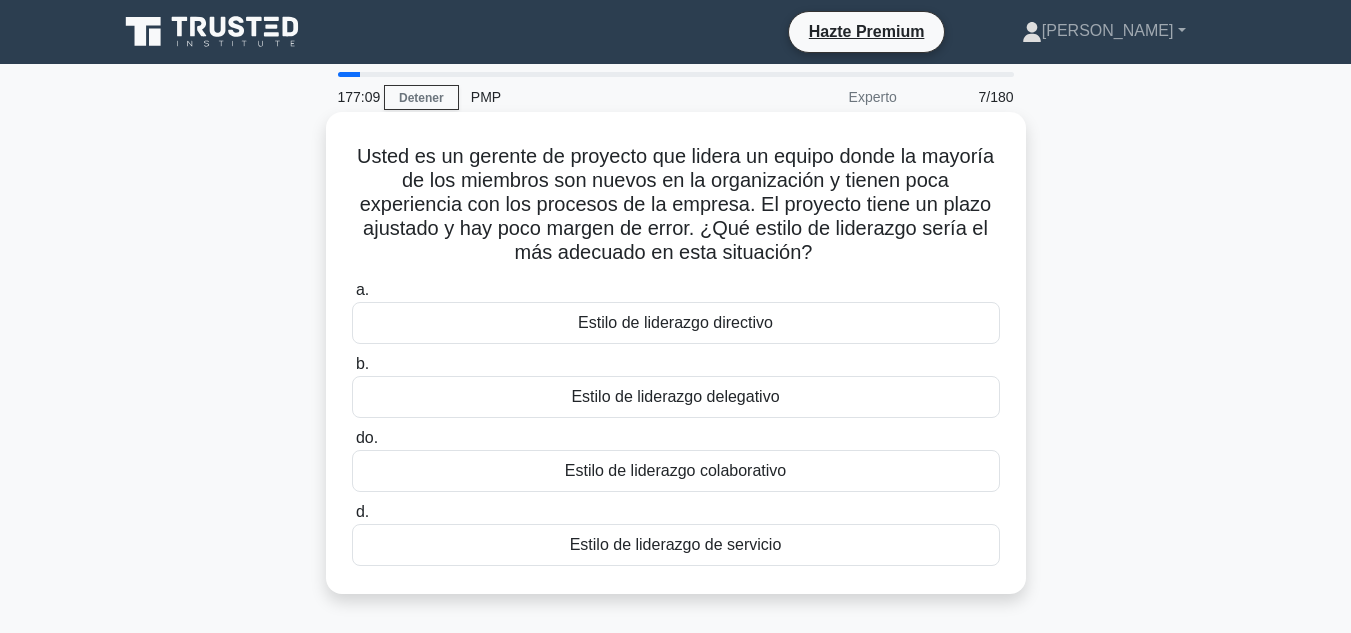 click on "Estilo de liderazgo colaborativo" at bounding box center [675, 470] 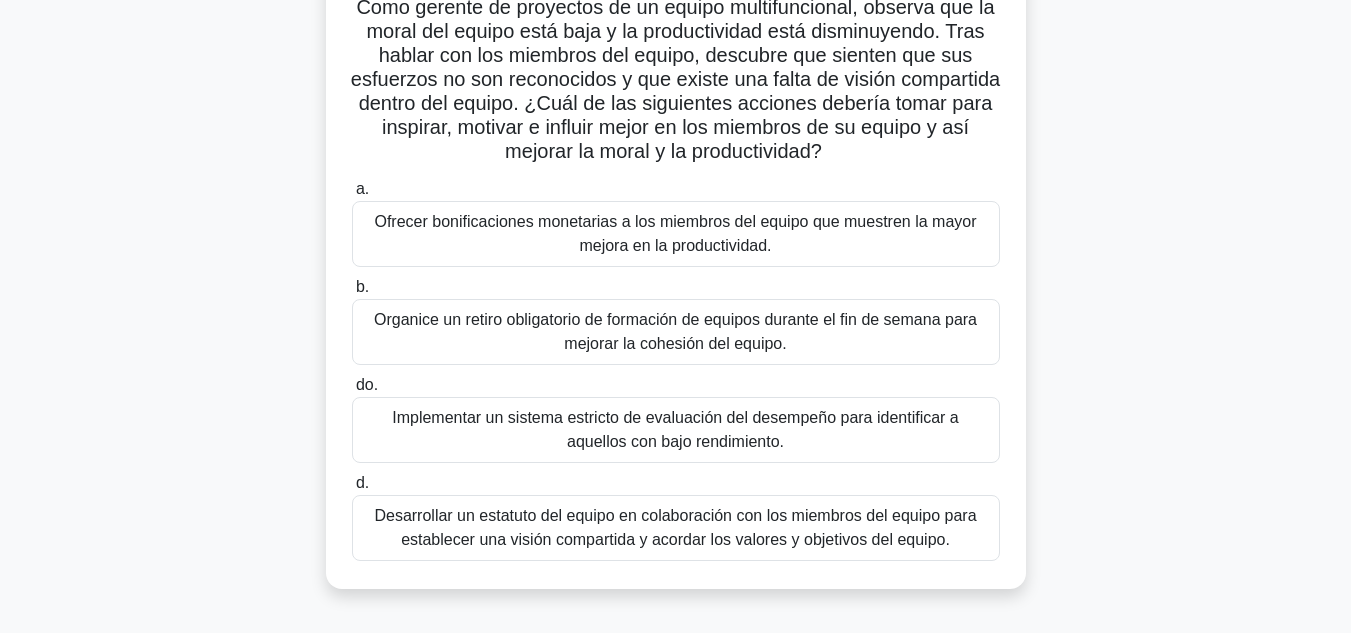 scroll, scrollTop: 100, scrollLeft: 0, axis: vertical 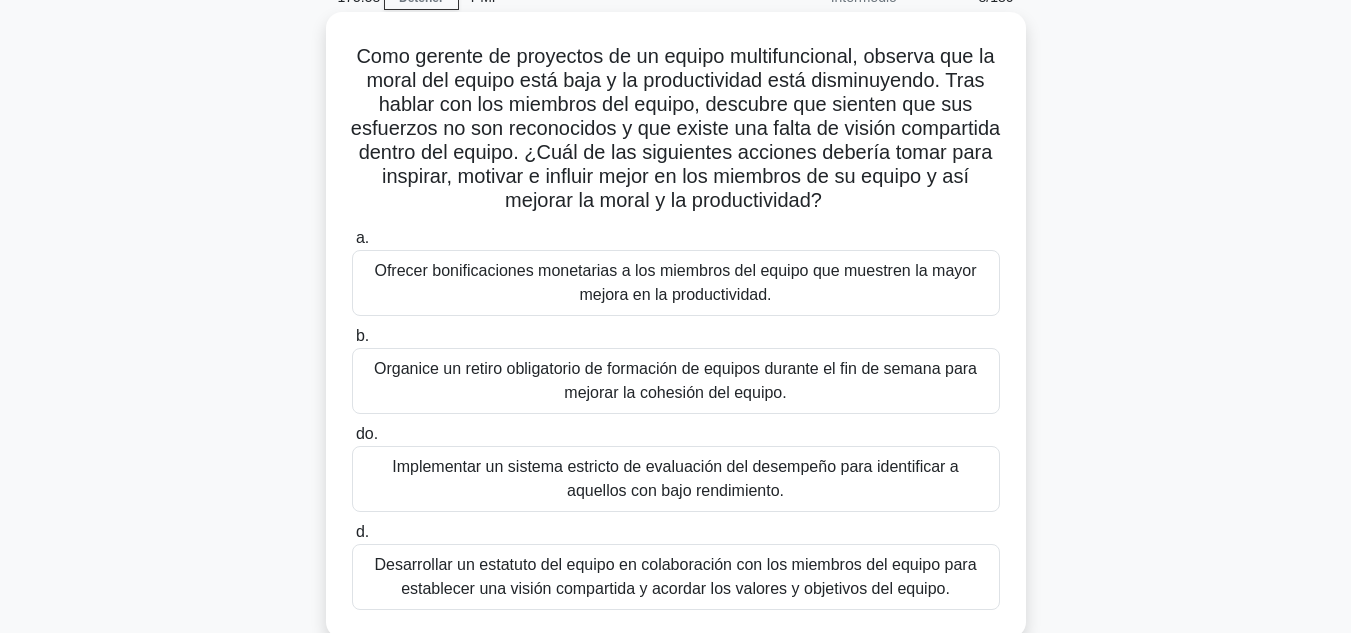 click on "Organice un retiro obligatorio de formación de equipos durante el fin de semana para mejorar la cohesión del equipo." at bounding box center (675, 380) 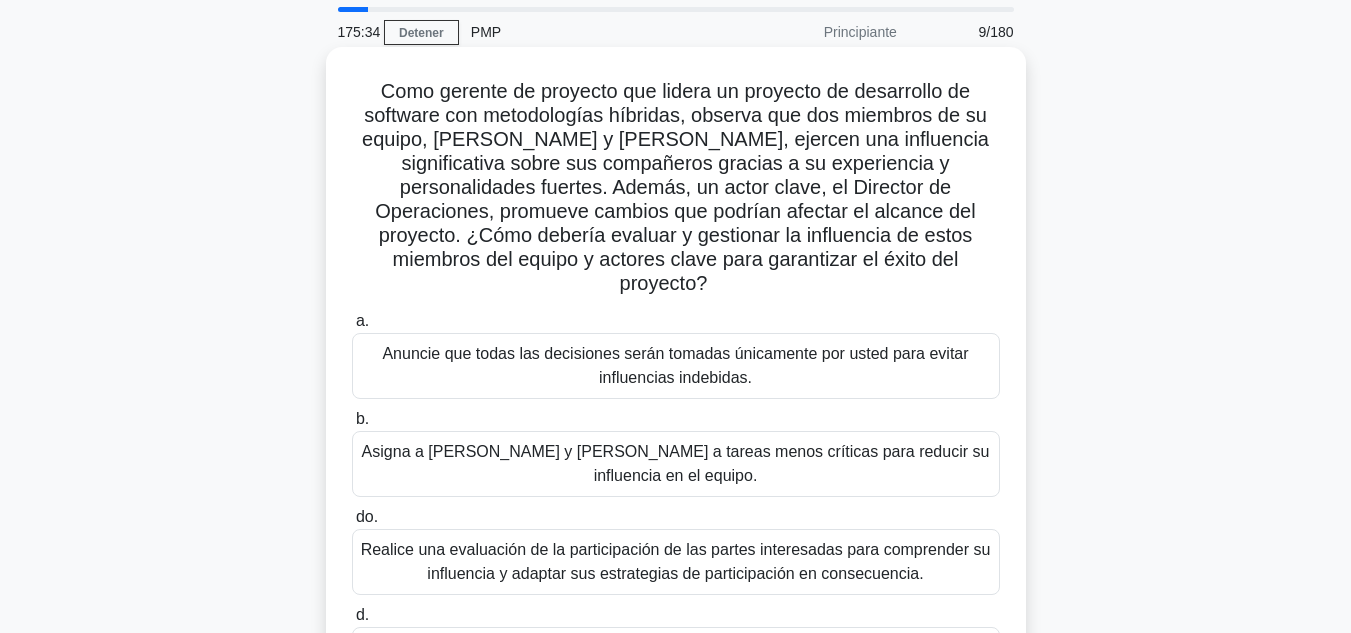 scroll, scrollTop: 100, scrollLeft: 0, axis: vertical 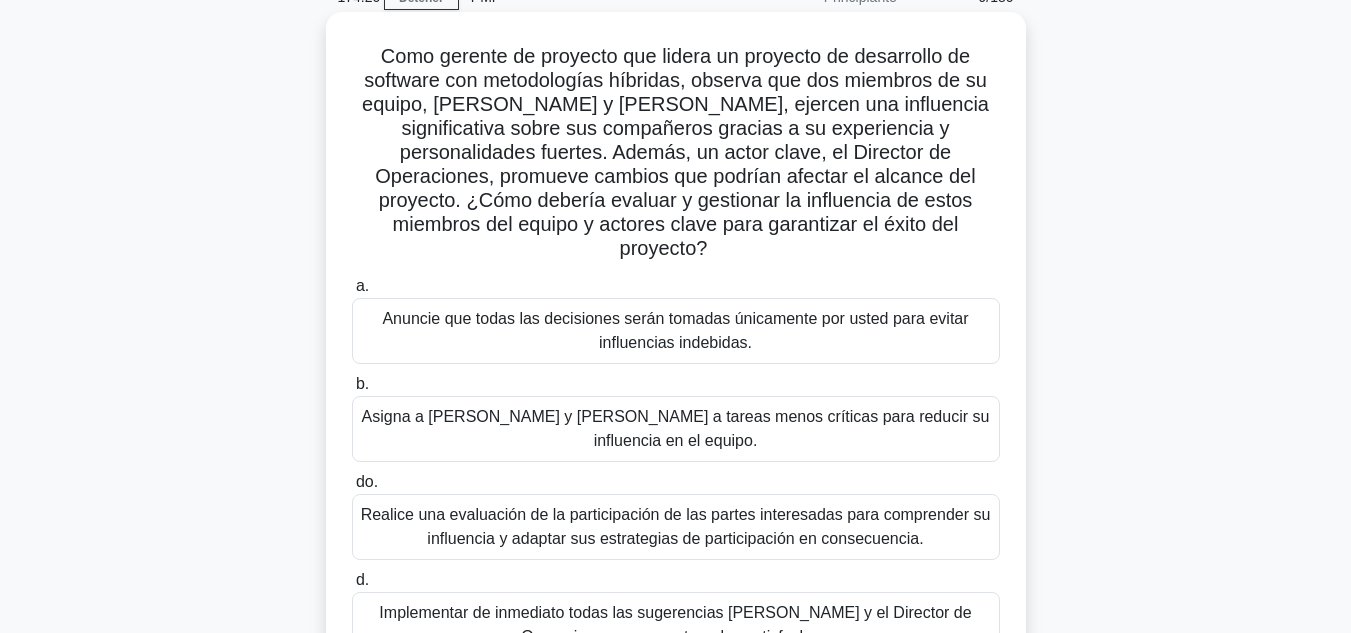 click on "Realice una evaluación de la participación de las partes interesadas para comprender su influencia y adaptar sus estrategias de participación en consecuencia." at bounding box center [676, 526] 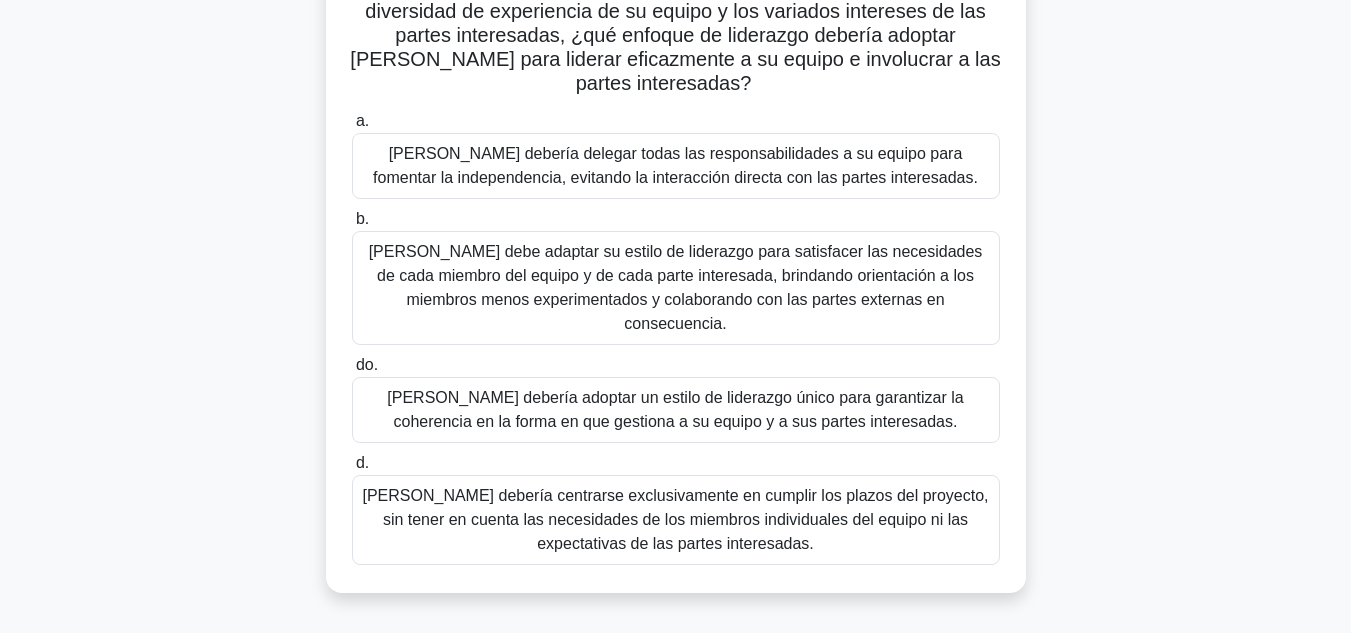 scroll, scrollTop: 300, scrollLeft: 0, axis: vertical 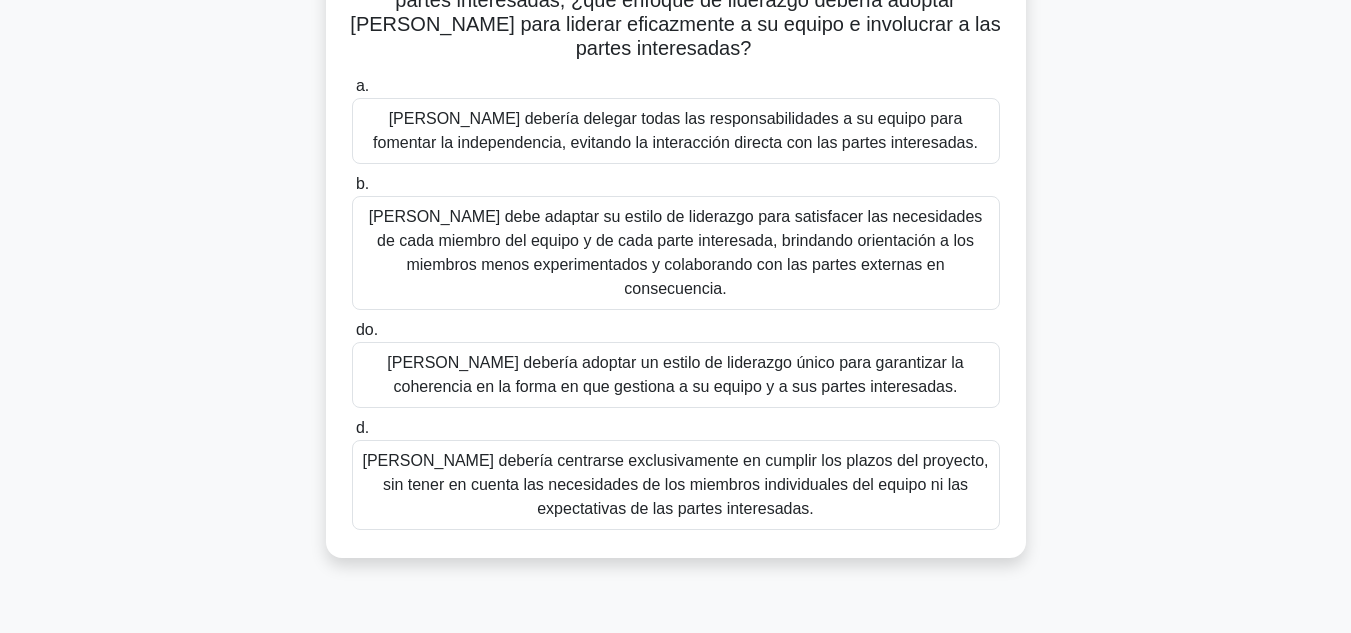 click on "John debe adaptar su estilo de liderazgo para satisfacer las necesidades de cada miembro del equipo y de cada parte interesada, brindando orientación a los miembros menos experimentados y colaborando con las partes externas en consecuencia." at bounding box center [676, 252] 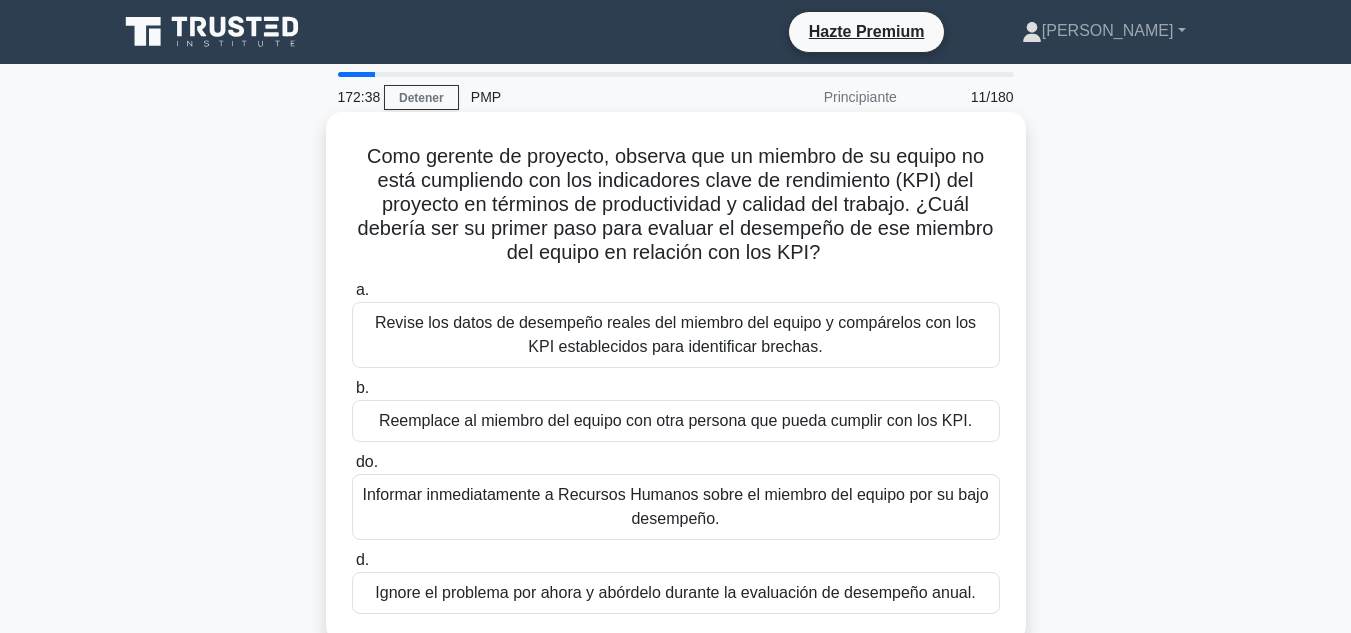 scroll, scrollTop: 100, scrollLeft: 0, axis: vertical 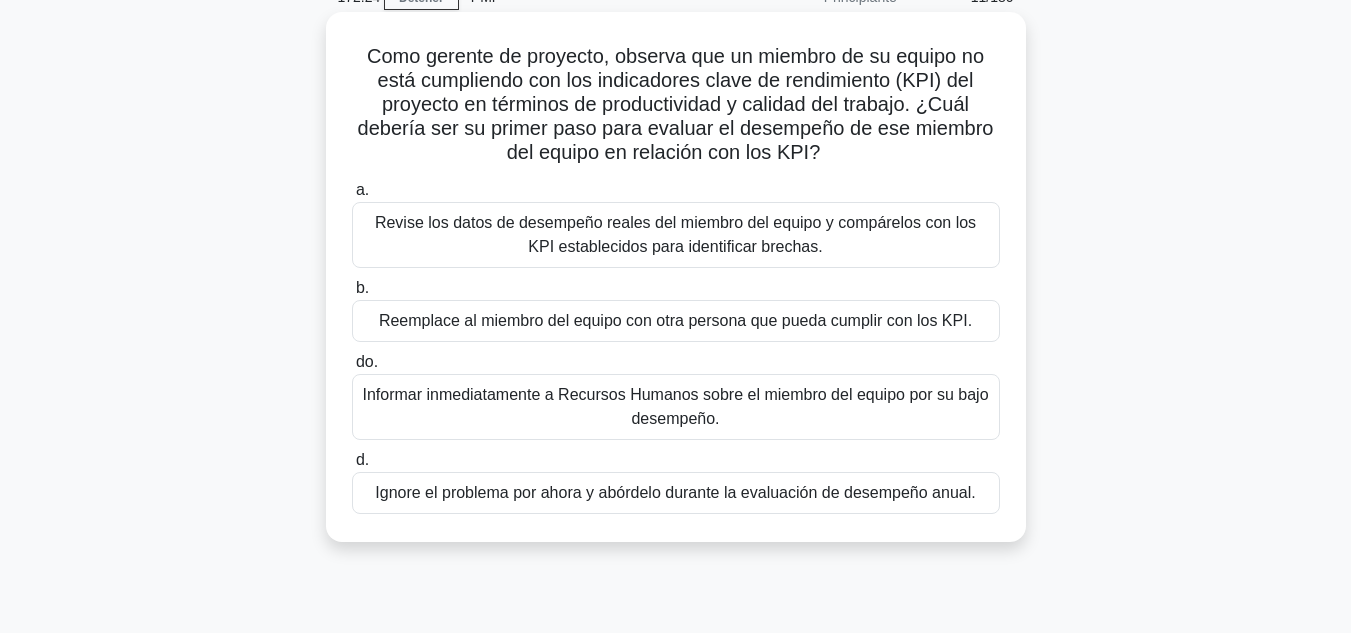 click on "Revise los datos de desempeño reales del miembro del equipo y compárelos con los KPI establecidos para identificar brechas." at bounding box center (676, 235) 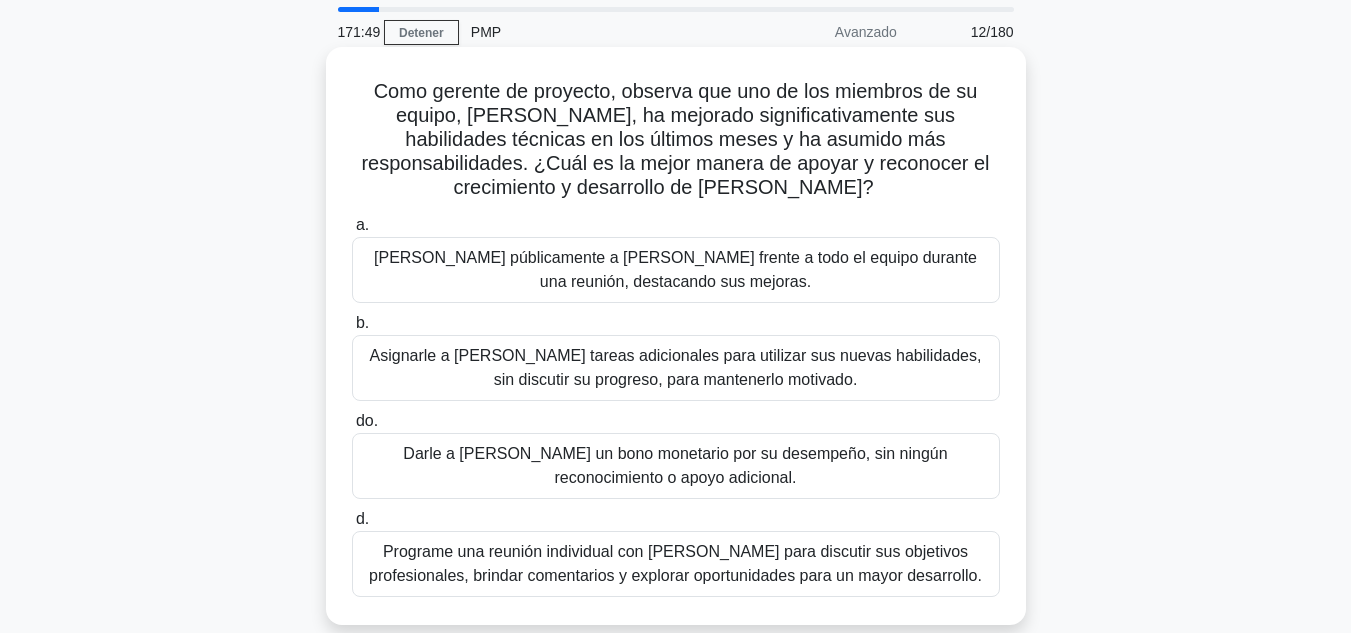 scroll, scrollTop: 100, scrollLeft: 0, axis: vertical 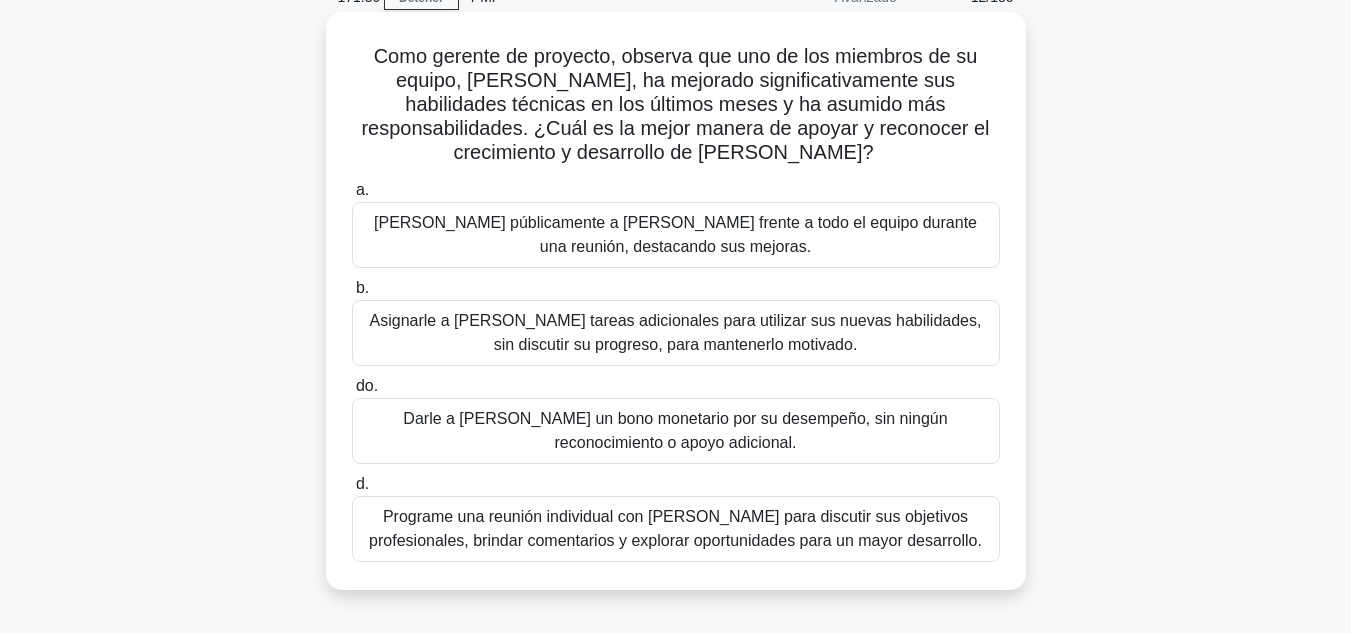click on "Programe una reunión individual con Alex para discutir sus objetivos profesionales, brindar comentarios y explorar oportunidades para un mayor desarrollo." at bounding box center [675, 528] 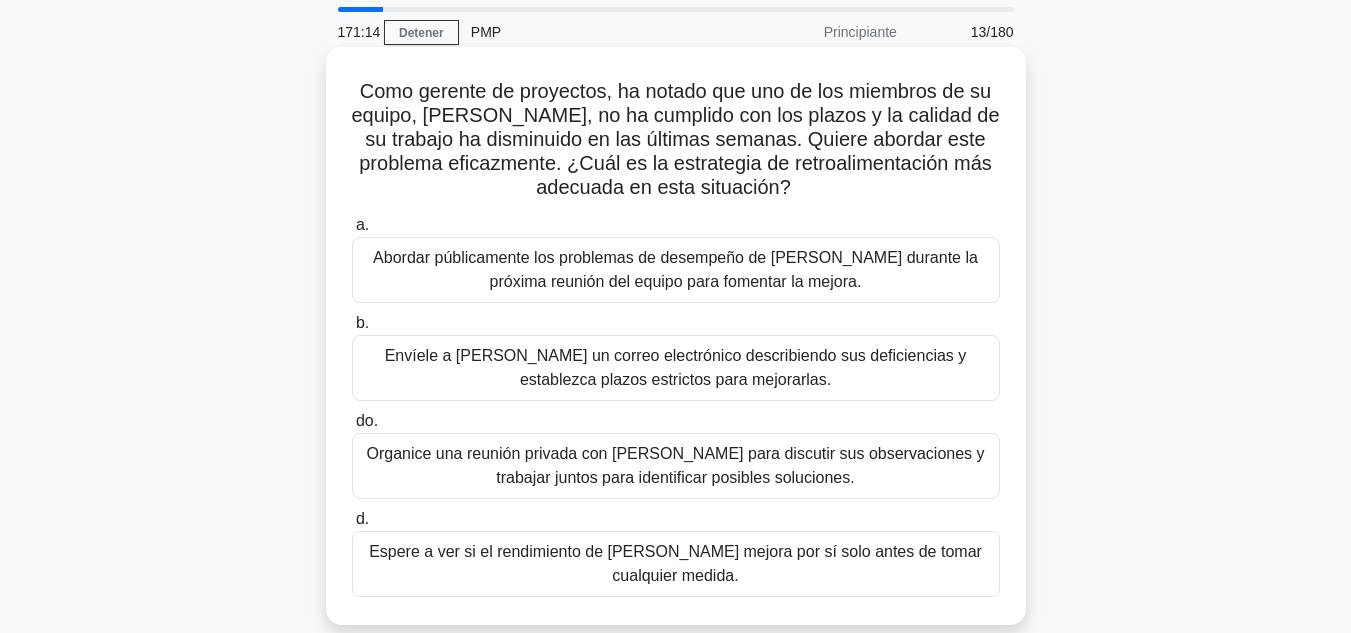 scroll, scrollTop: 100, scrollLeft: 0, axis: vertical 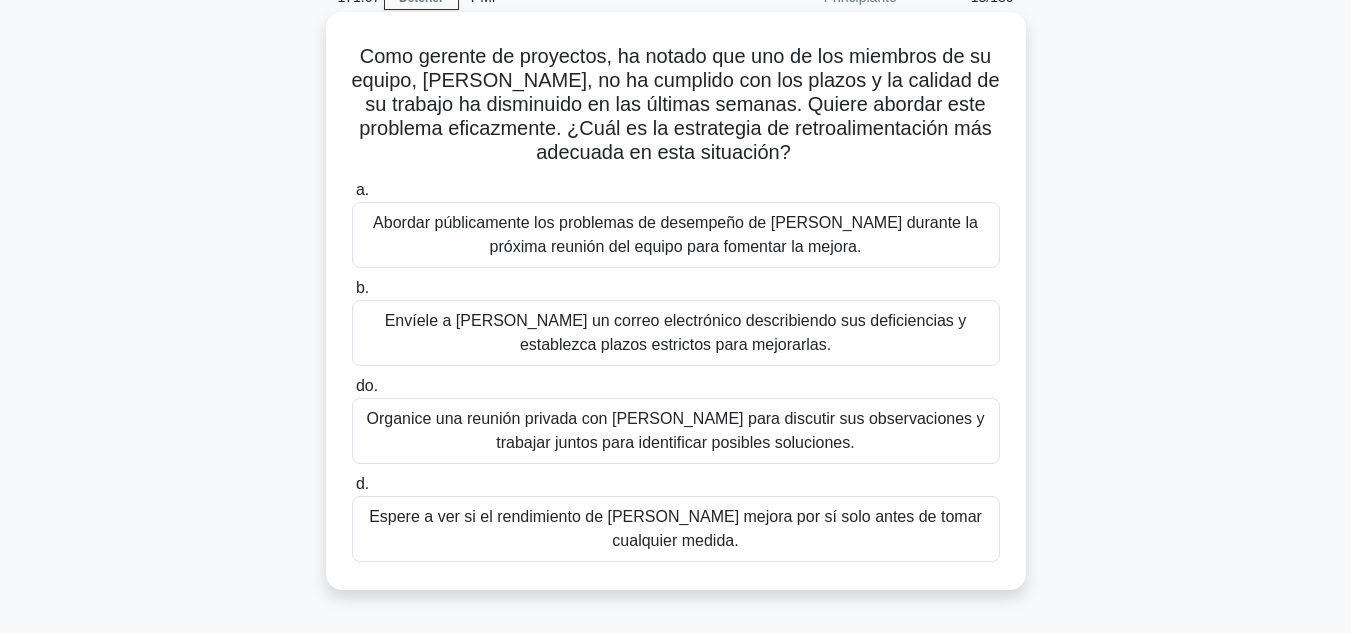 click on "Organice una reunión privada con Alex para discutir sus observaciones y trabajar juntos para identificar posibles soluciones." at bounding box center [675, 430] 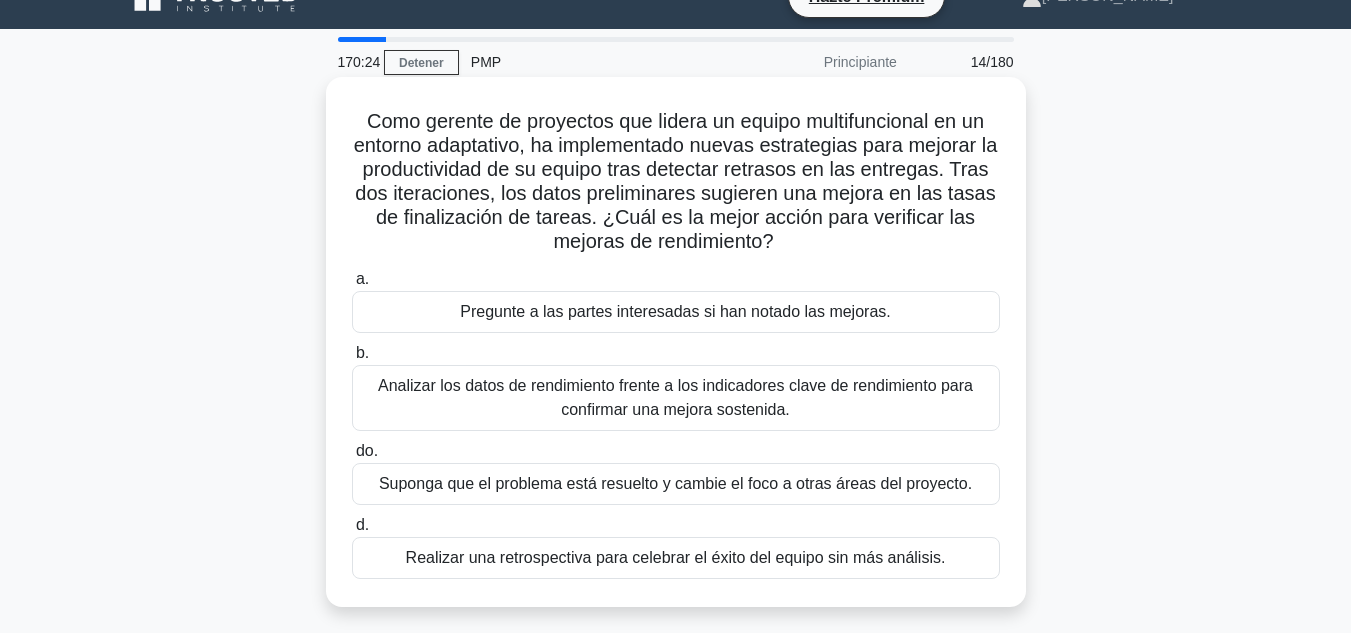 scroll, scrollTop: 0, scrollLeft: 0, axis: both 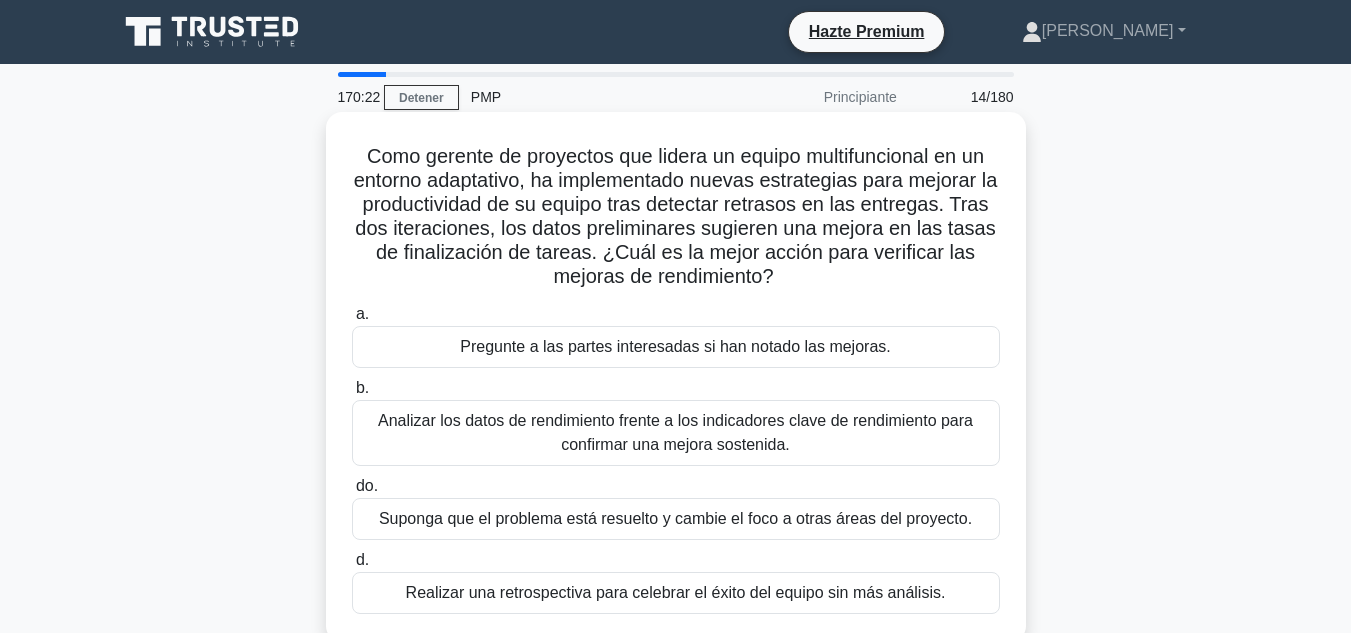 click on "Analizar los datos de rendimiento frente a los indicadores clave de rendimiento para confirmar una mejora sostenida." at bounding box center (676, 433) 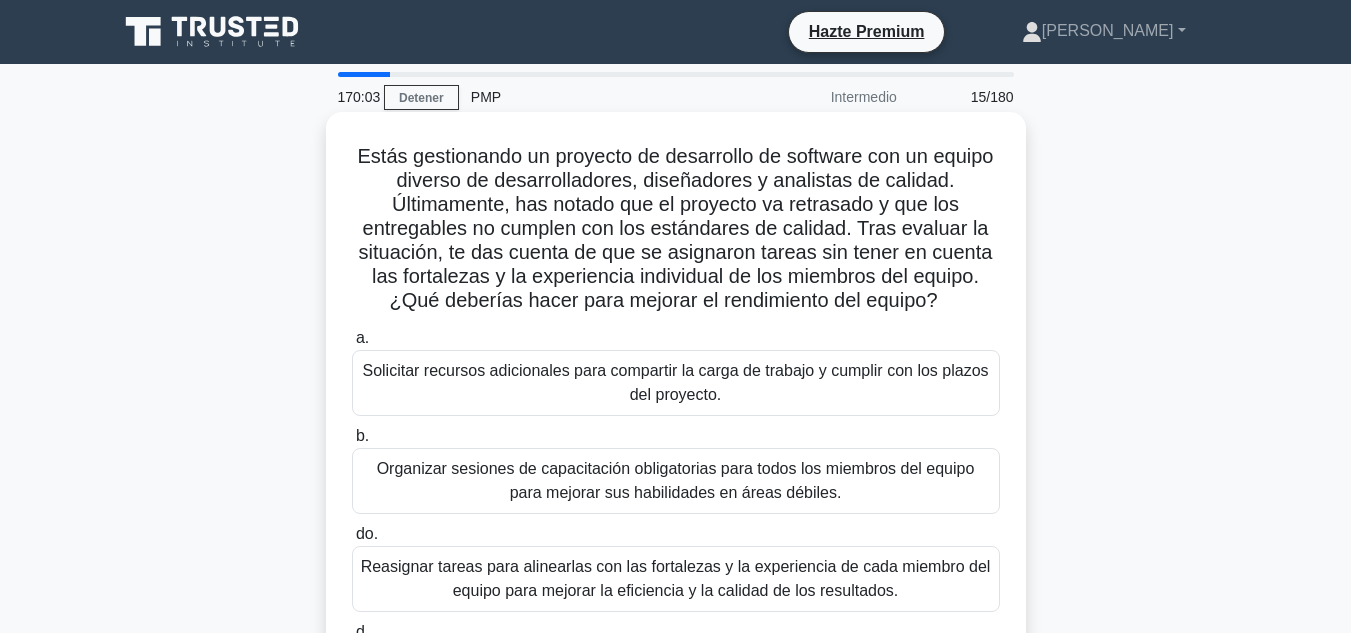 scroll, scrollTop: 100, scrollLeft: 0, axis: vertical 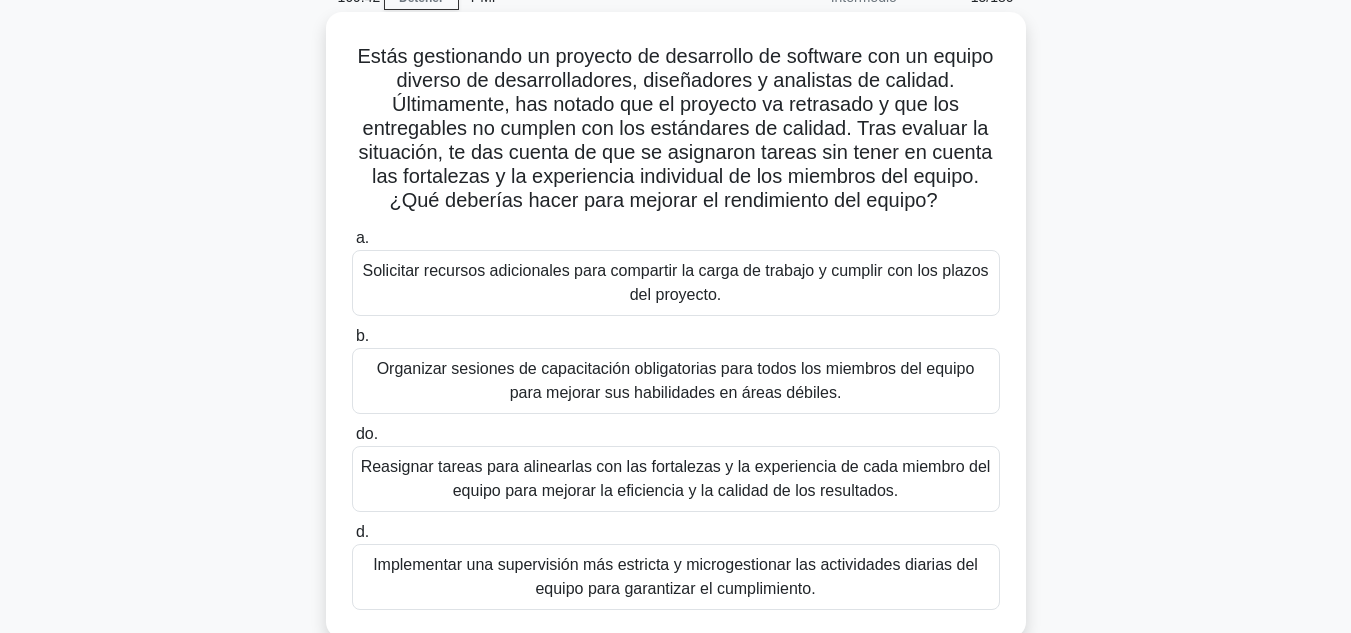 click on "Organizar sesiones de capacitación obligatorias para todos los miembros del equipo para mejorar sus habilidades en áreas débiles." at bounding box center (676, 381) 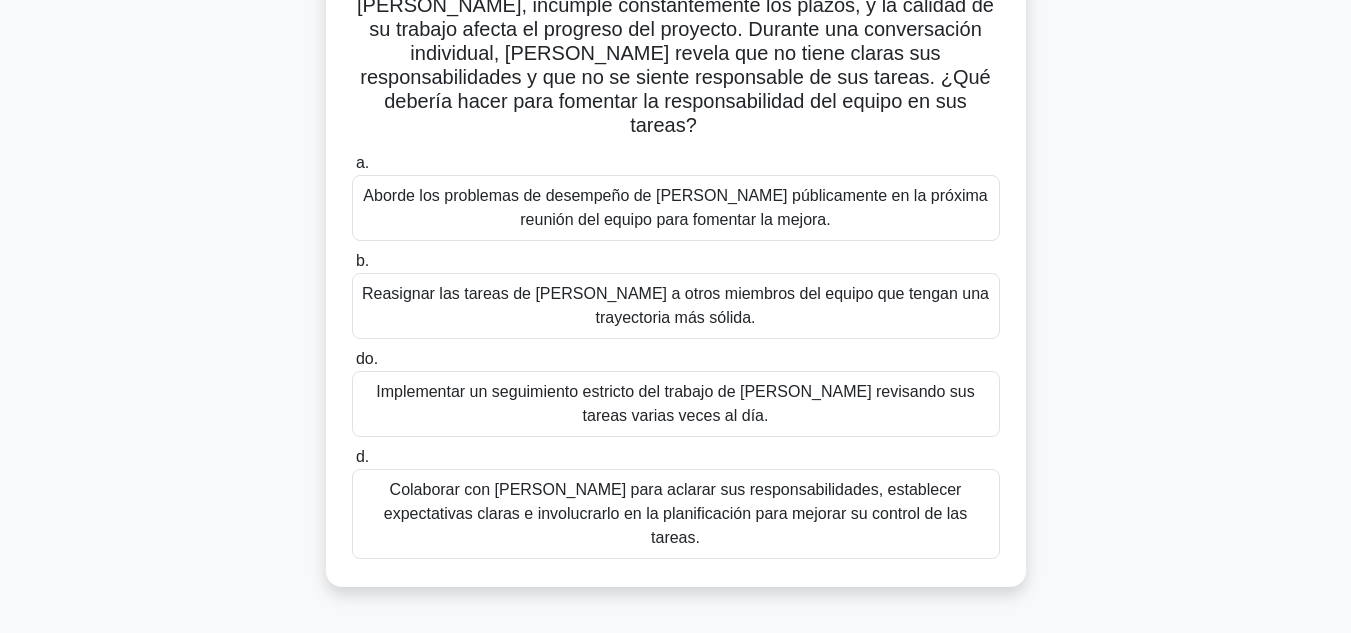 scroll, scrollTop: 200, scrollLeft: 0, axis: vertical 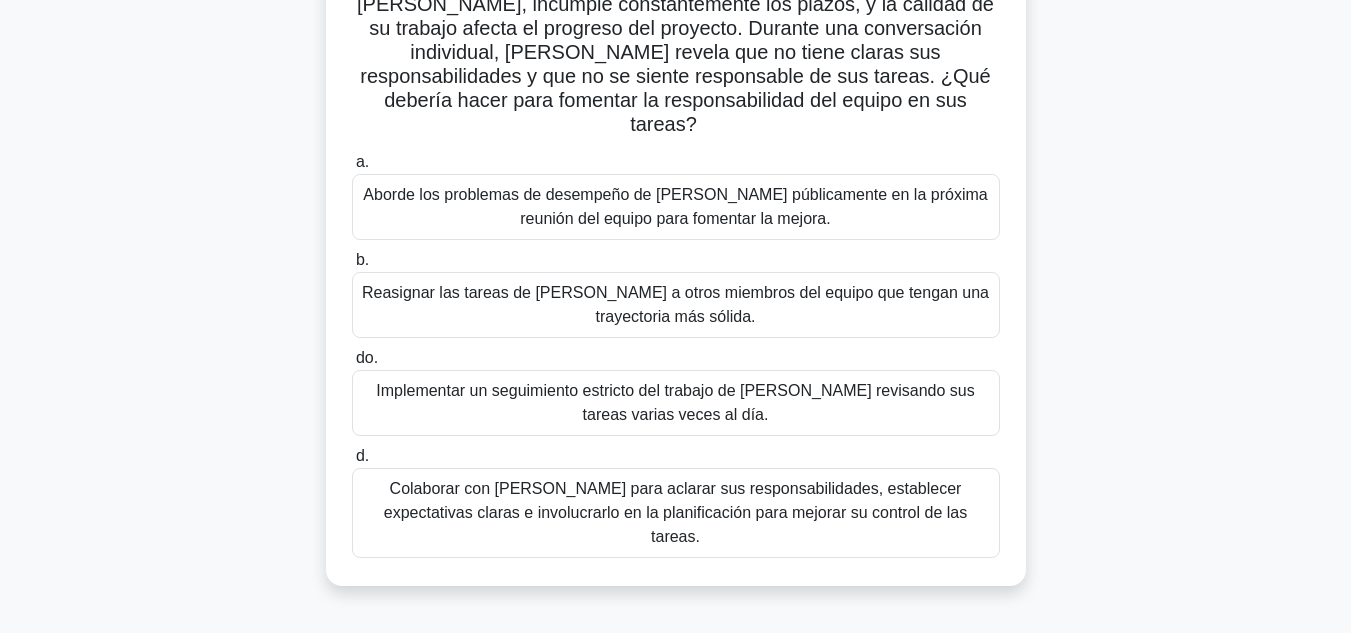 click on "Colaborar con Alex para aclarar sus responsabilidades, establecer expectativas claras e involucrarlo en la planificación para mejorar su control de las tareas." at bounding box center [675, 512] 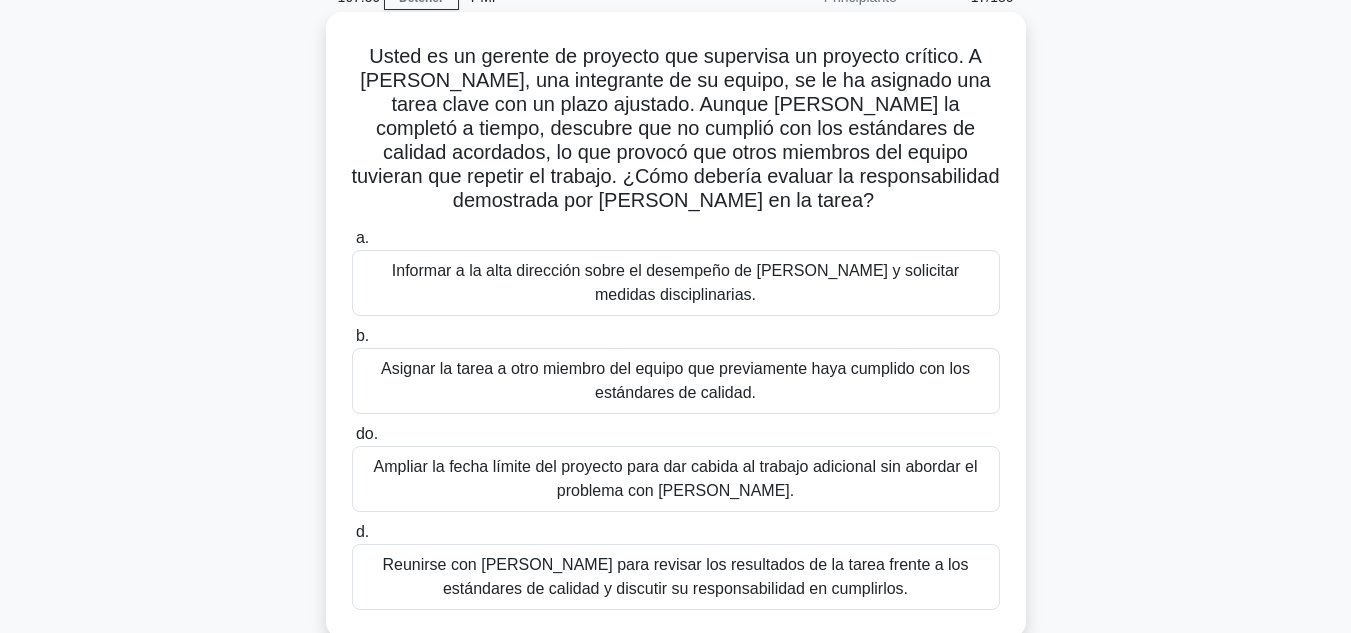 scroll, scrollTop: 200, scrollLeft: 0, axis: vertical 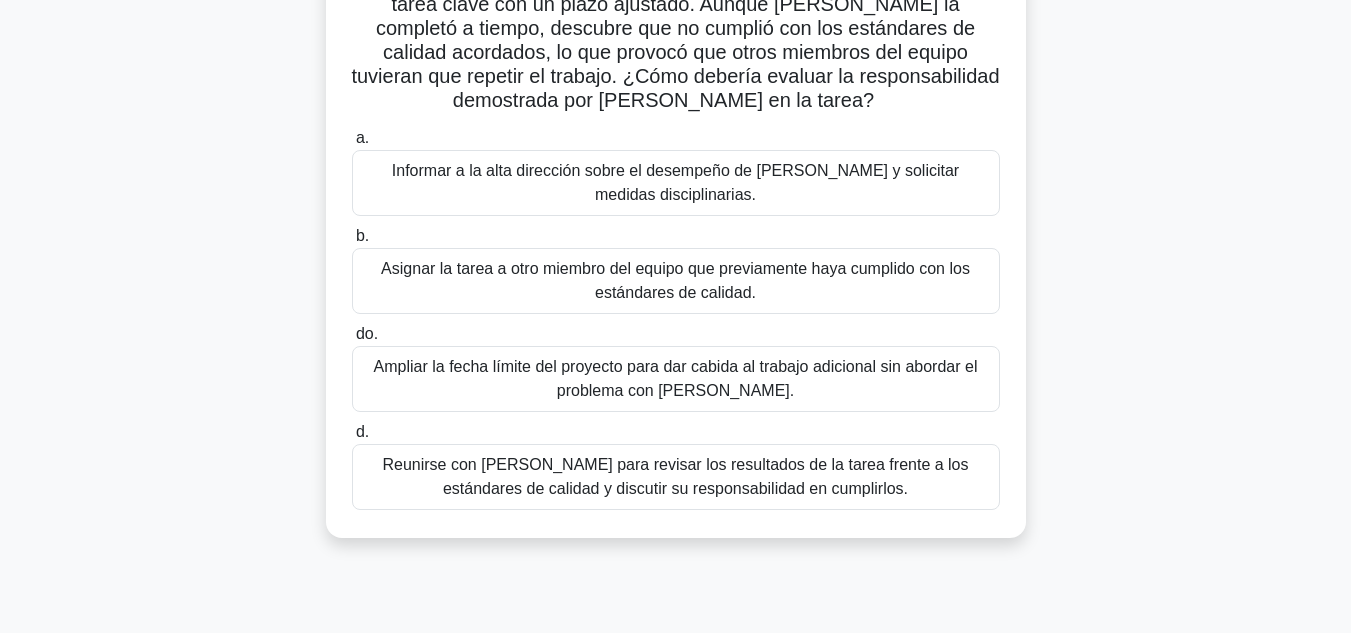 click on "Reunirse con Priya para revisar los resultados de la tarea frente a los estándares de calidad y discutir su responsabilidad en cumplirlos." at bounding box center (675, 476) 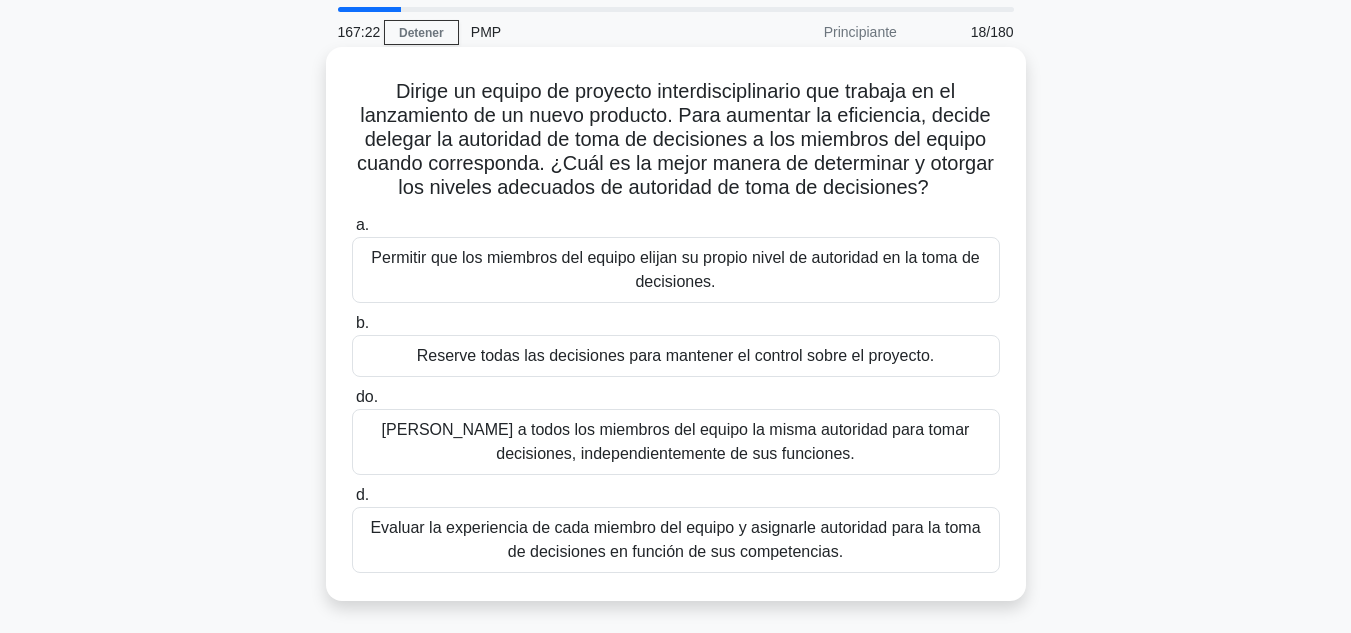 scroll, scrollTop: 100, scrollLeft: 0, axis: vertical 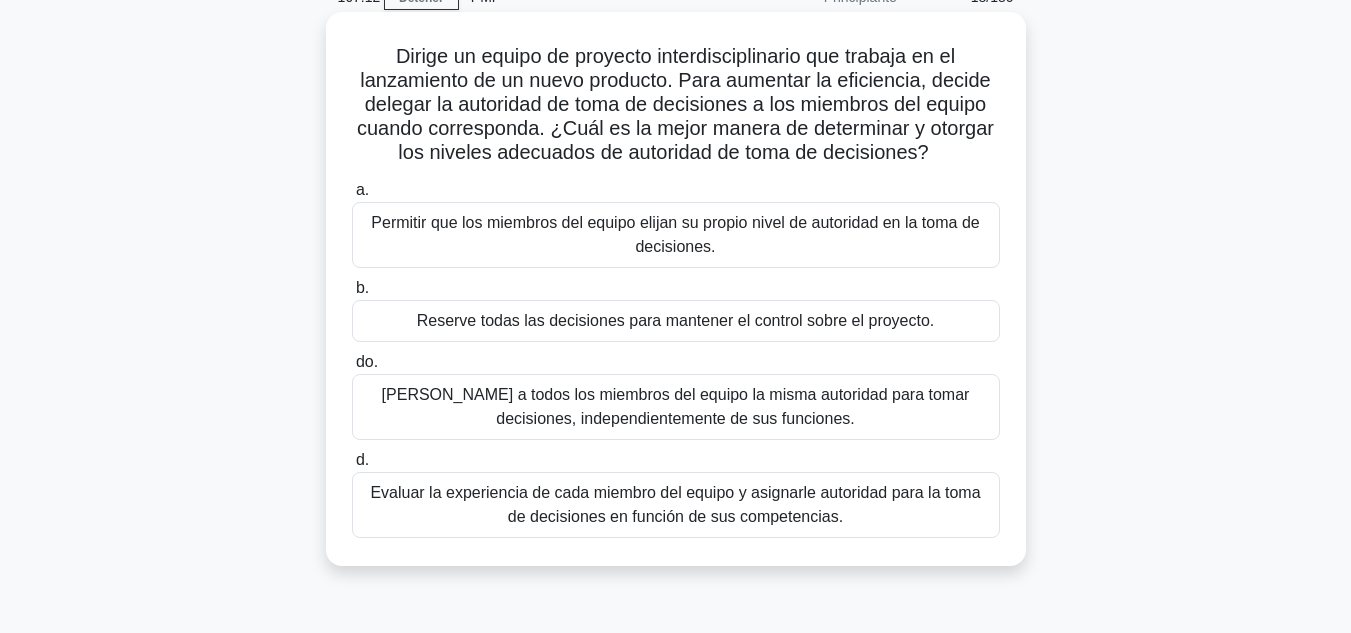 click on "Evaluar la experiencia de cada miembro del equipo y asignarle autoridad para la toma de decisiones en función de sus competencias." at bounding box center (675, 504) 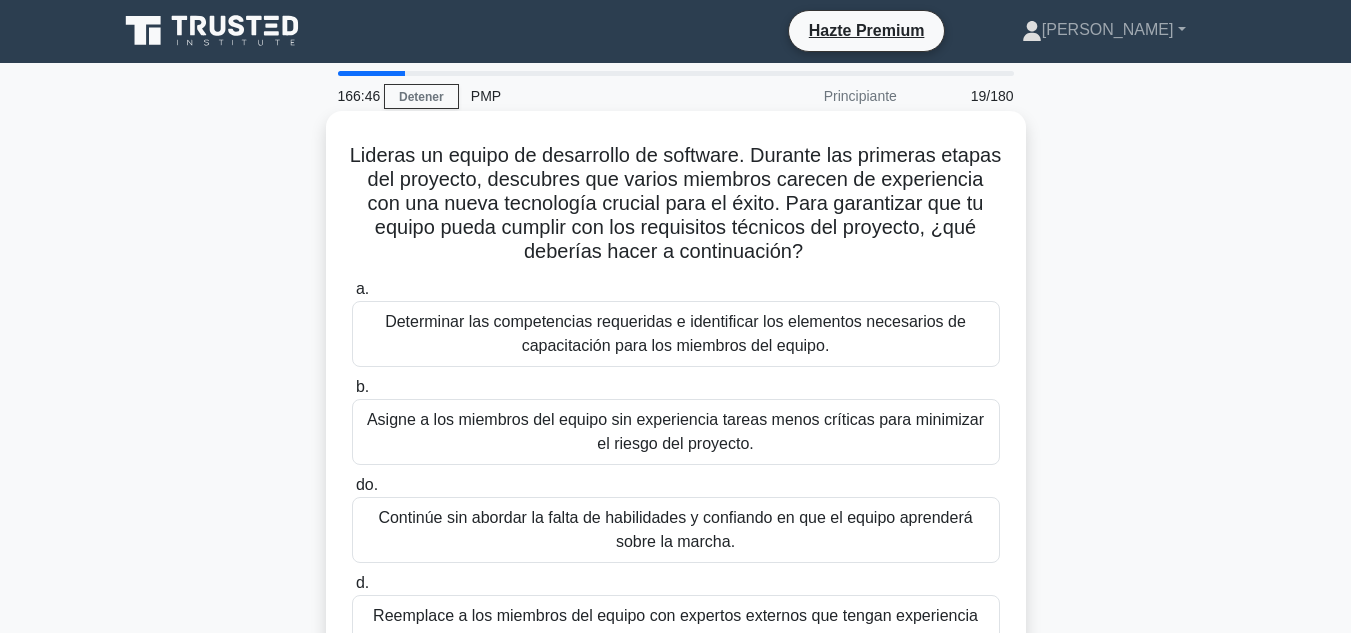 scroll, scrollTop: 0, scrollLeft: 0, axis: both 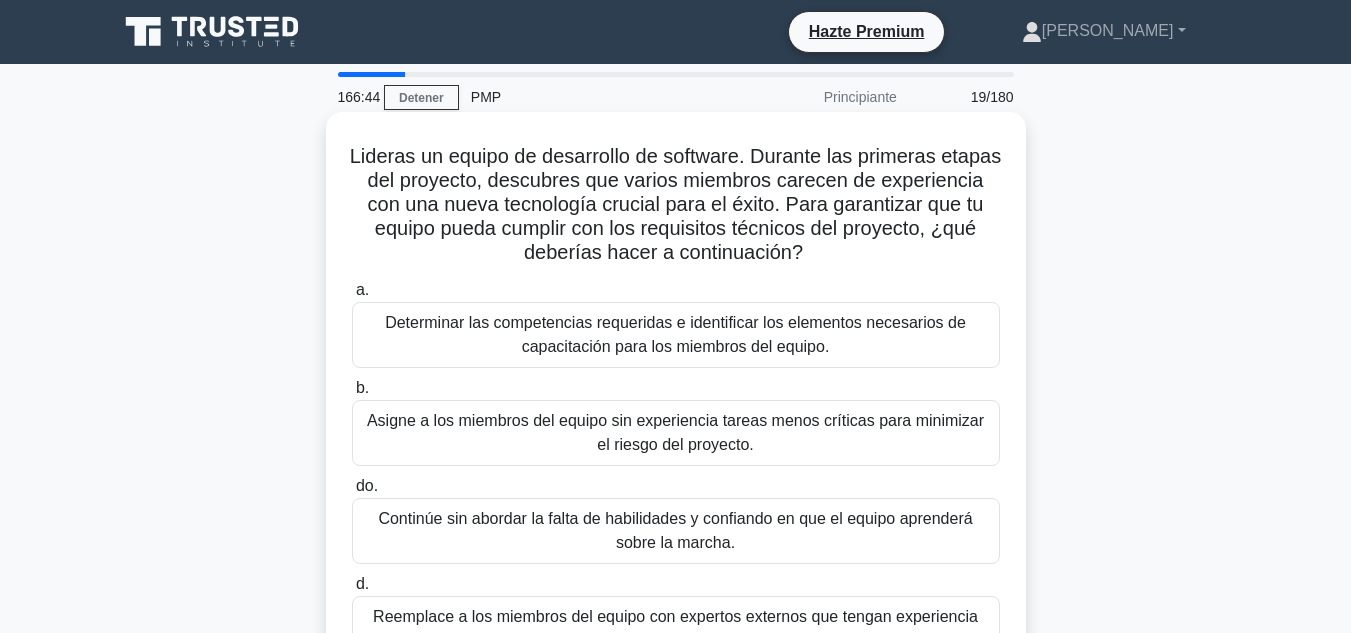 click on "Determinar las competencias requeridas e identificar los elementos necesarios de capacitación para los miembros del equipo." at bounding box center (675, 334) 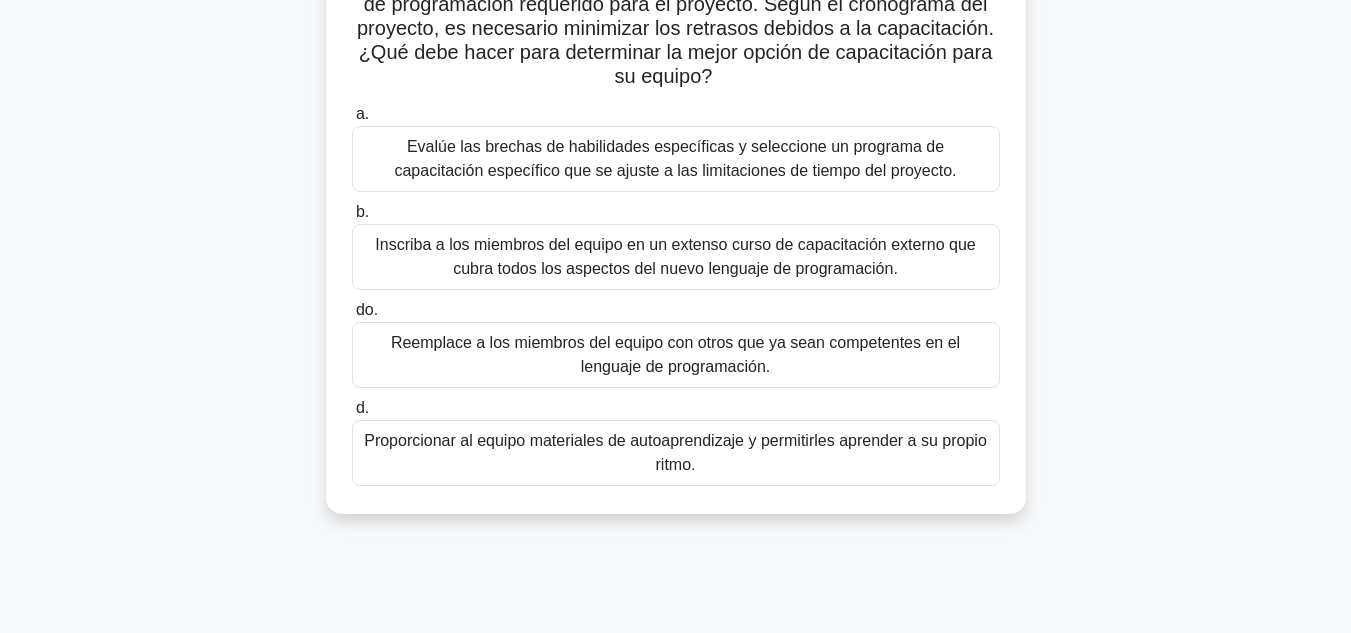 scroll, scrollTop: 100, scrollLeft: 0, axis: vertical 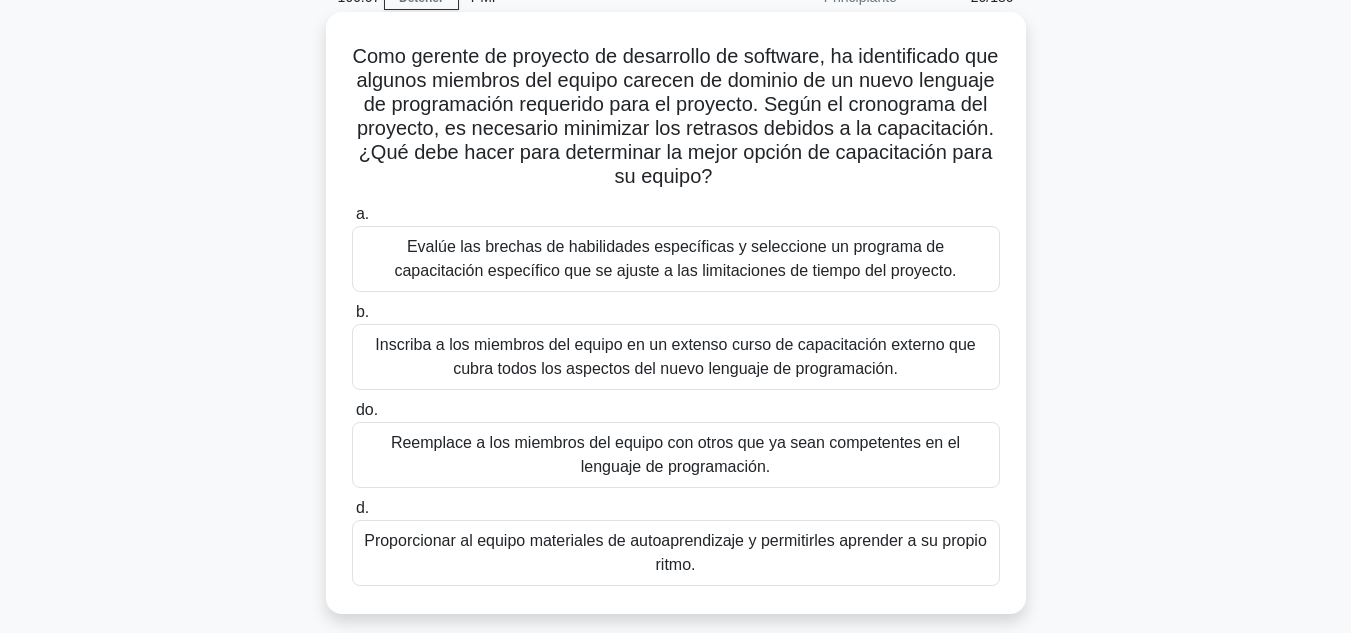 click on "Evalúe las brechas de habilidades específicas y seleccione un programa de capacitación específico que se ajuste a las limitaciones de tiempo del proyecto." at bounding box center (675, 258) 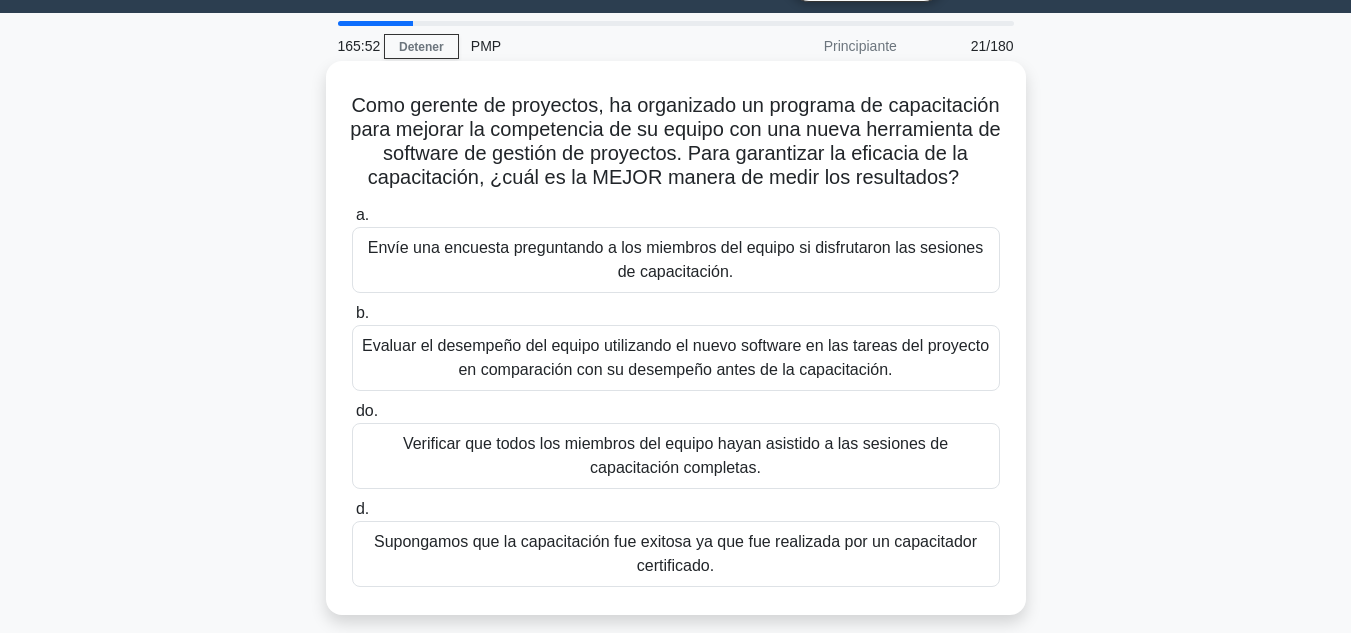scroll, scrollTop: 100, scrollLeft: 0, axis: vertical 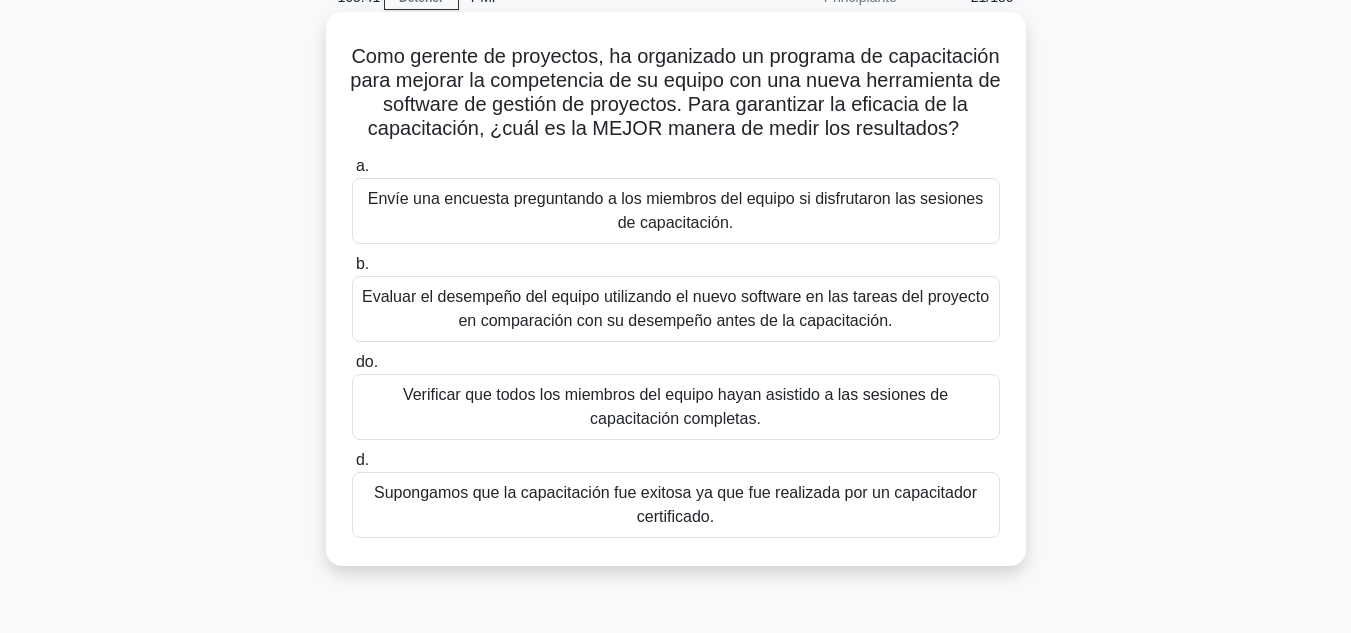 click on "Evaluar el desempeño del equipo utilizando el nuevo software en las tareas del proyecto en comparación con su desempeño antes de la capacitación." at bounding box center [675, 308] 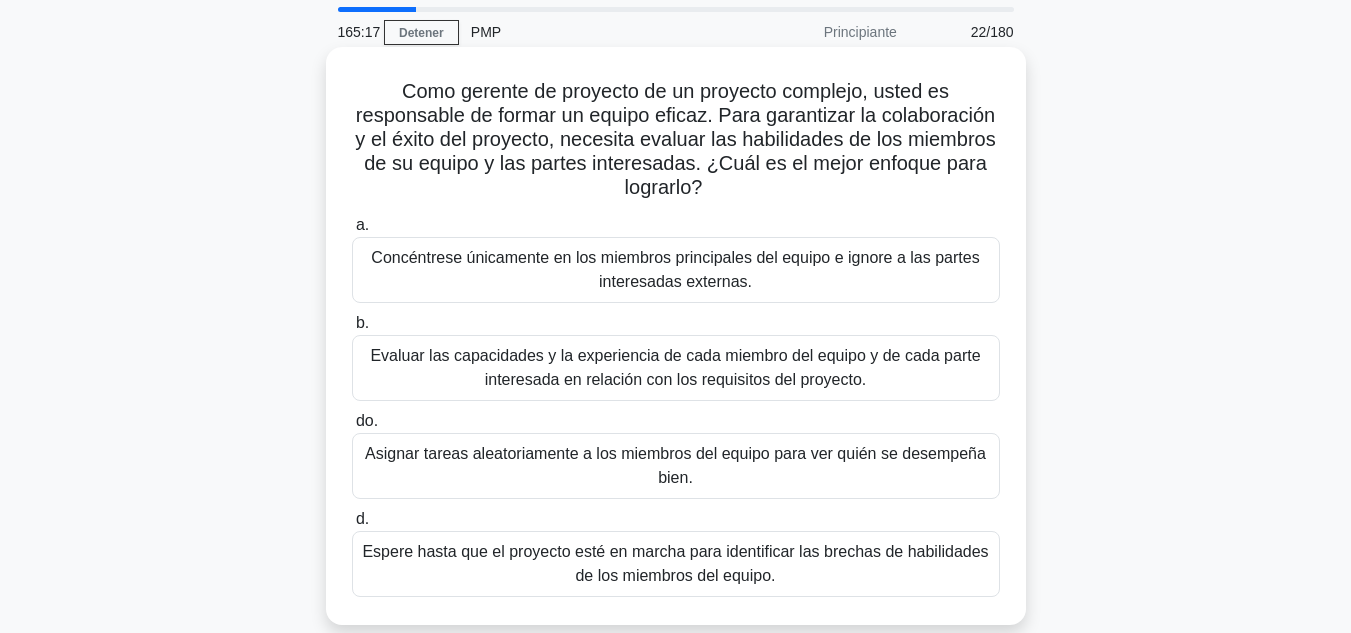 scroll, scrollTop: 100, scrollLeft: 0, axis: vertical 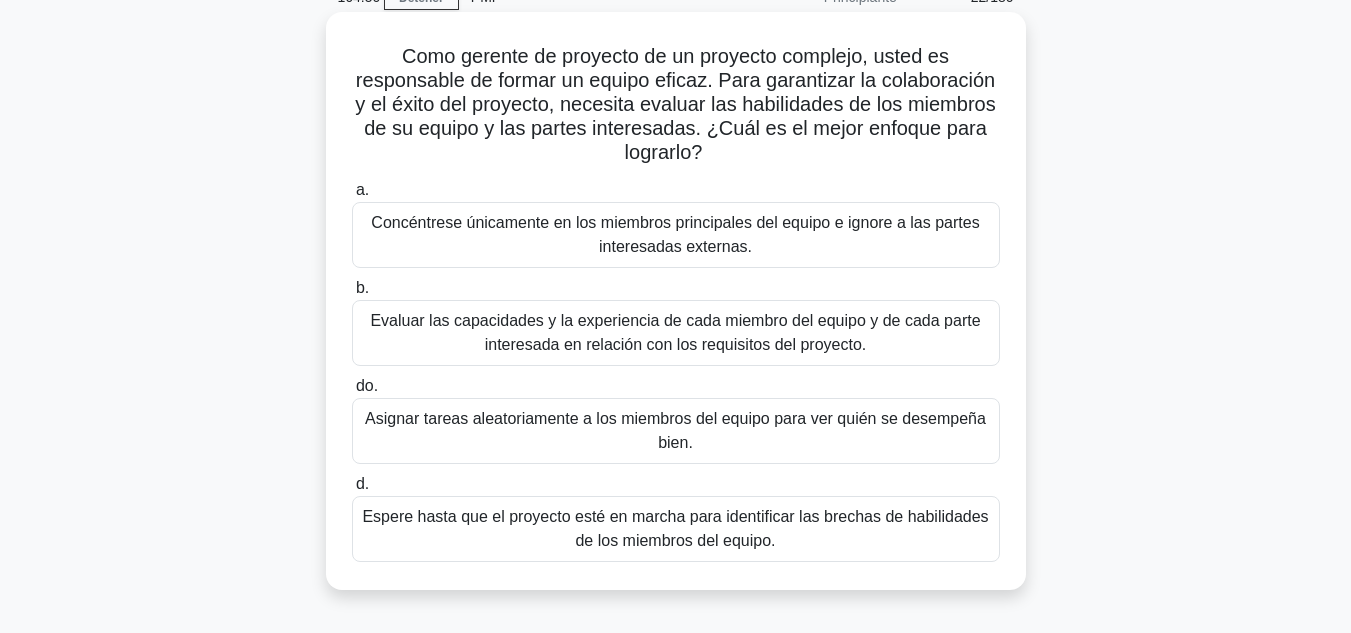 click on "Evaluar las capacidades y la experiencia de cada miembro del equipo y de cada parte interesada en relación con los requisitos del proyecto." at bounding box center [675, 332] 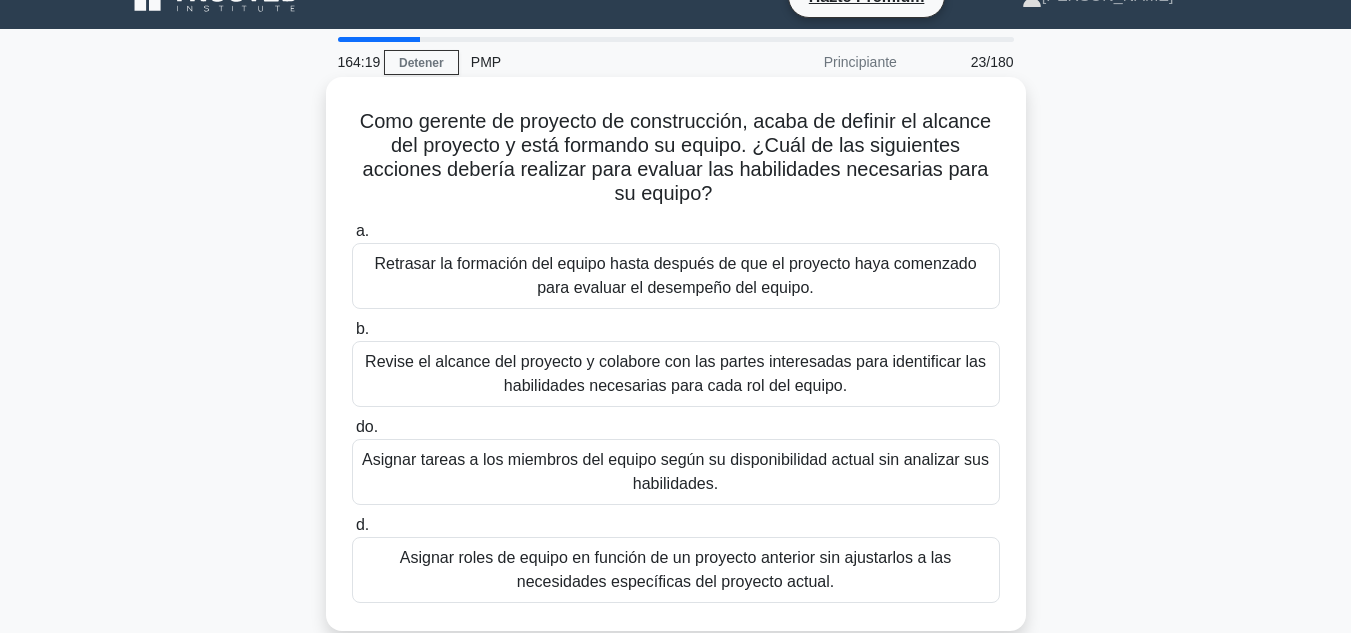 scroll, scrollTop: 0, scrollLeft: 0, axis: both 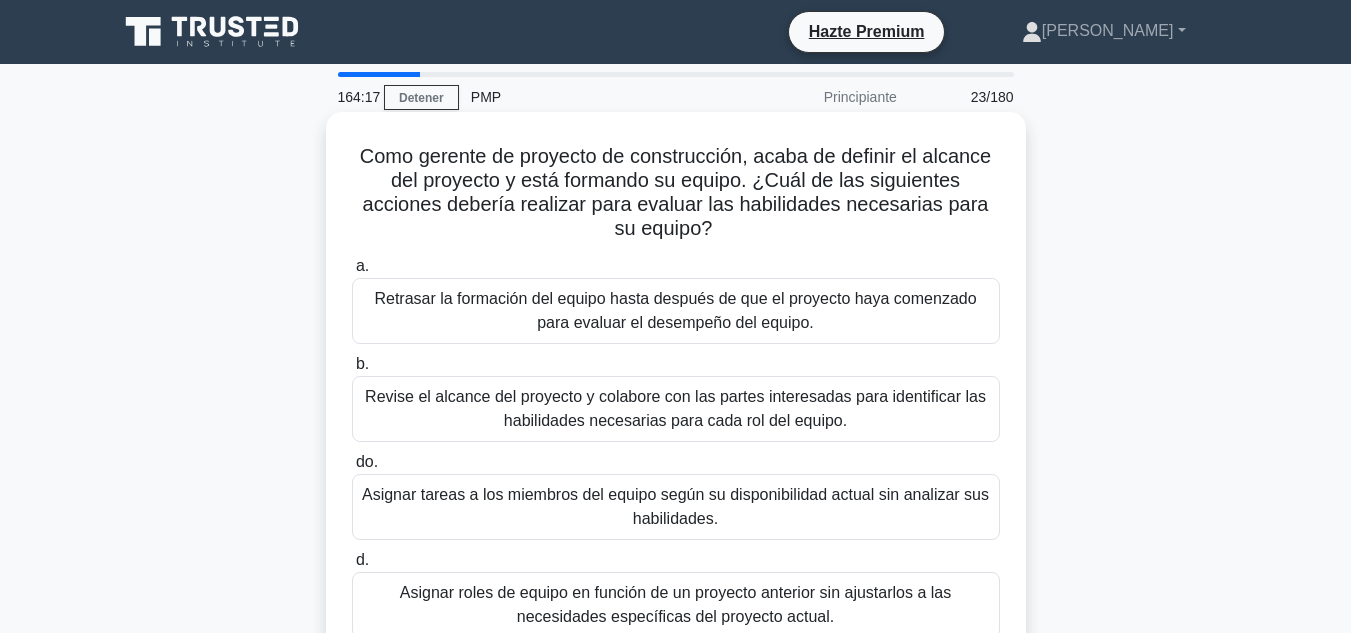 click on "Revise el alcance del proyecto y colabore con las partes interesadas para identificar las habilidades necesarias para cada rol del equipo." at bounding box center [675, 408] 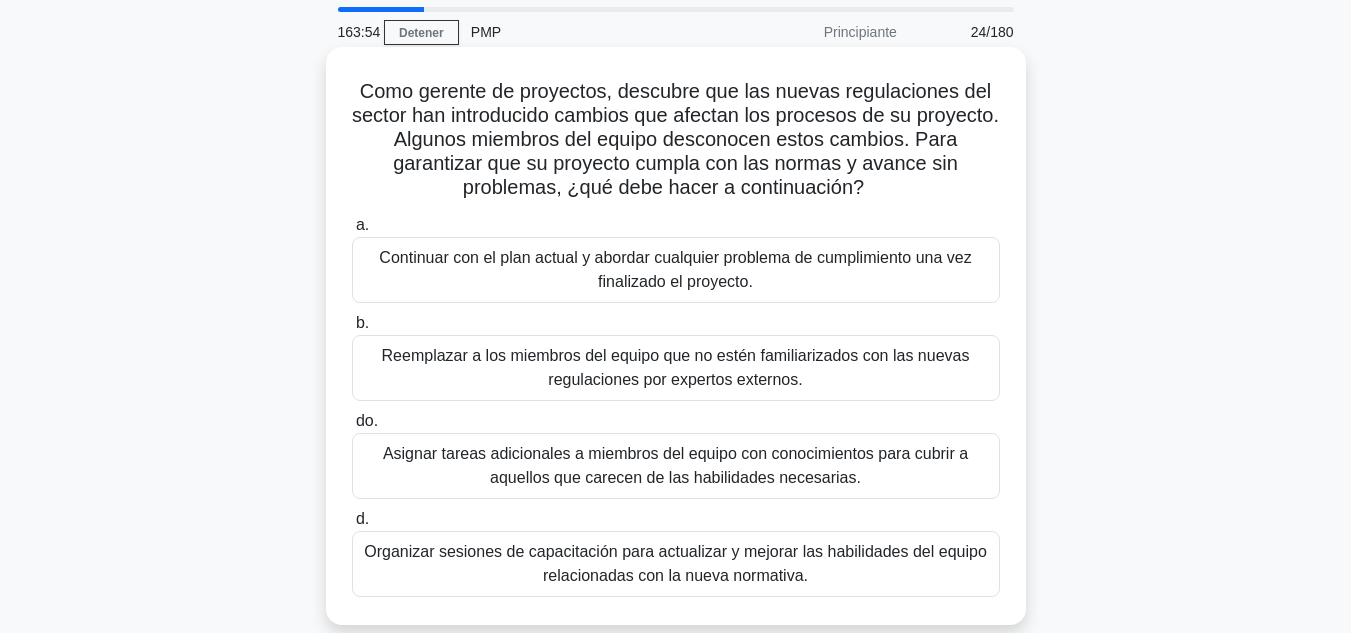 scroll, scrollTop: 100, scrollLeft: 0, axis: vertical 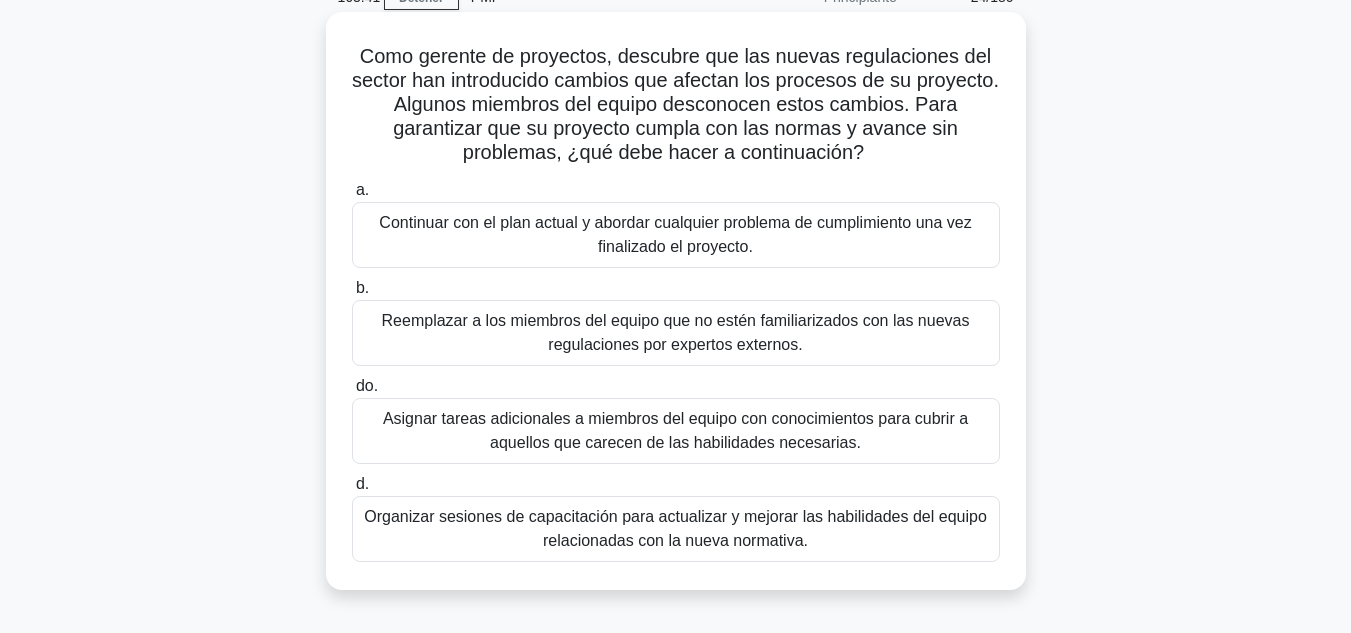 click on "Organizar sesiones de capacitación para actualizar y mejorar las habilidades del equipo relacionadas con la nueva normativa." at bounding box center [675, 528] 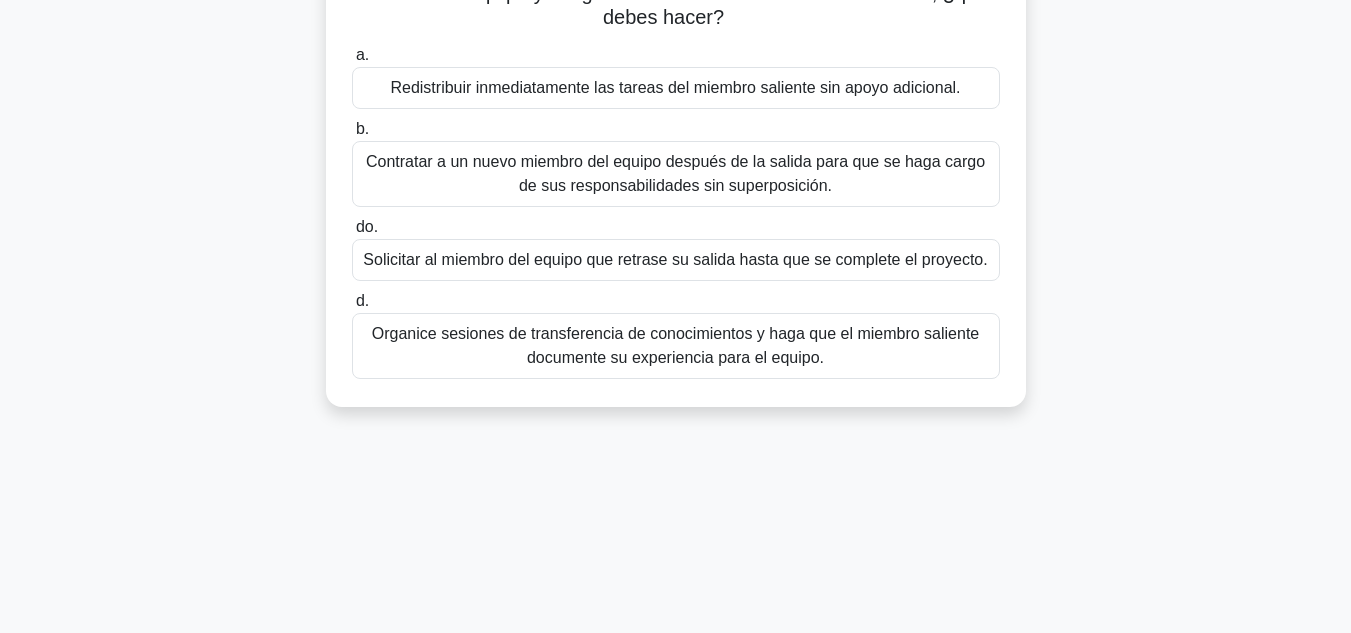 scroll, scrollTop: 0, scrollLeft: 0, axis: both 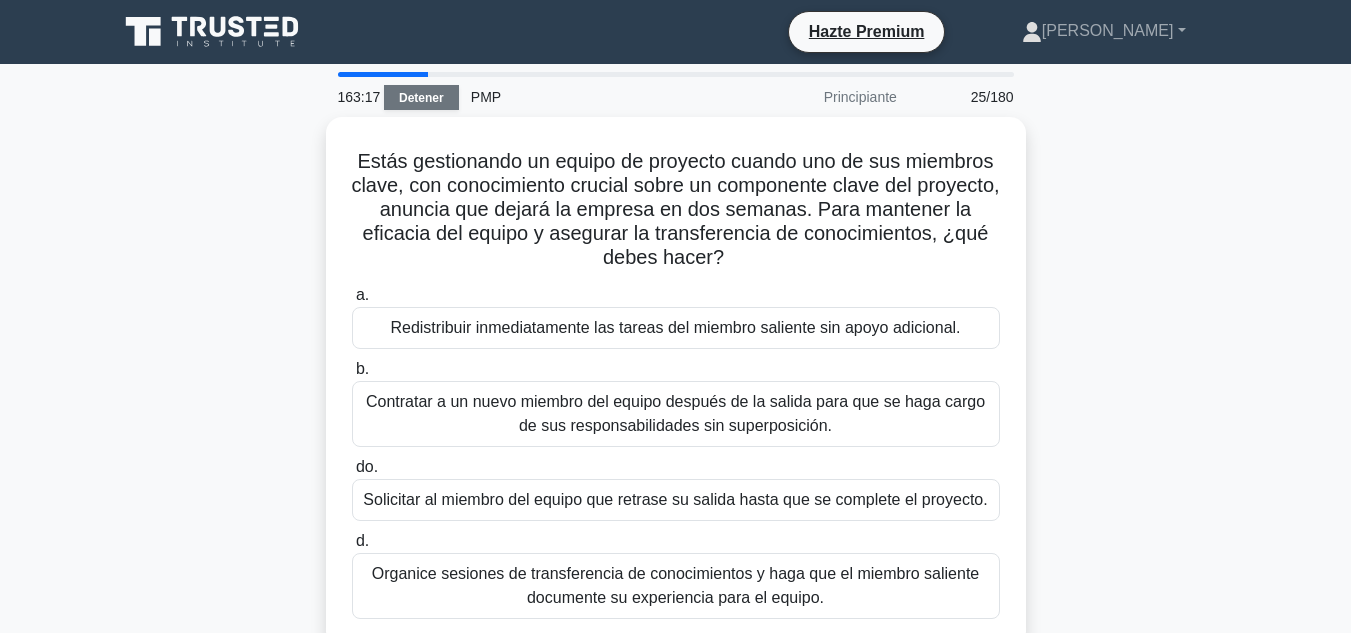 click on "Detener" at bounding box center [421, 98] 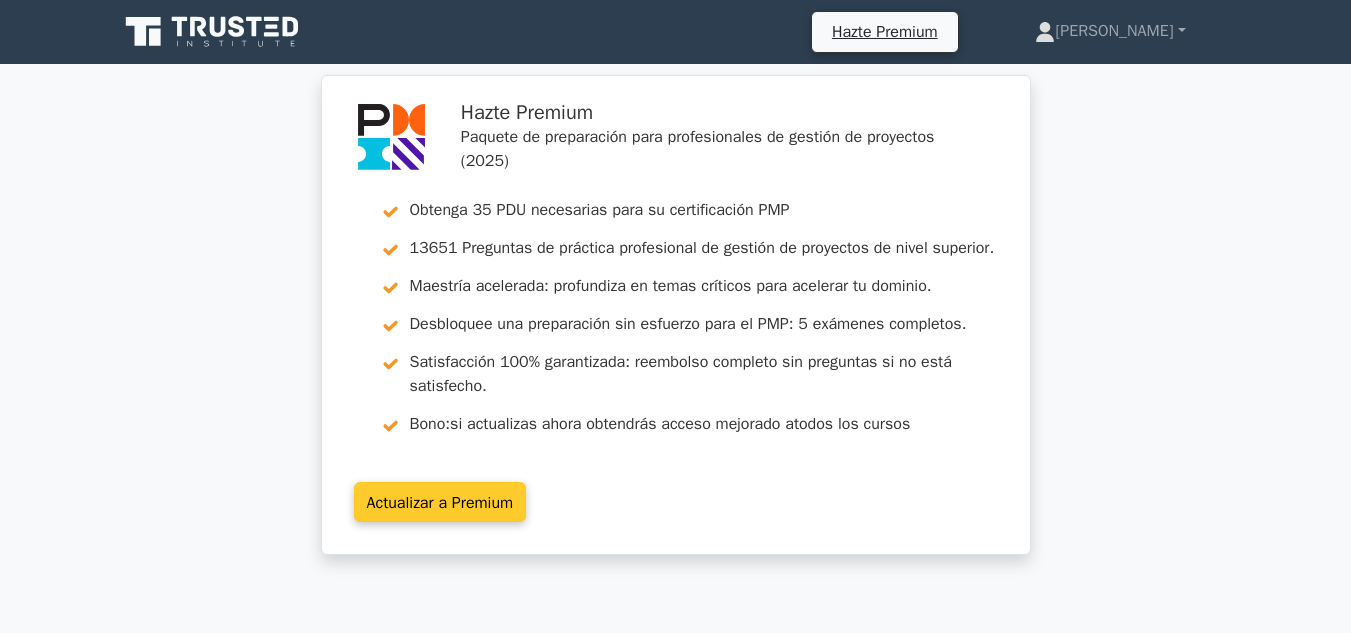 scroll, scrollTop: 0, scrollLeft: 0, axis: both 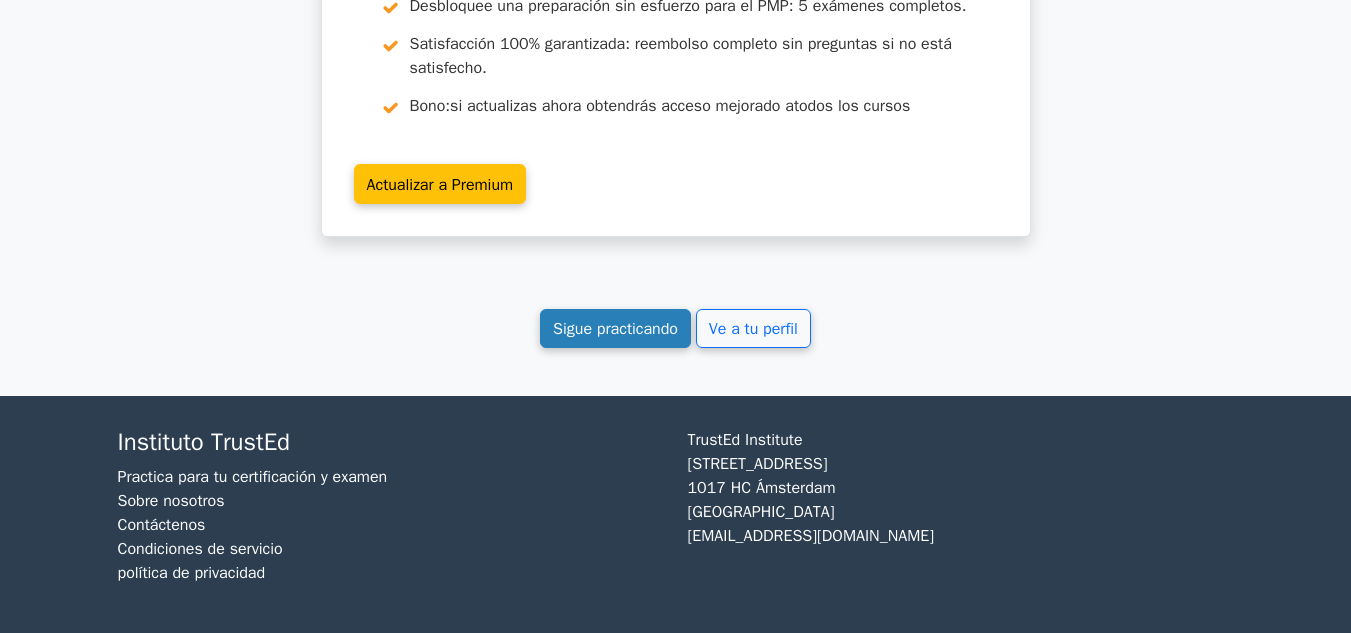 click on "Sigue practicando" at bounding box center [615, 329] 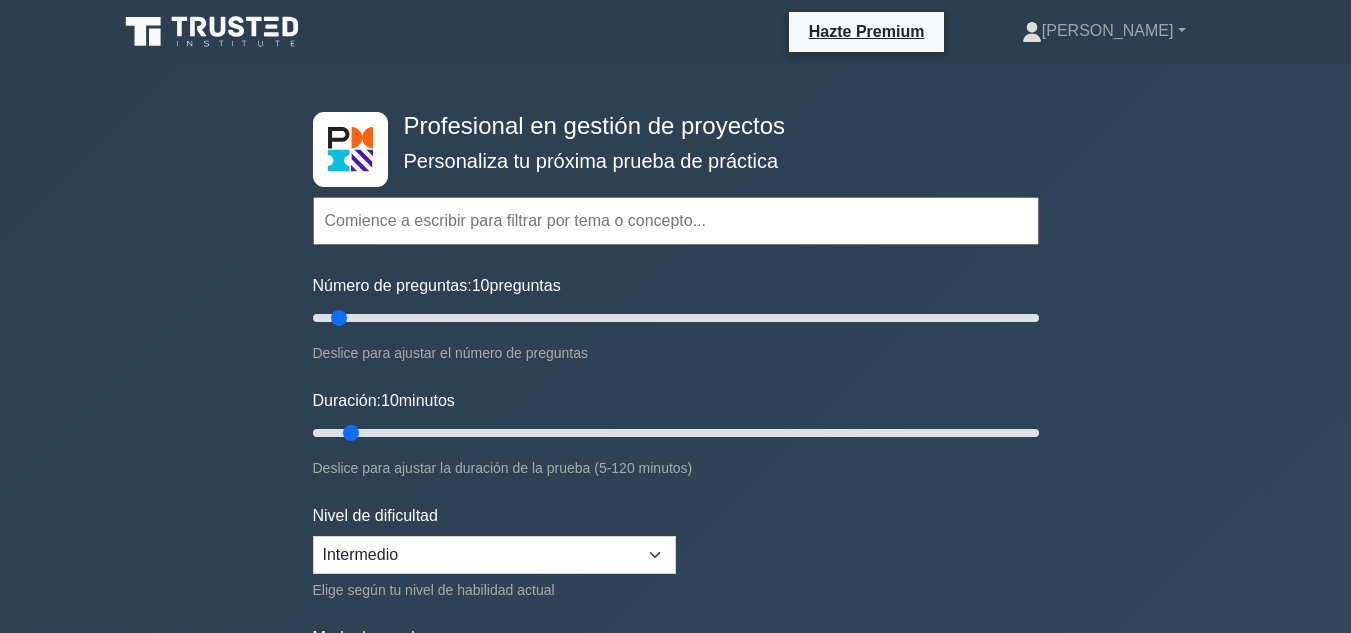 scroll, scrollTop: 0, scrollLeft: 0, axis: both 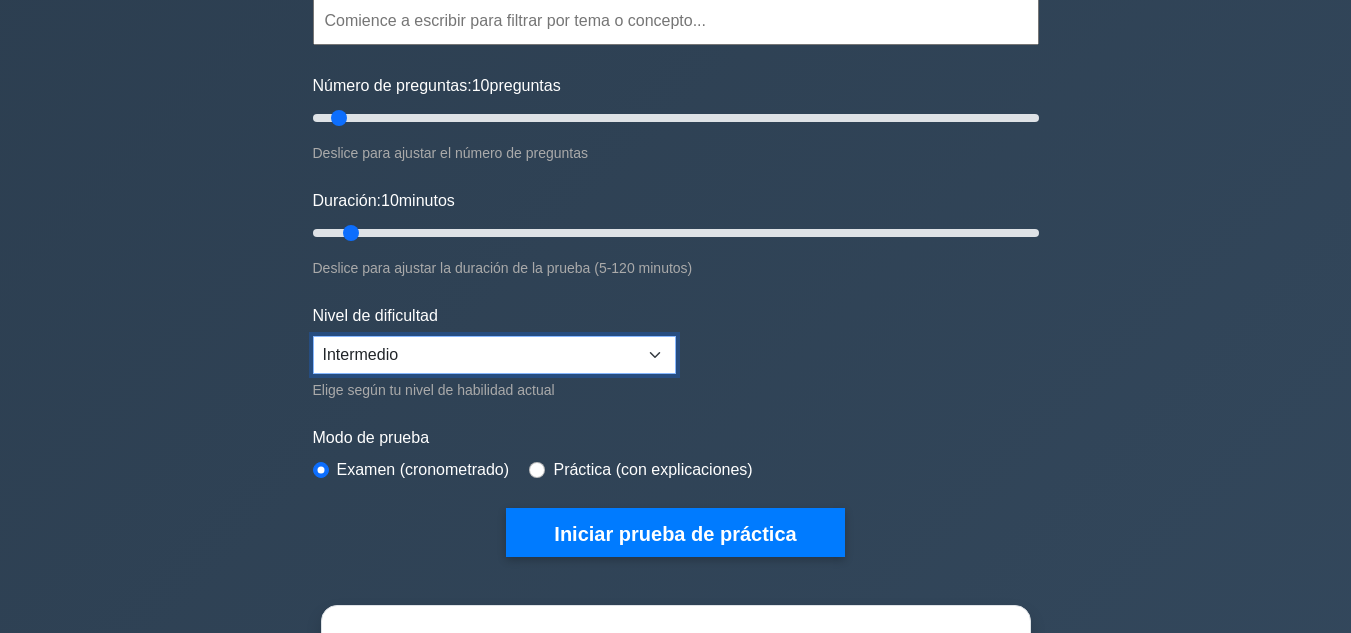 click on "Principiante
Intermedio
Experto" at bounding box center [494, 355] 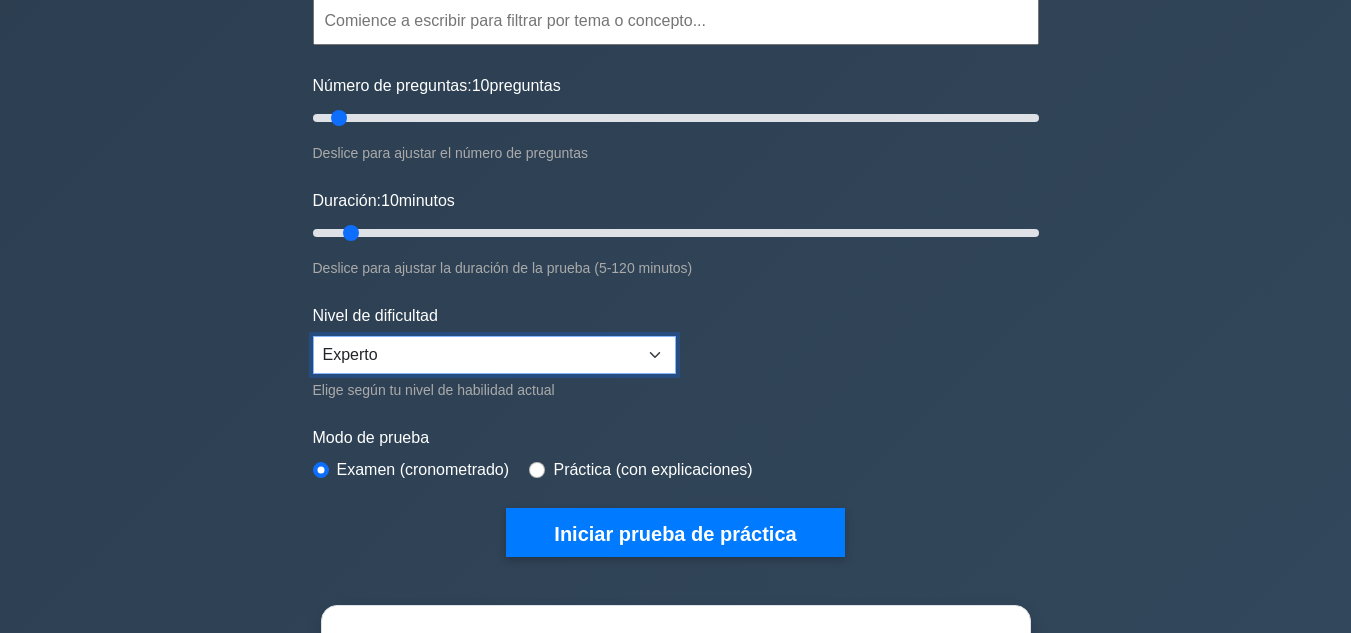 click on "Principiante
Intermedio
Experto" at bounding box center (494, 355) 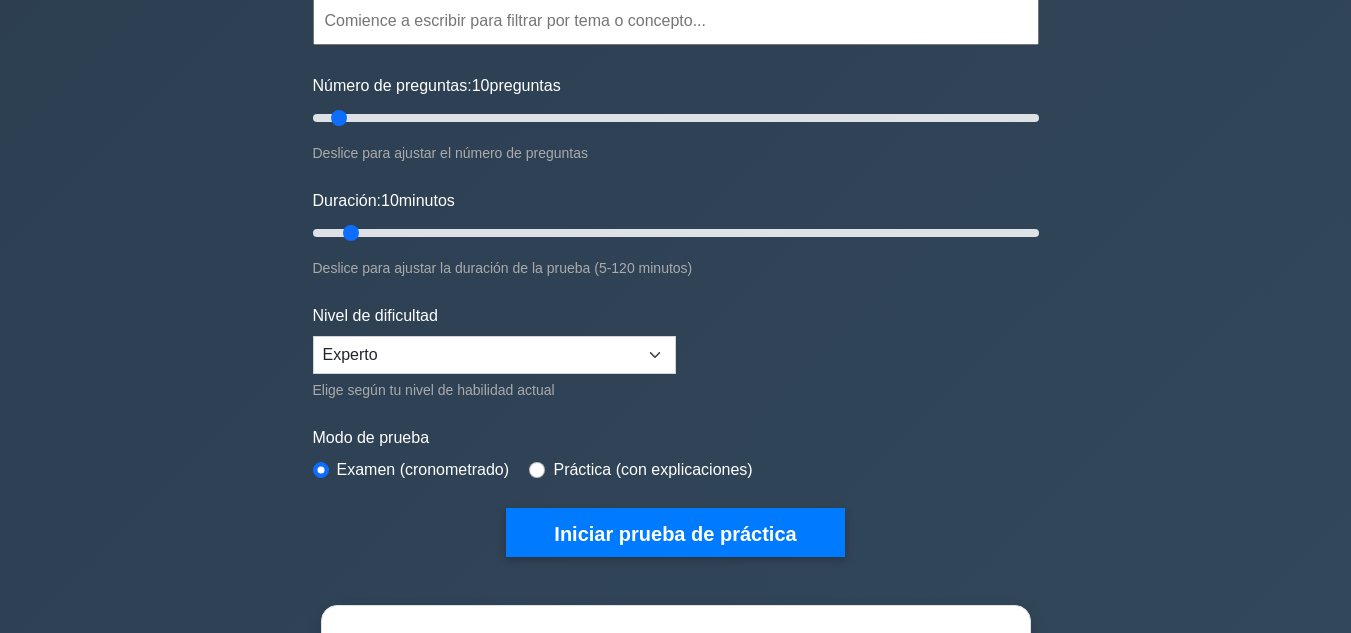 click on "Topics
Scope Management
Time Management
Cost Management
Quality Management
Risk Management
Integration Management
Human Resource Management
Communication Management
Procurement Management" at bounding box center [676, 246] 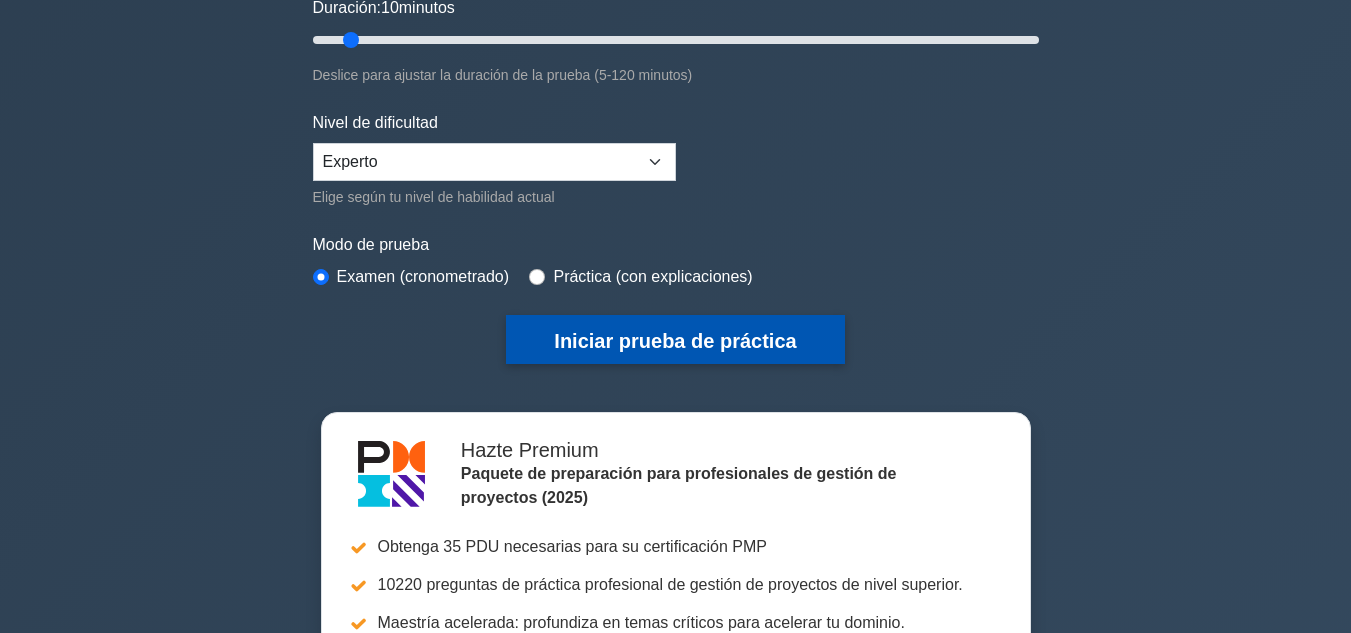 scroll, scrollTop: 400, scrollLeft: 0, axis: vertical 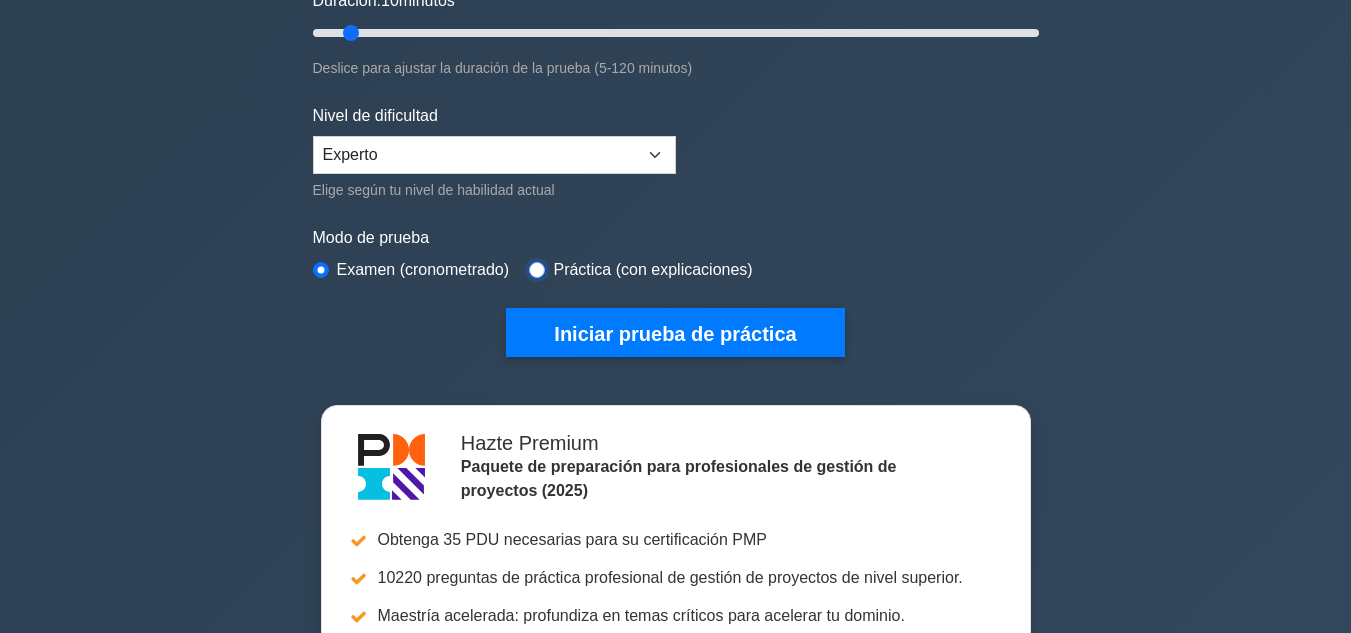 click at bounding box center (537, 270) 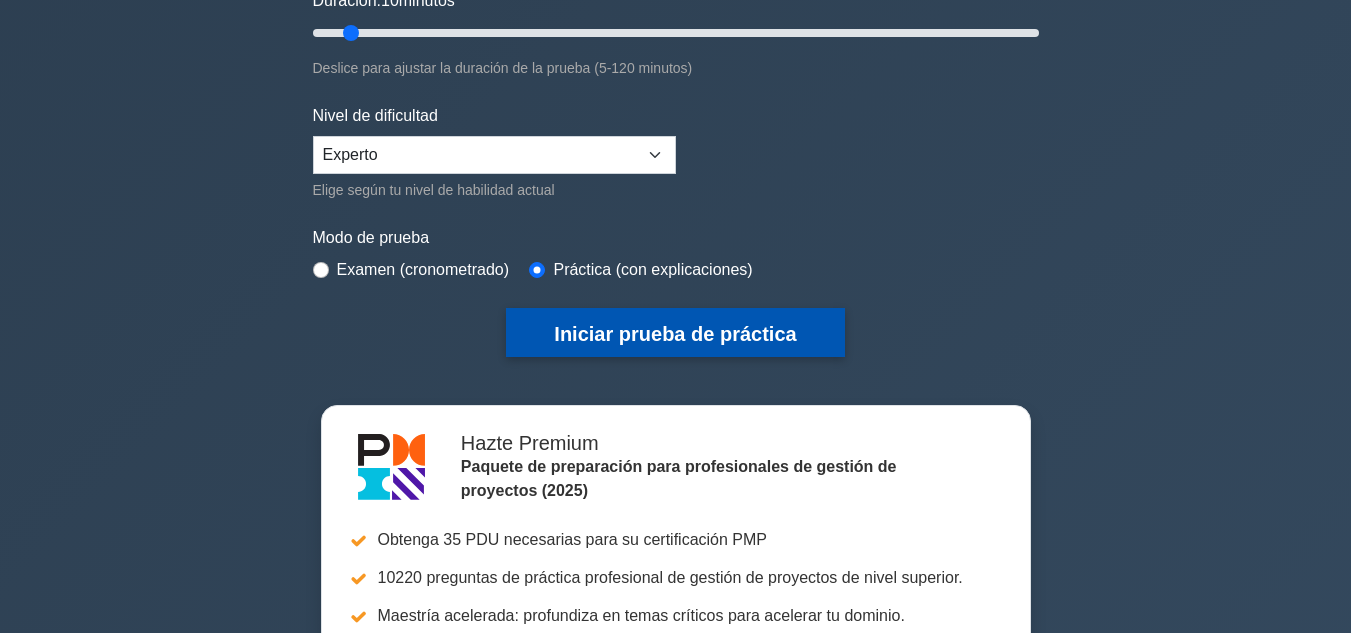 click on "Iniciar prueba de práctica" at bounding box center (675, 334) 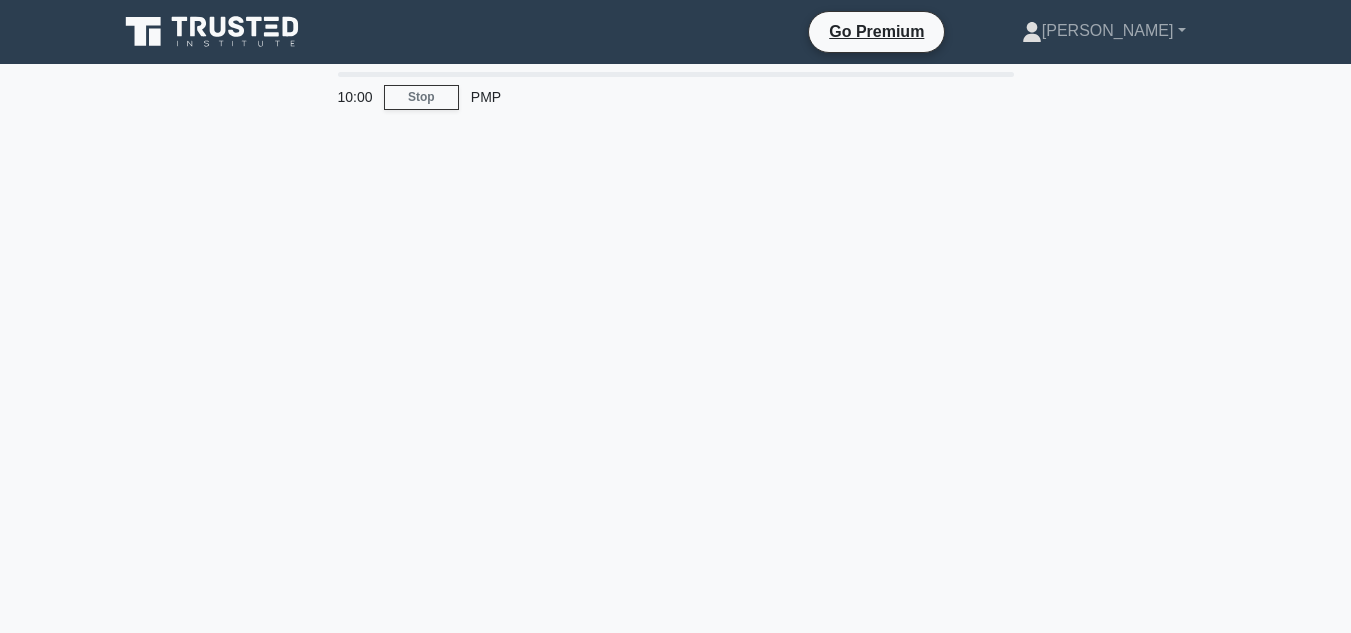 scroll, scrollTop: 0, scrollLeft: 0, axis: both 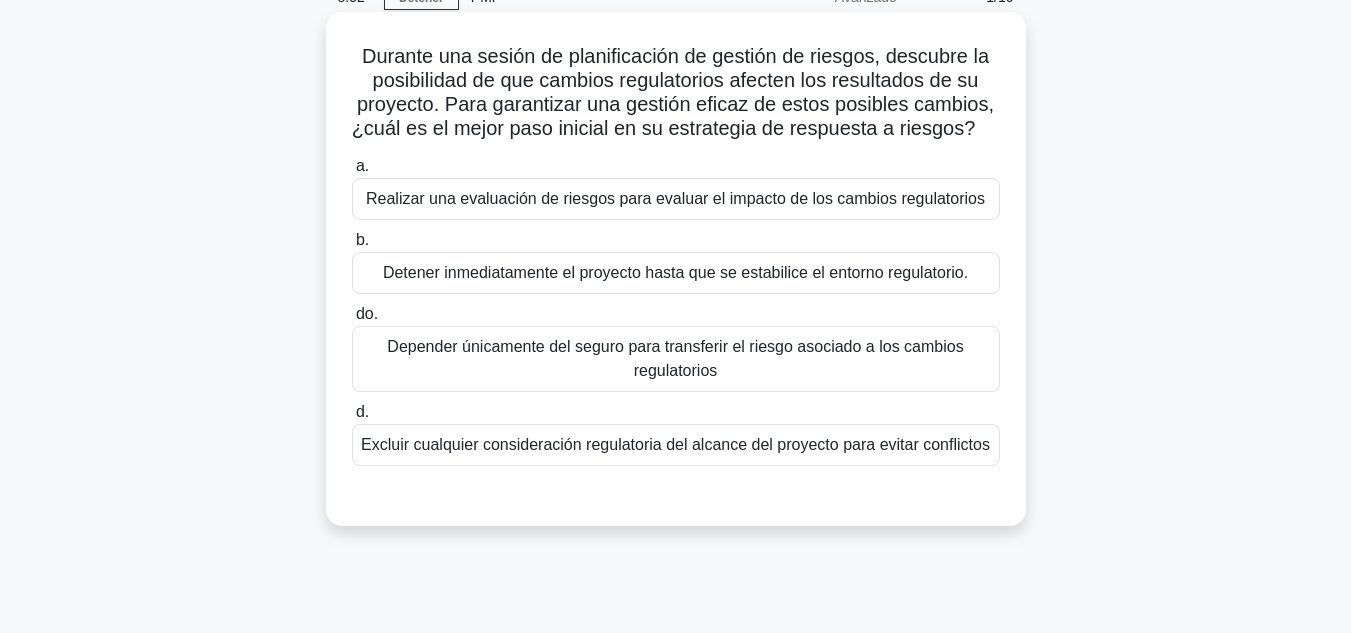 click on "Realizar una evaluación de riesgos para evaluar el impacto de los cambios regulatorios" at bounding box center (675, 198) 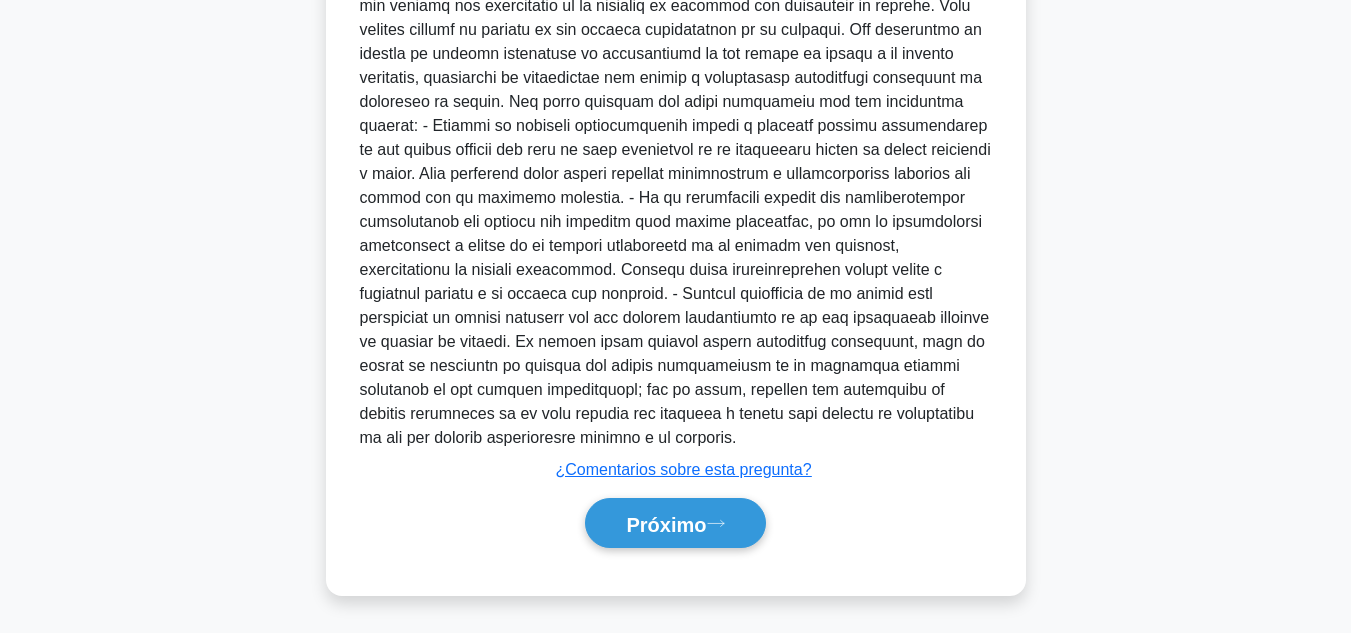 scroll, scrollTop: 676, scrollLeft: 0, axis: vertical 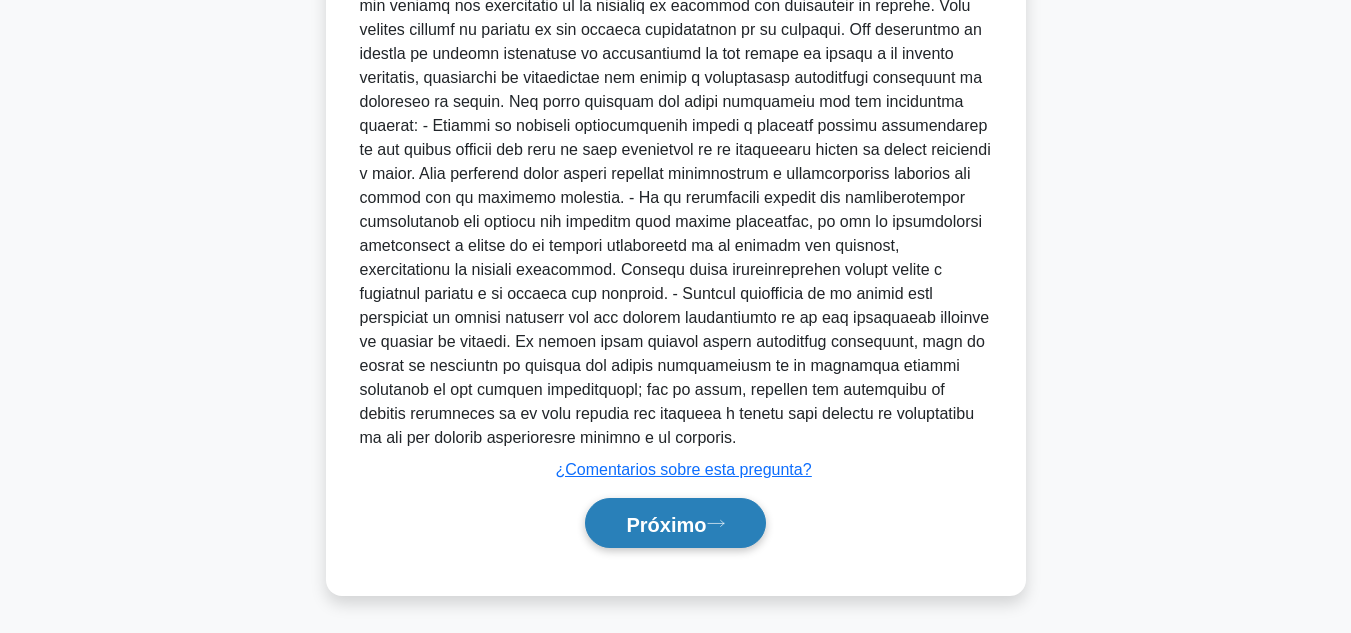 click on "Próximo" at bounding box center (666, 524) 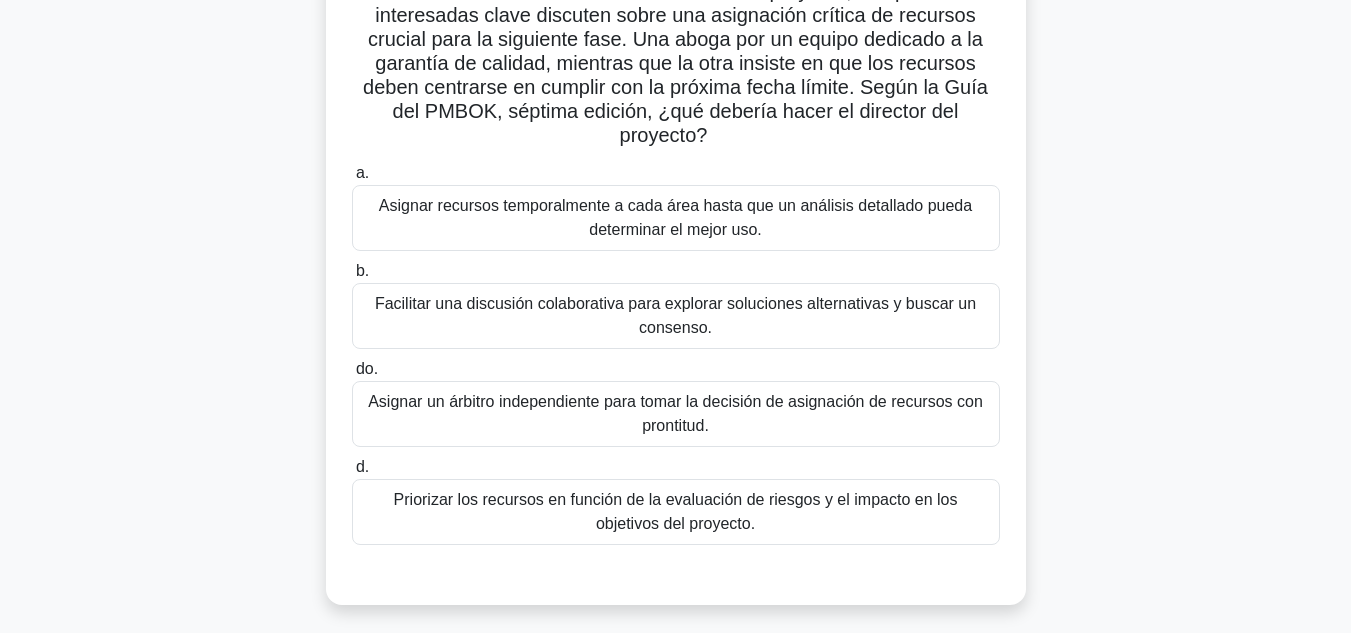 scroll, scrollTop: 200, scrollLeft: 0, axis: vertical 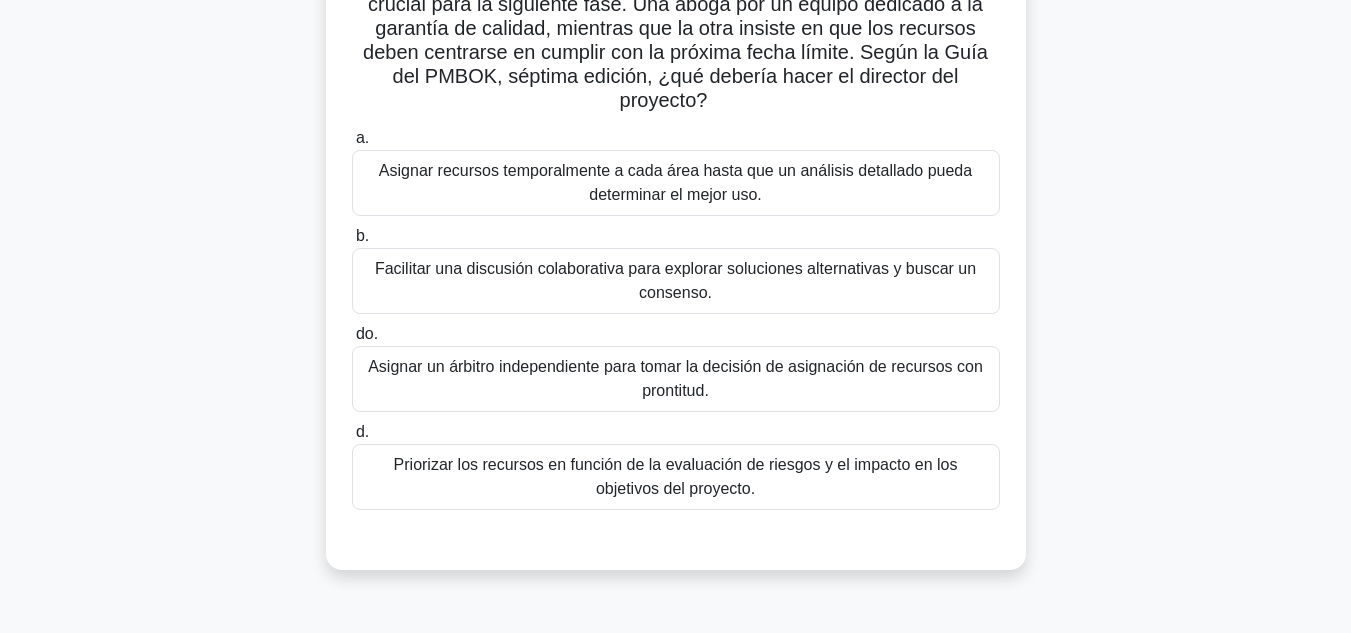 click on "Priorizar los recursos en función de la evaluación de riesgos y el impacto en los objetivos del proyecto." at bounding box center [676, 476] 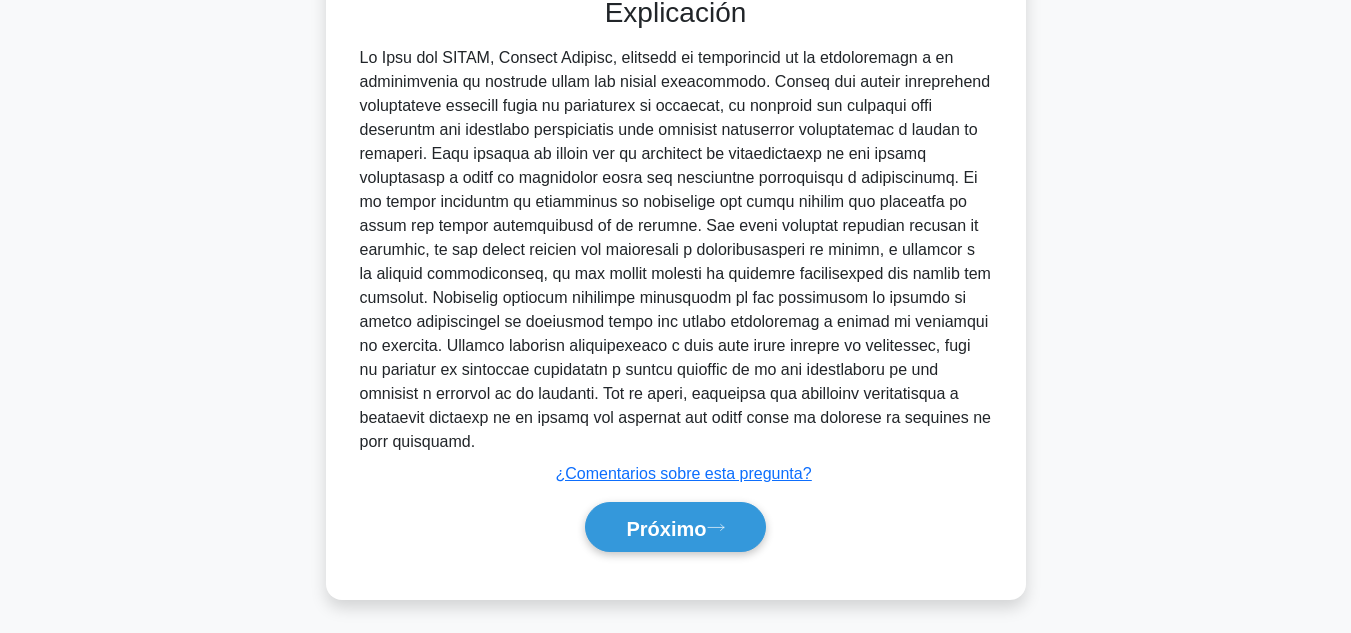 scroll, scrollTop: 750, scrollLeft: 0, axis: vertical 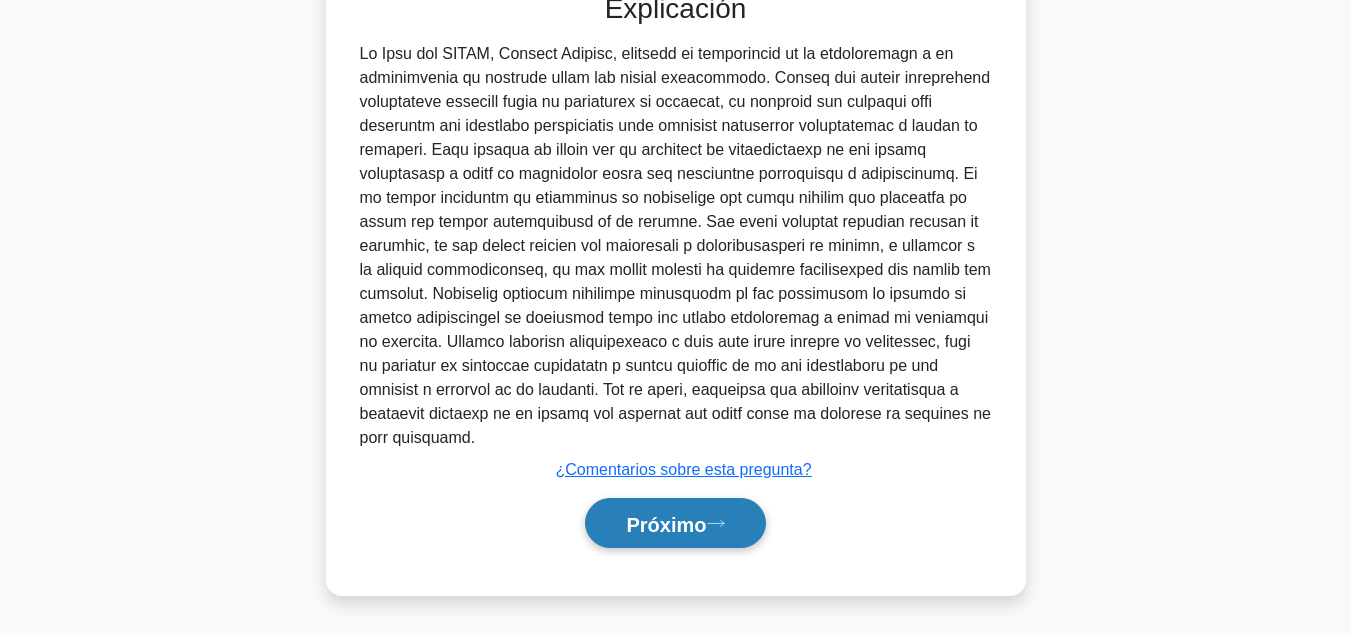 click on "Próximo" at bounding box center [666, 524] 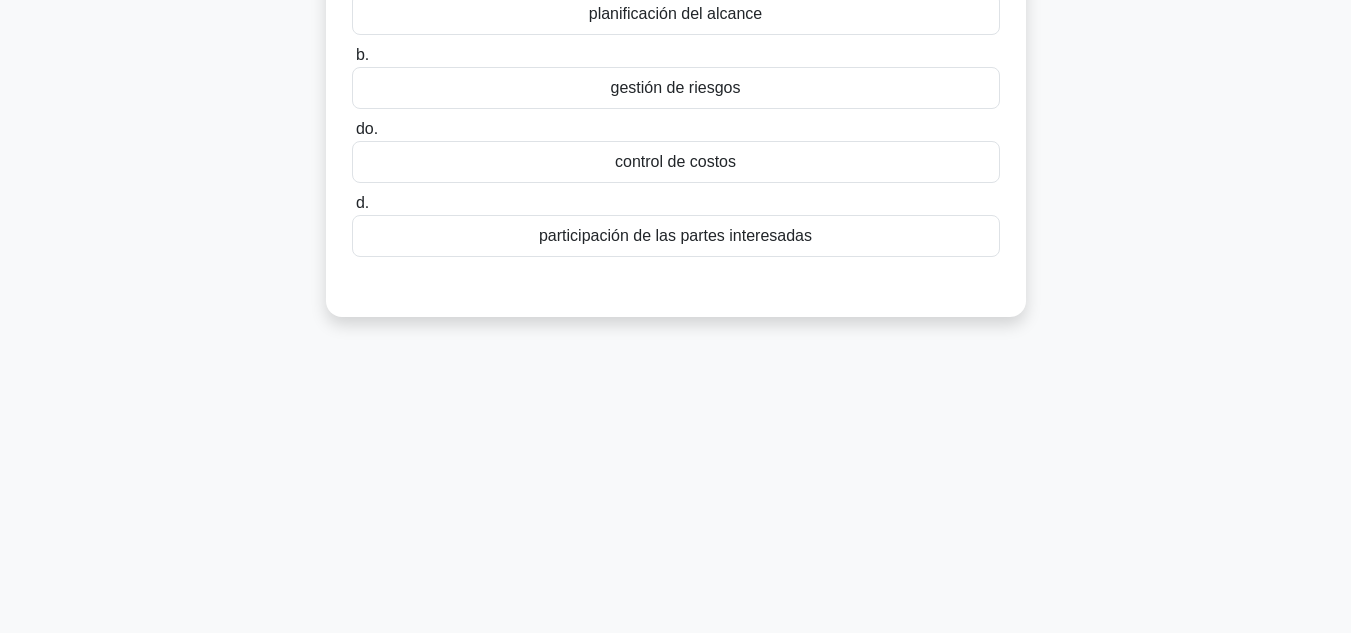 scroll, scrollTop: 47, scrollLeft: 0, axis: vertical 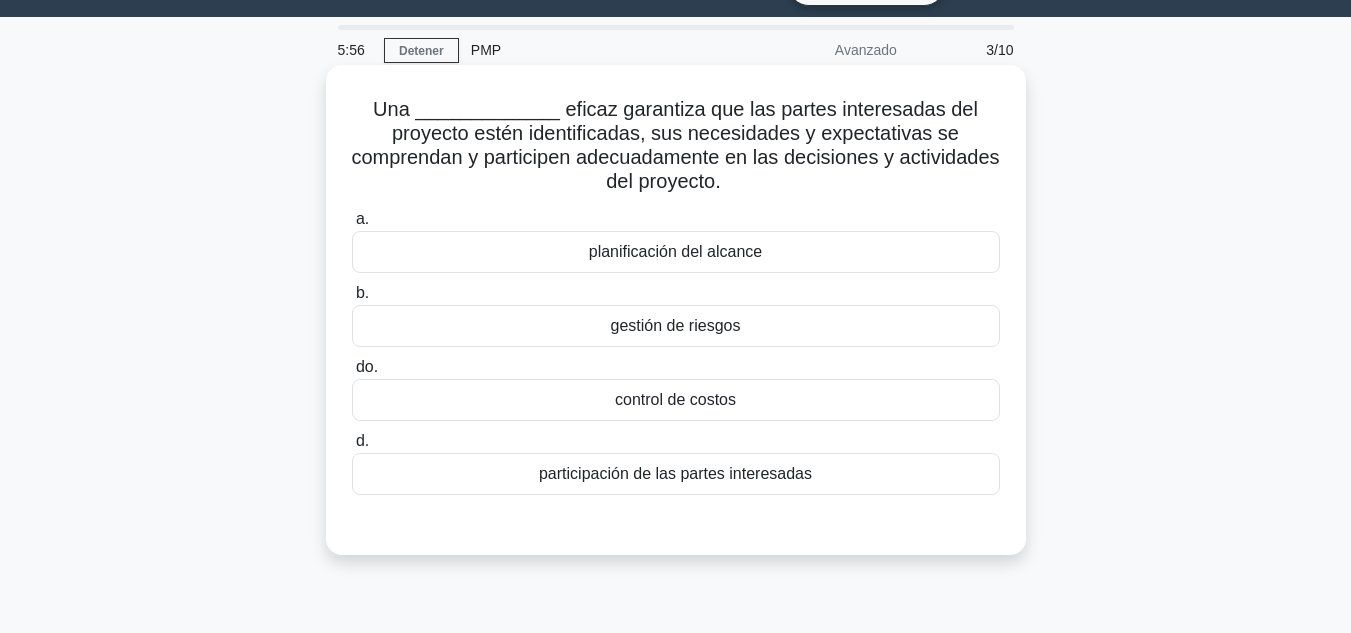 click on "planificación del alcance" at bounding box center (675, 251) 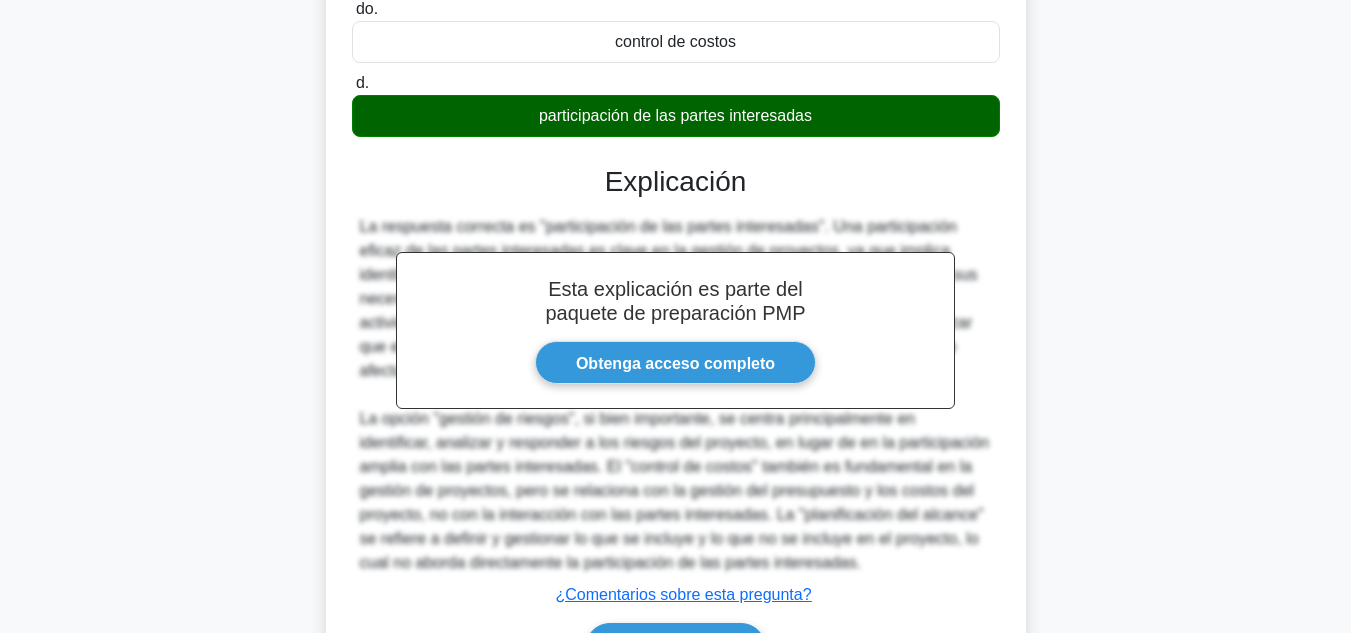 scroll, scrollTop: 500, scrollLeft: 0, axis: vertical 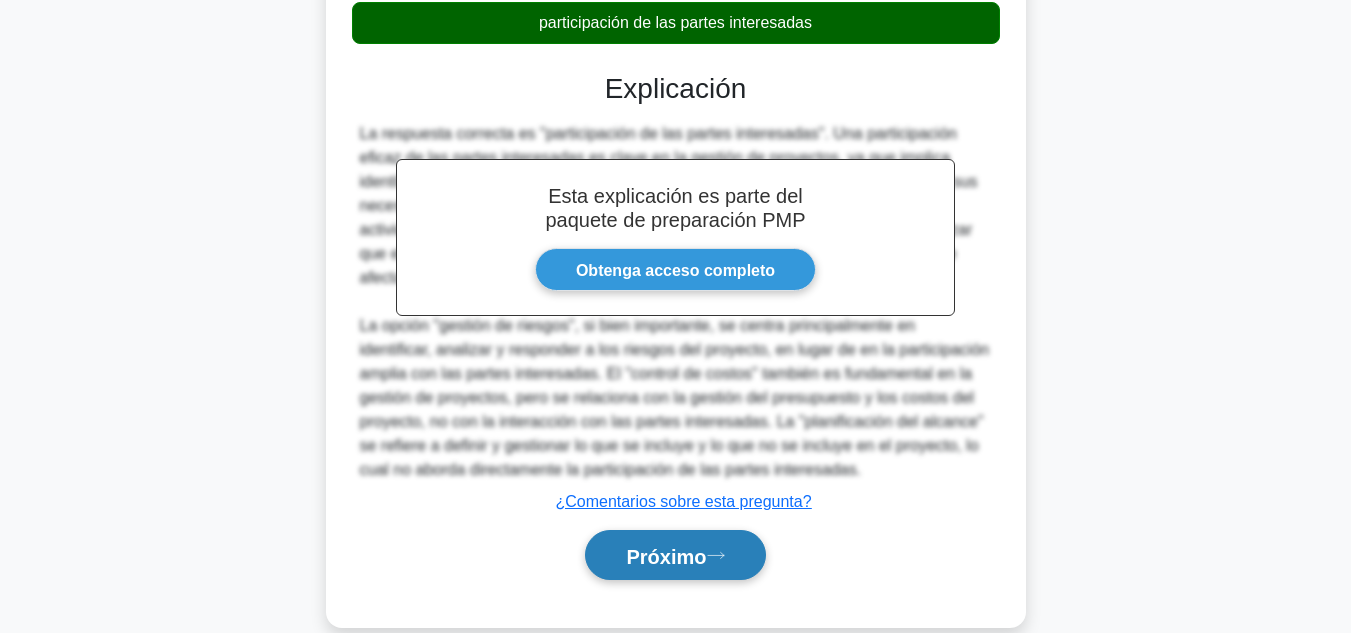 click on "Próximo" at bounding box center (666, 556) 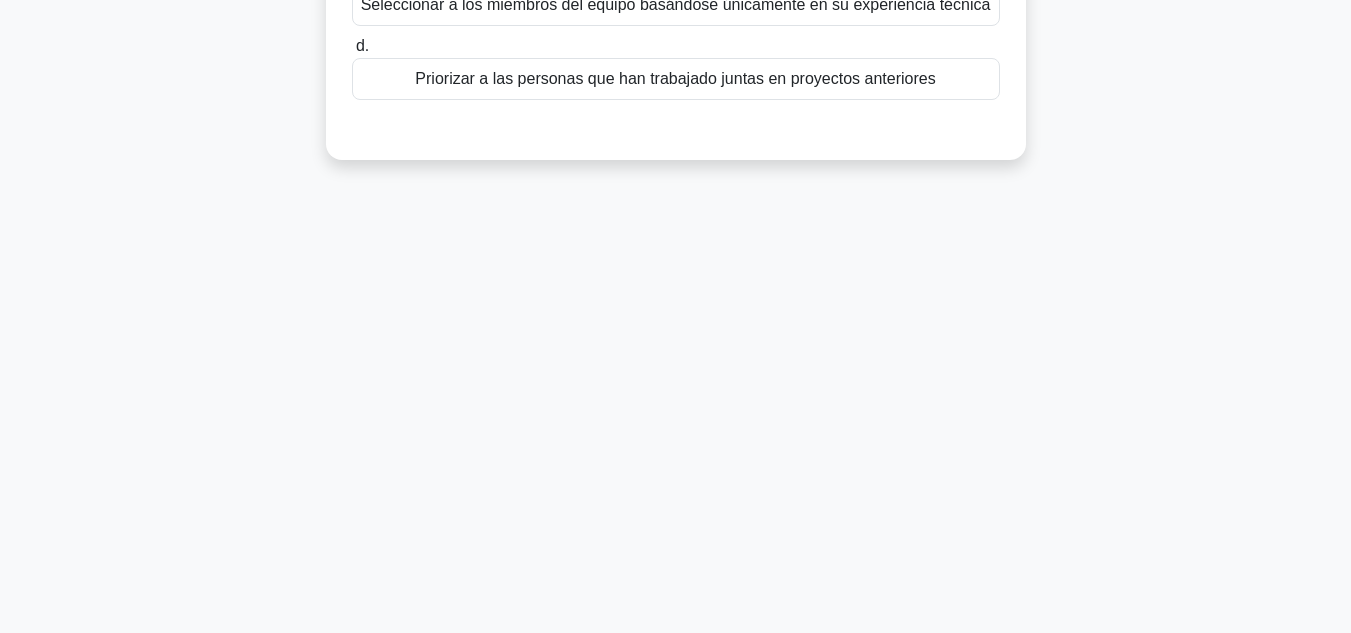 scroll, scrollTop: 0, scrollLeft: 0, axis: both 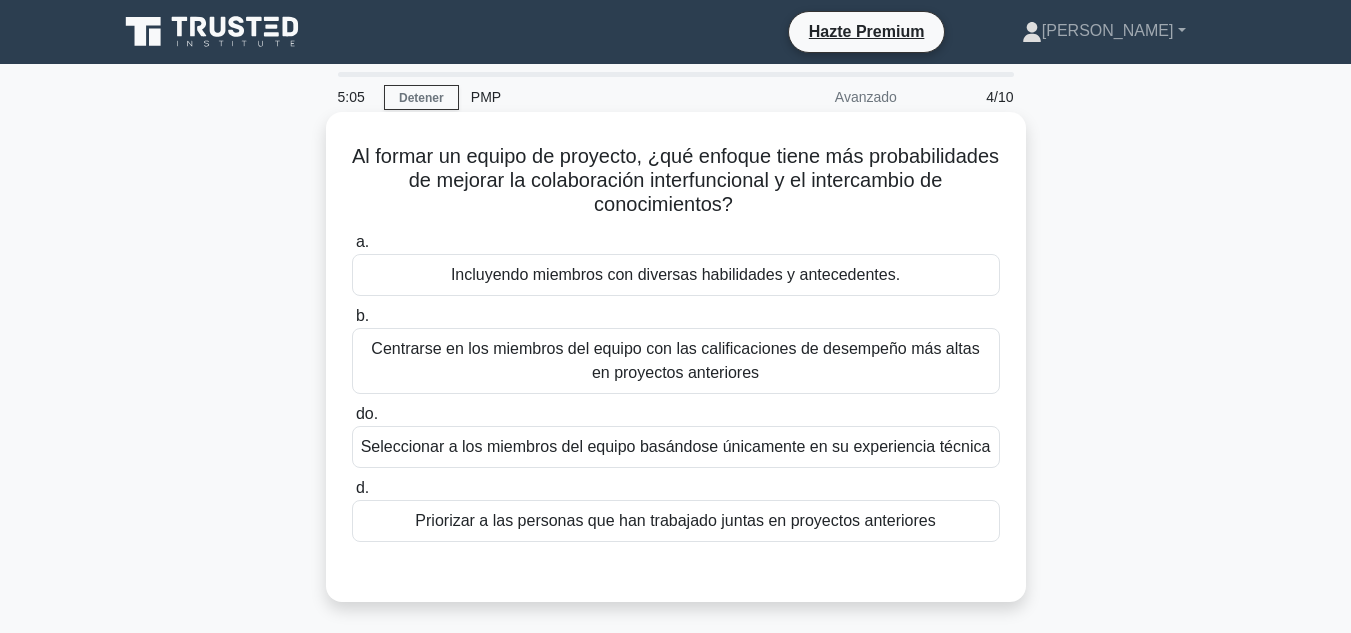 click on "Incluyendo miembros con diversas habilidades y antecedentes." at bounding box center (675, 274) 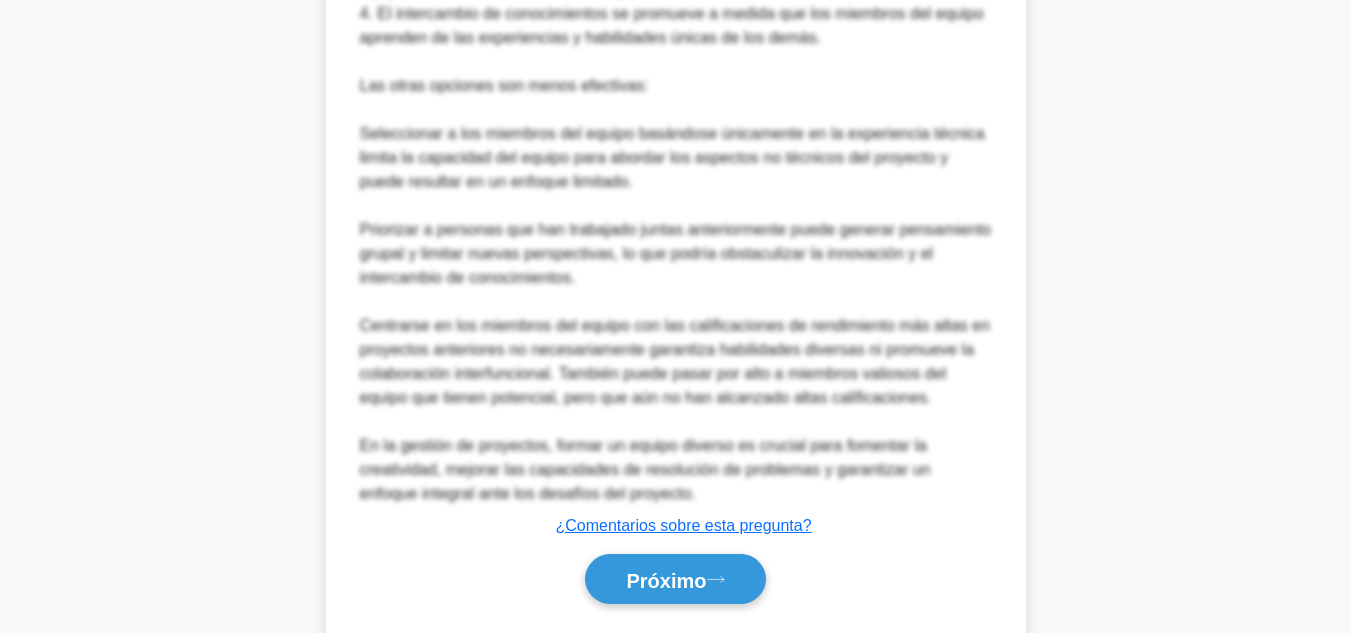 scroll, scrollTop: 916, scrollLeft: 0, axis: vertical 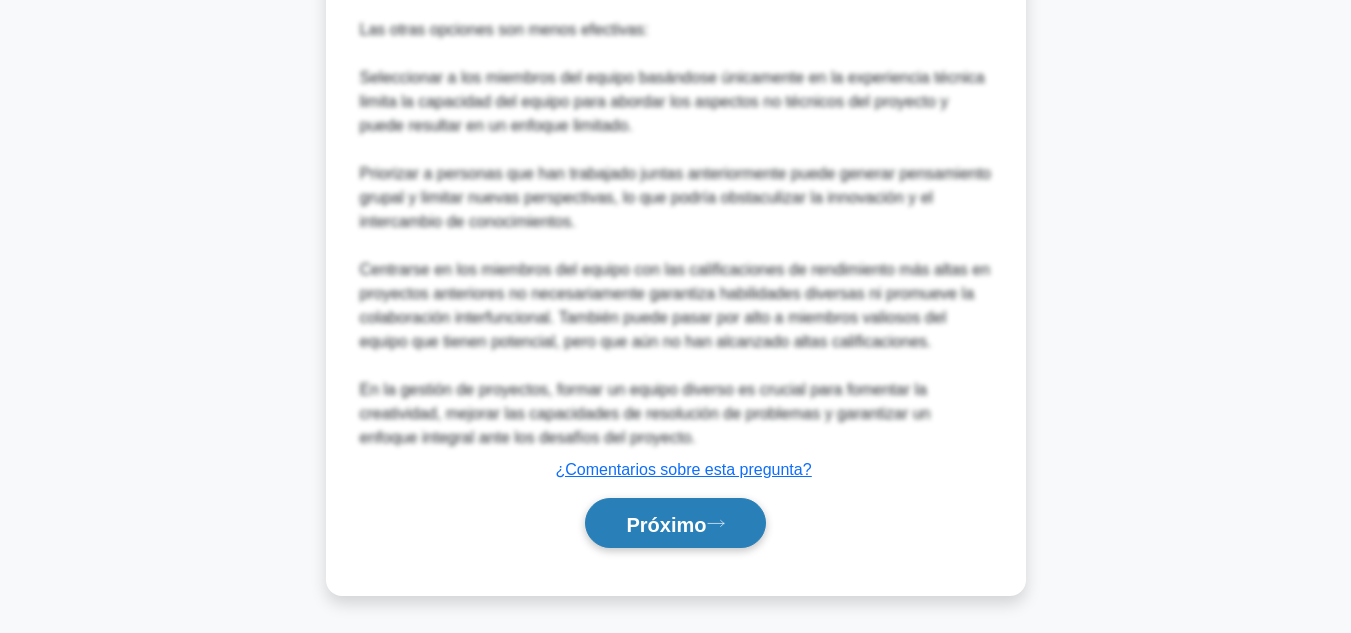 click on "Próximo" at bounding box center (666, 524) 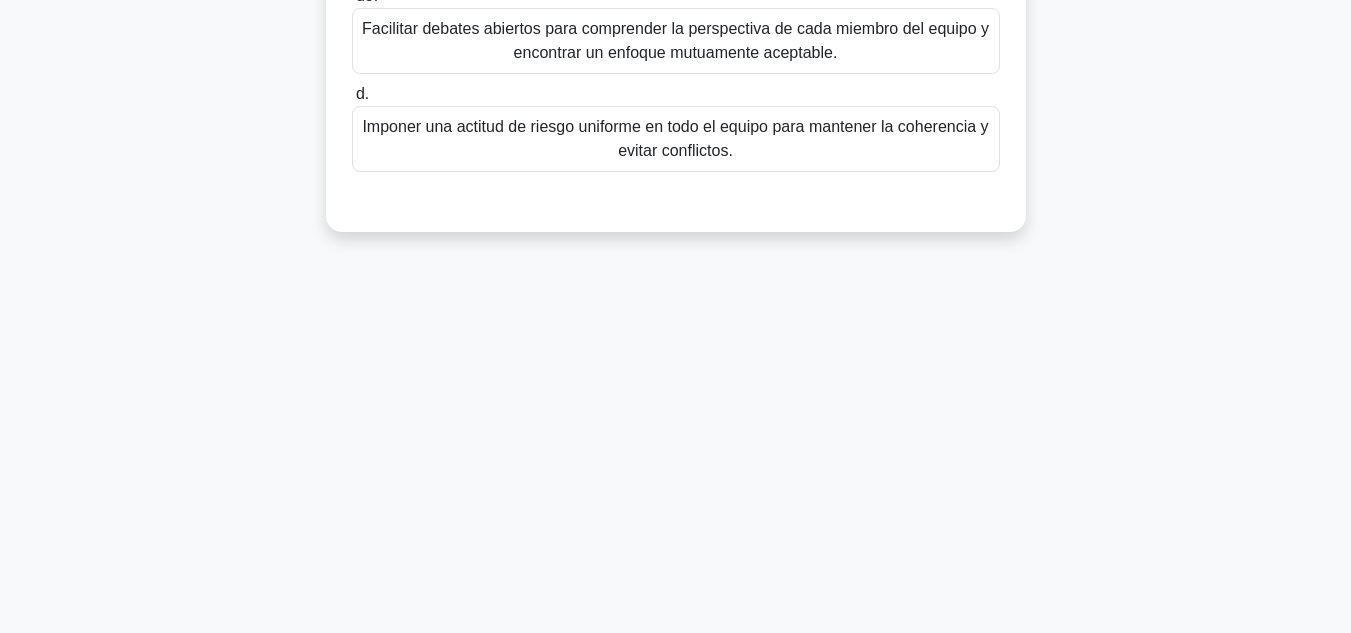 scroll, scrollTop: 47, scrollLeft: 0, axis: vertical 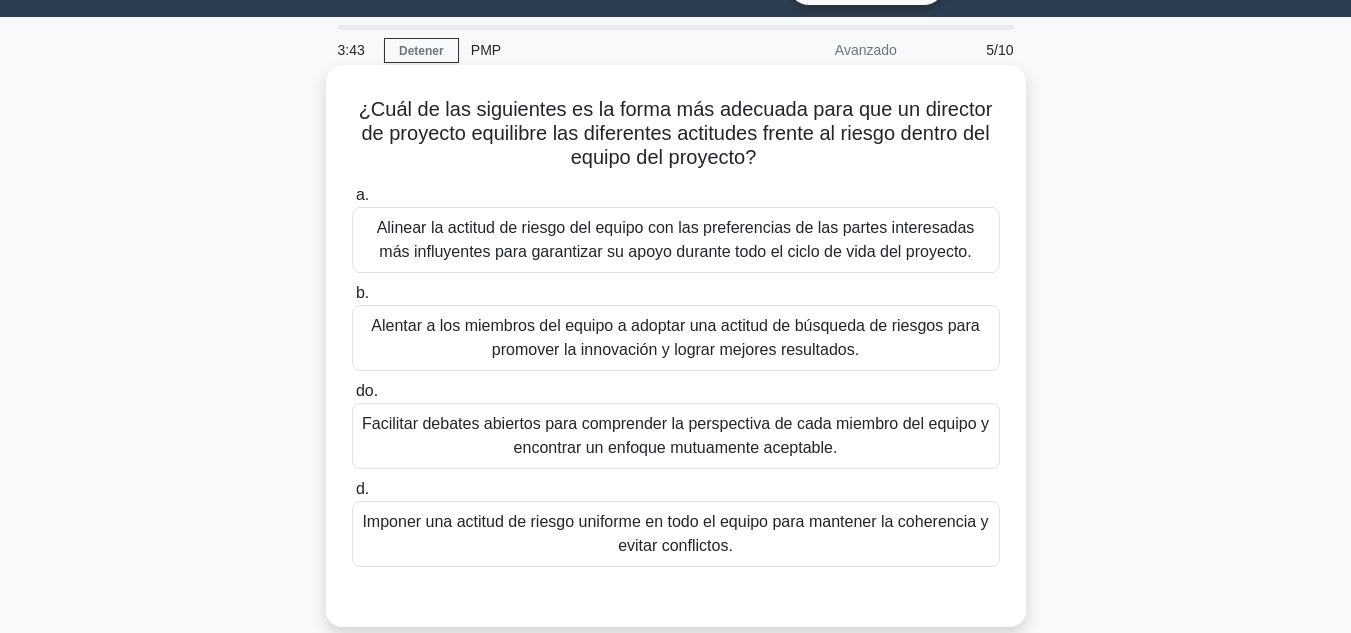 click on "Facilitar debates abiertos para comprender la perspectiva de cada miembro del equipo y encontrar un enfoque mutuamente aceptable." at bounding box center [675, 435] 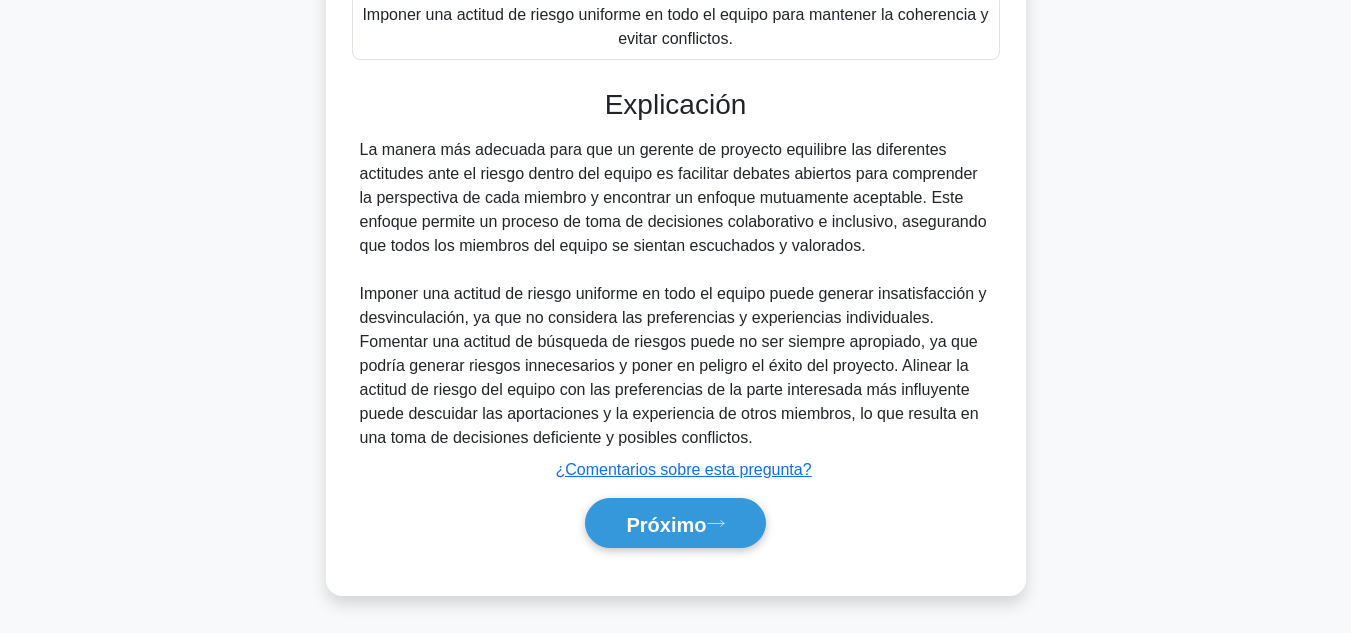 scroll, scrollTop: 556, scrollLeft: 0, axis: vertical 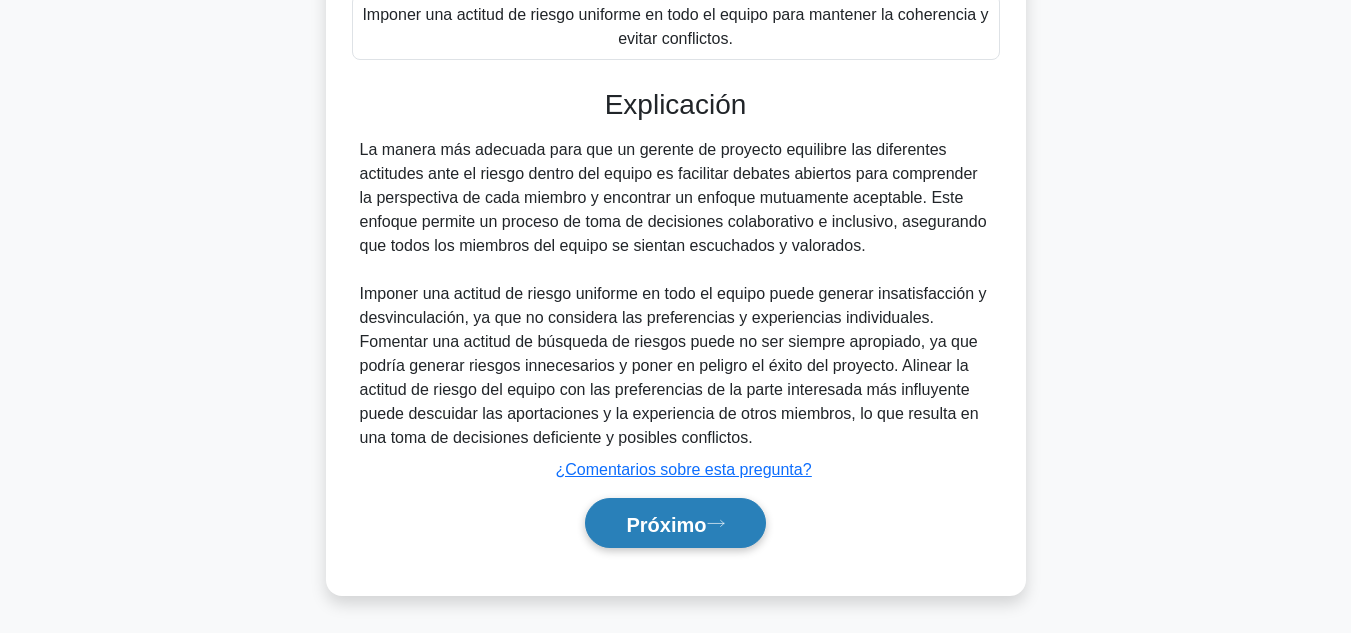 click on "Próximo" at bounding box center (666, 523) 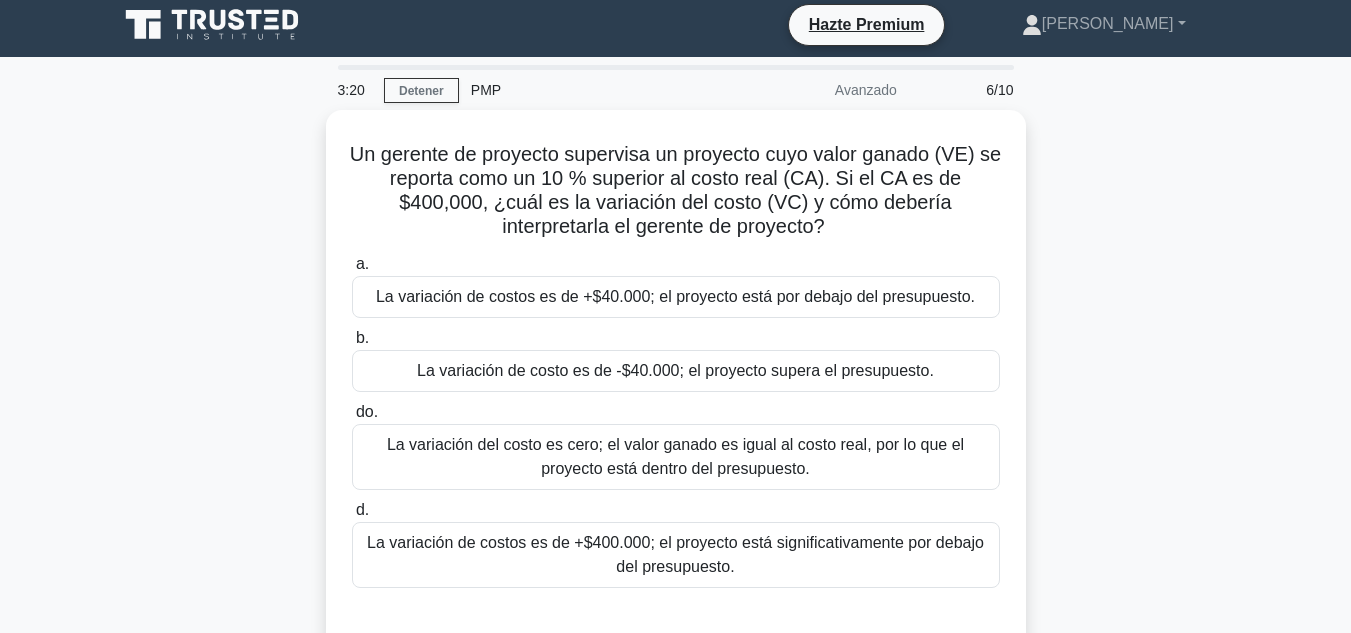 scroll, scrollTop: 0, scrollLeft: 0, axis: both 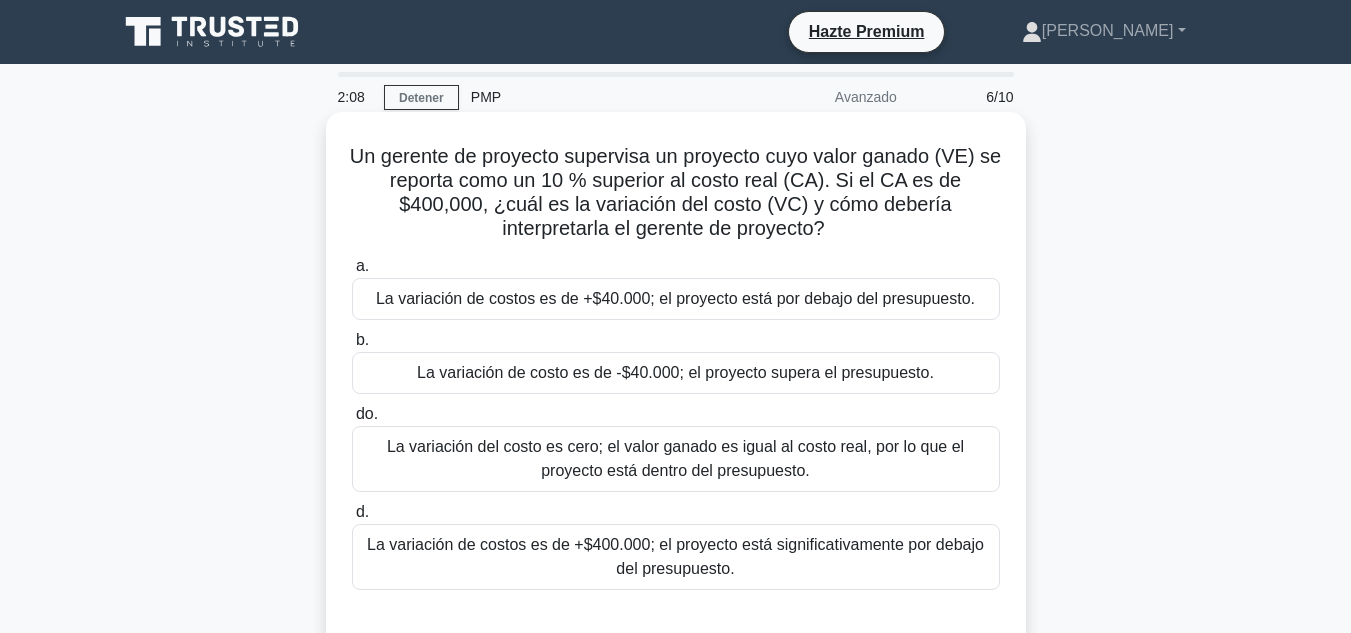 click on "b.
La variación de costo es de -$40.000; el proyecto supera el presupuesto." at bounding box center [352, 340] 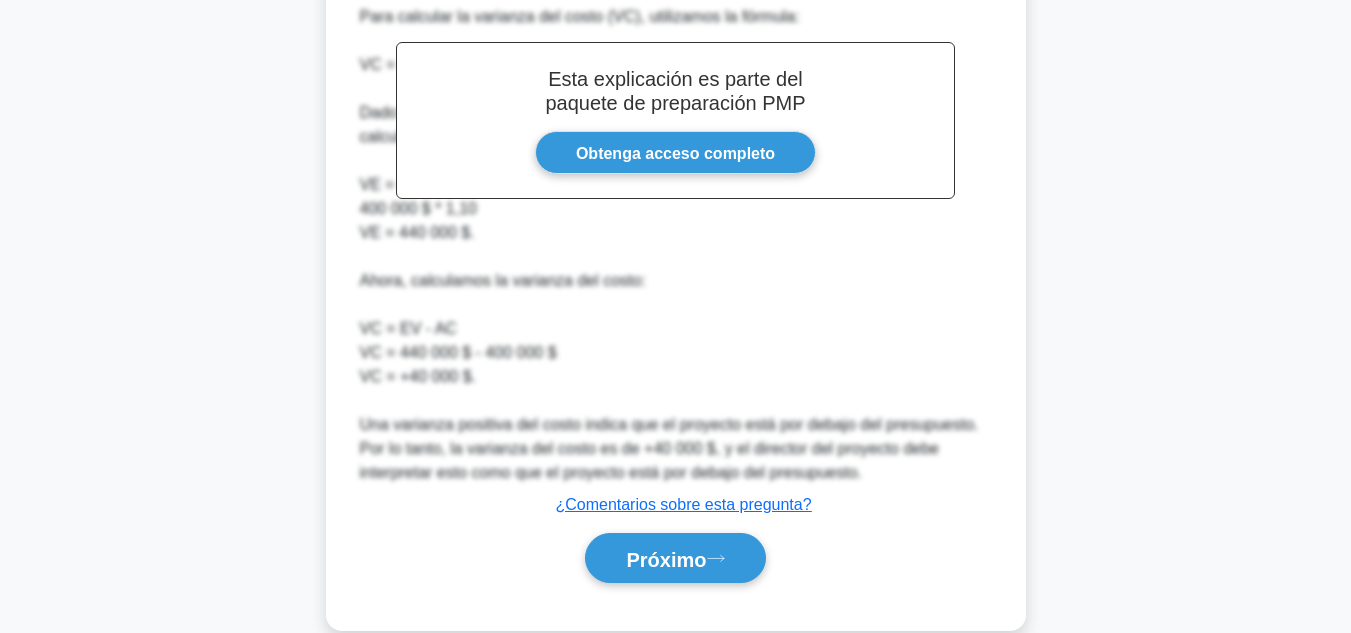 scroll, scrollTop: 702, scrollLeft: 0, axis: vertical 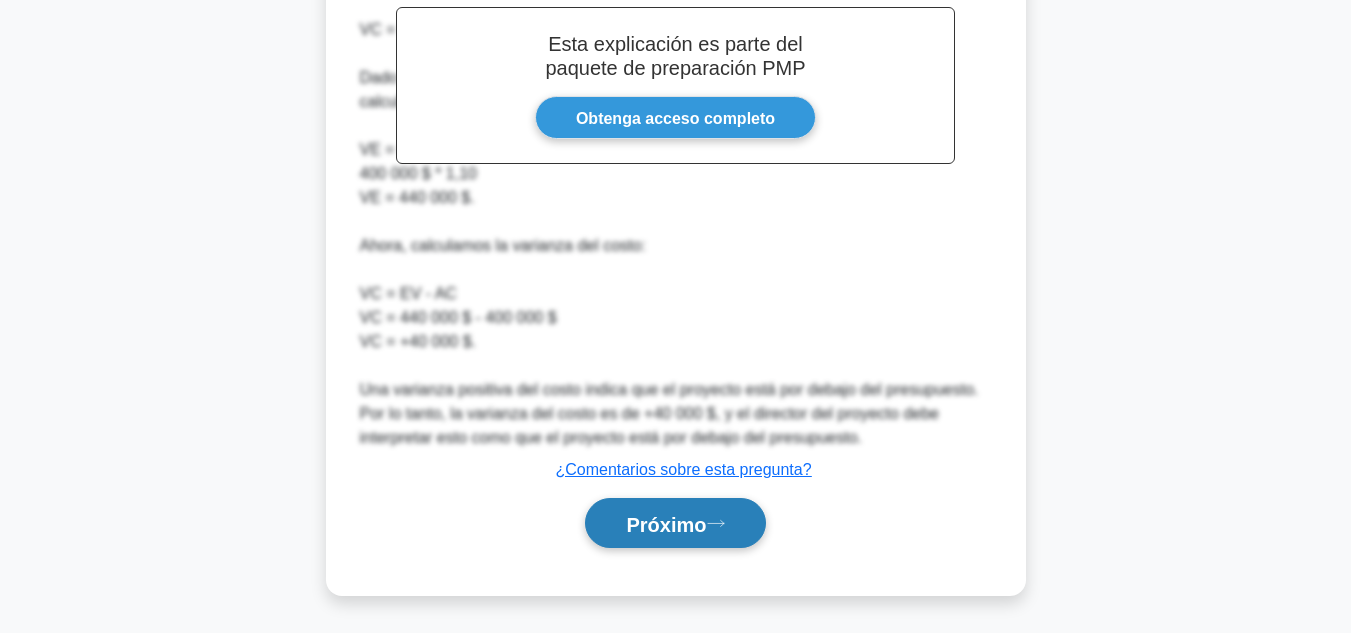 click on "Próximo" at bounding box center (666, 524) 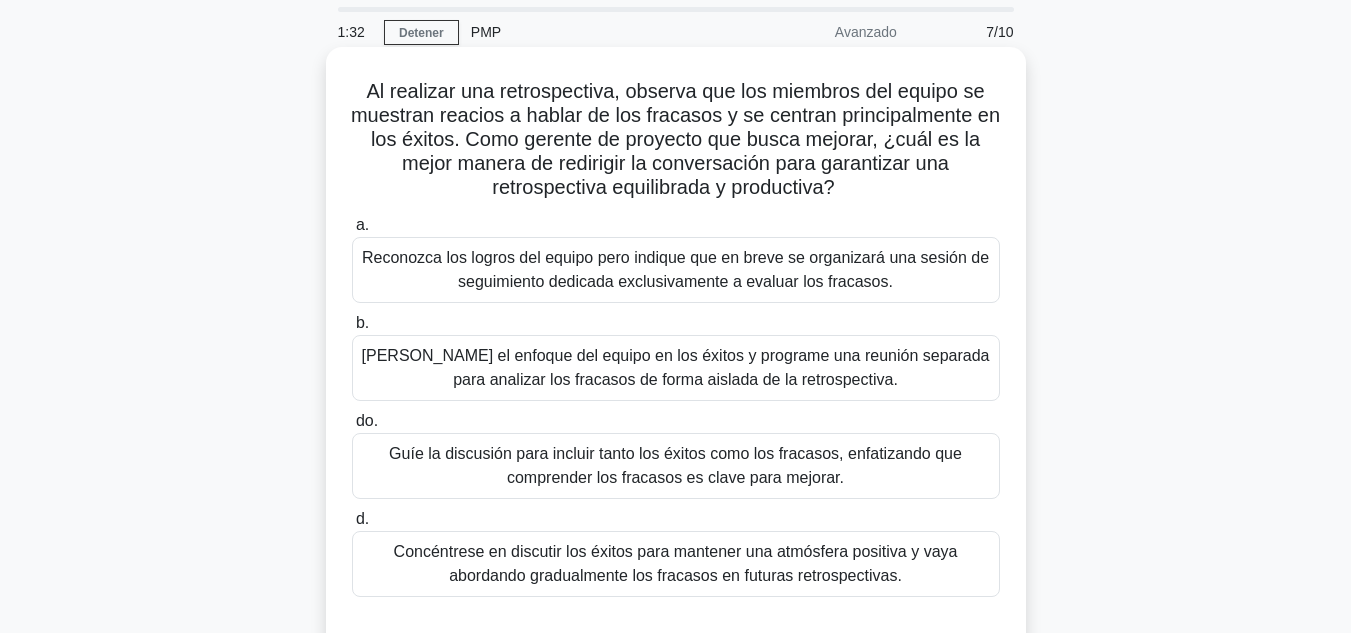 scroll, scrollTop: 100, scrollLeft: 0, axis: vertical 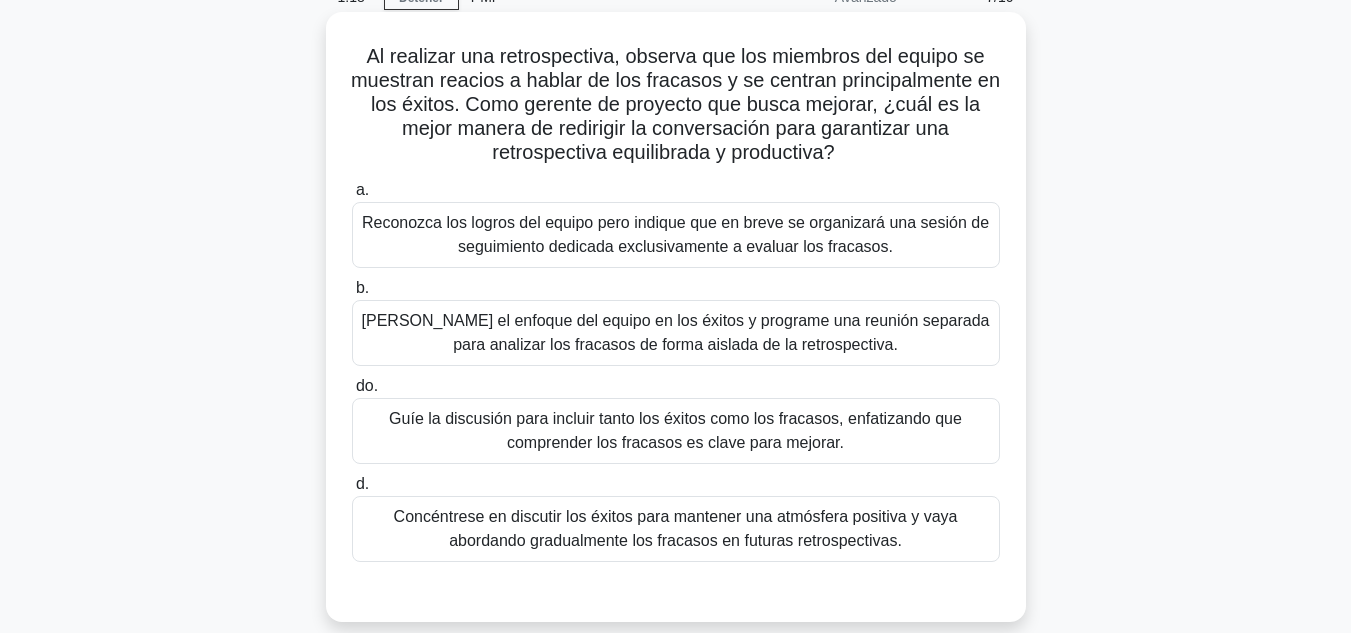 click on "Guíe la discusión para incluir tanto los éxitos como los fracasos, enfatizando que comprender los fracasos es clave para mejorar." at bounding box center (675, 430) 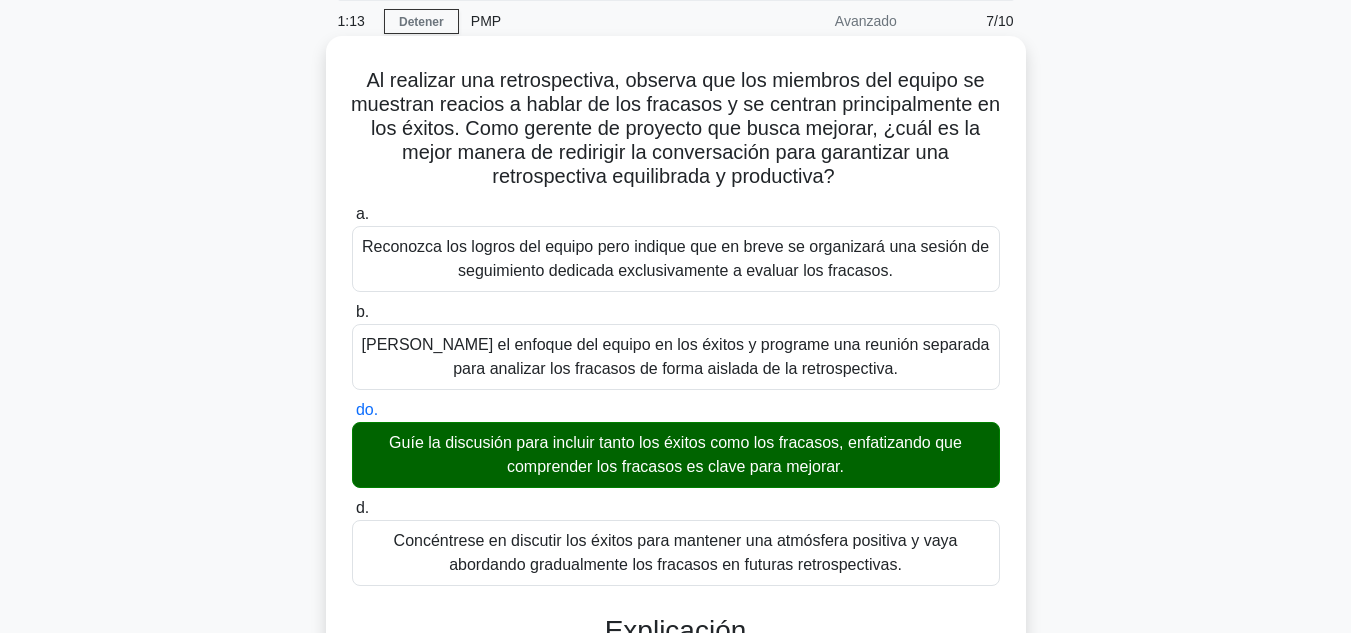 scroll, scrollTop: 676, scrollLeft: 0, axis: vertical 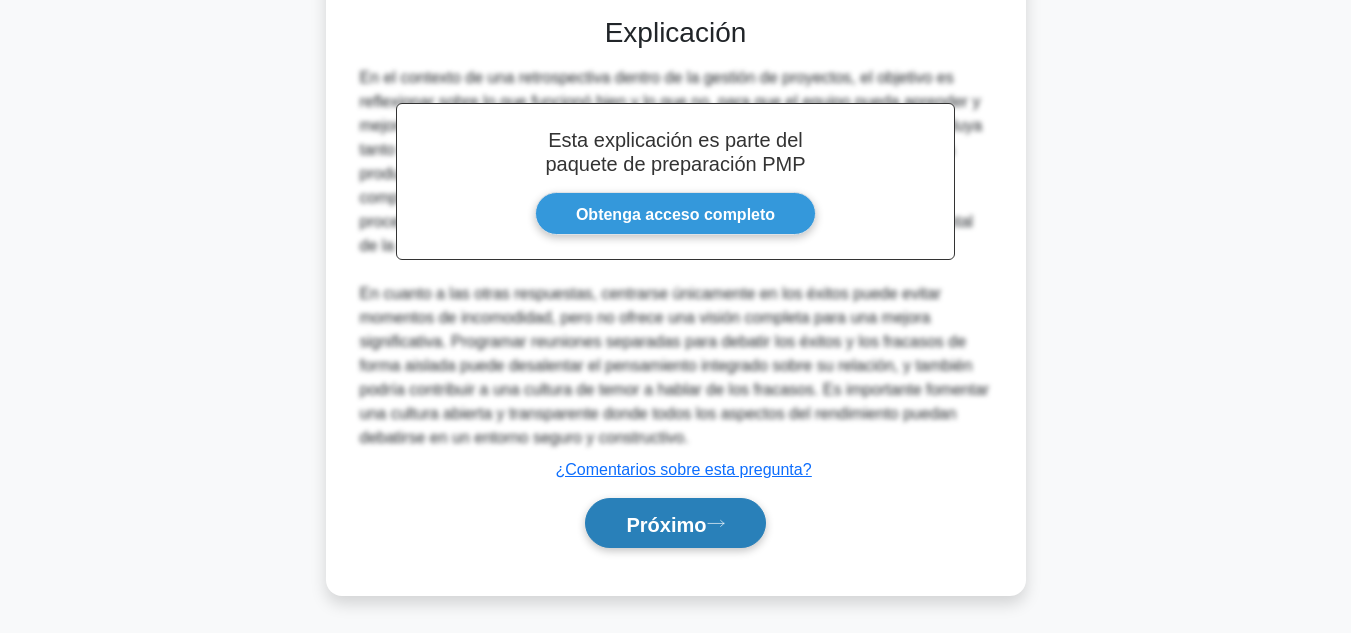 click on "Próximo" at bounding box center [666, 524] 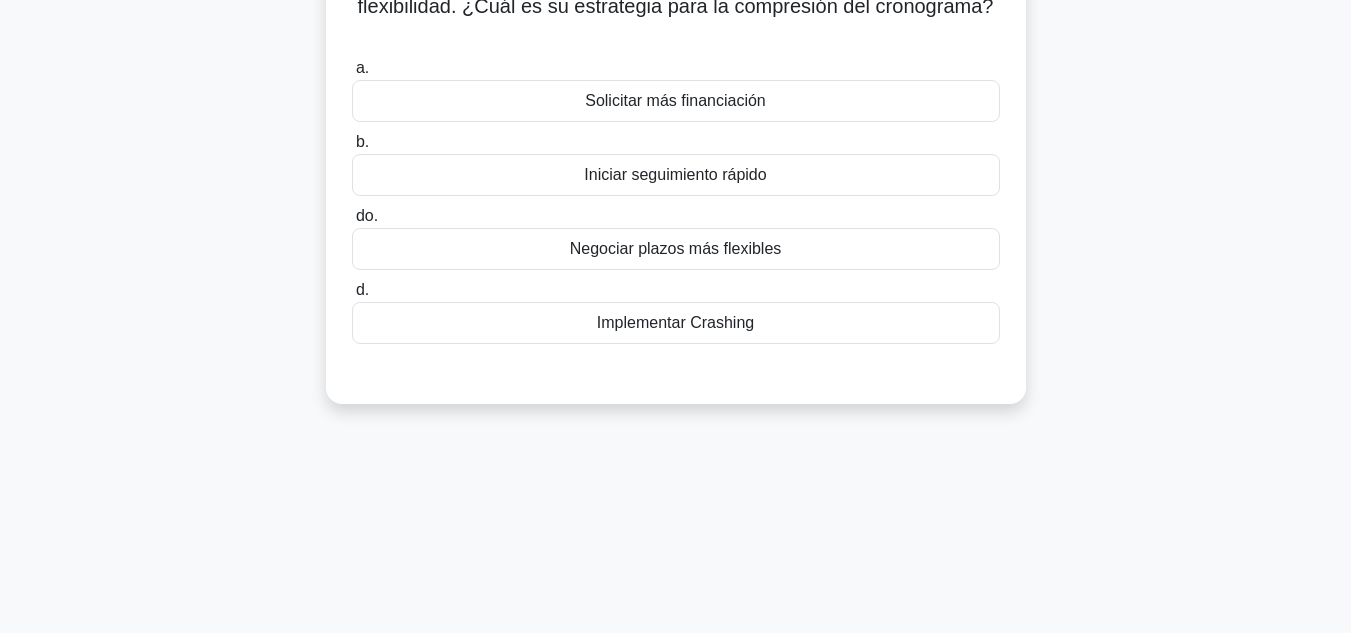 scroll, scrollTop: 0, scrollLeft: 0, axis: both 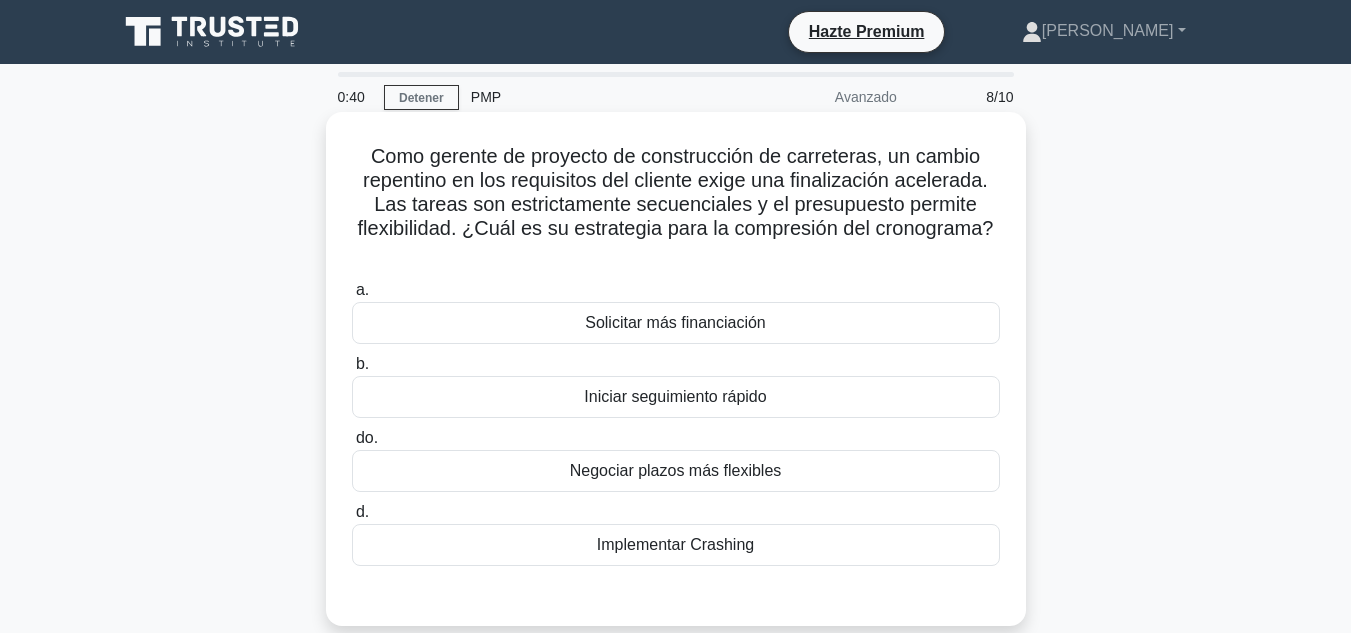click on "Negociar plazos más flexibles" at bounding box center [676, 470] 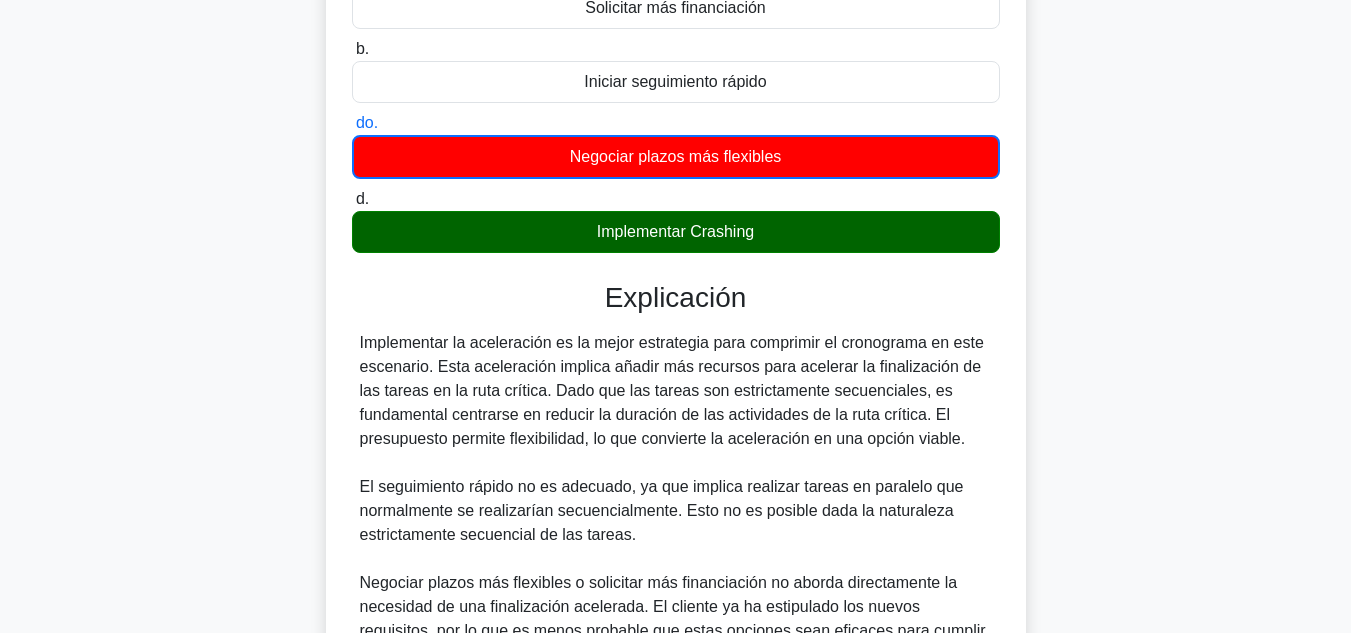 scroll, scrollTop: 534, scrollLeft: 0, axis: vertical 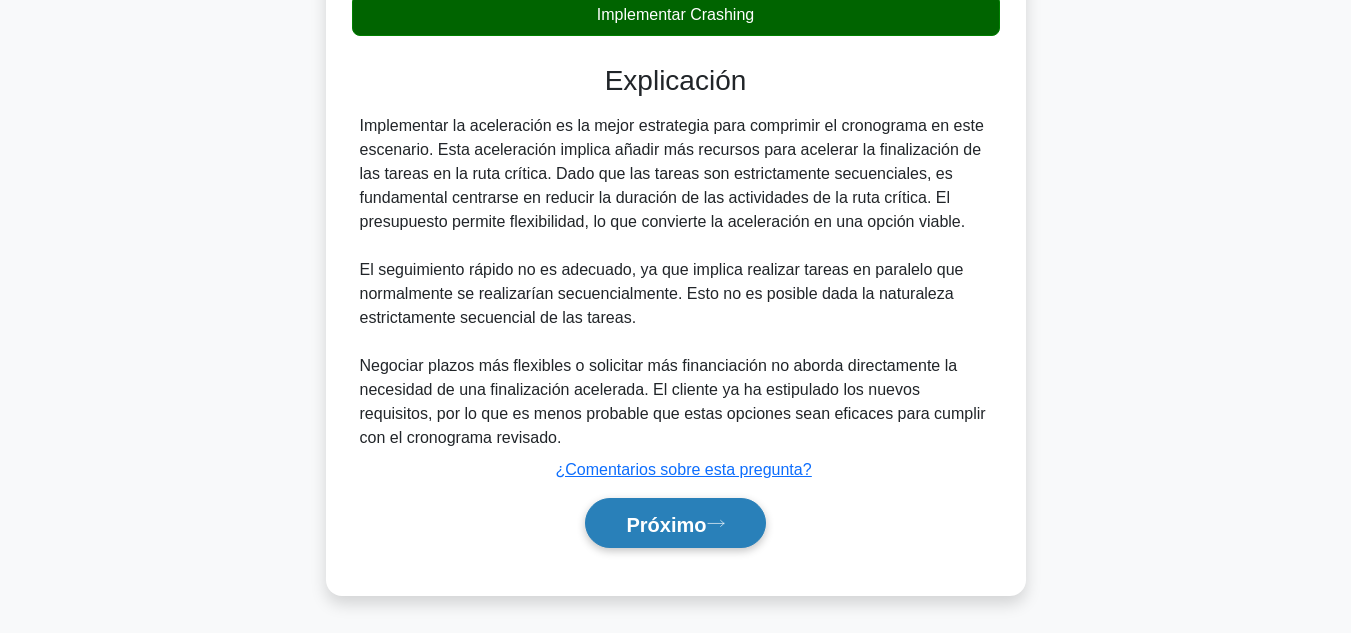 click on "Próximo" at bounding box center (666, 524) 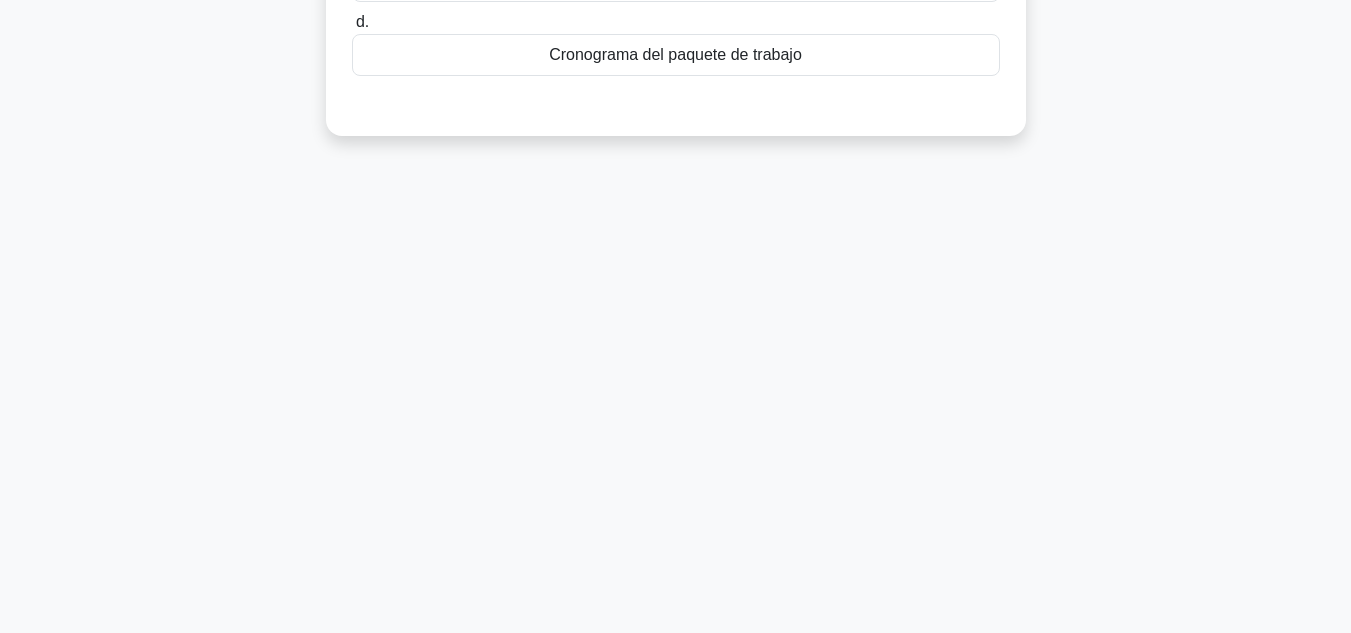 scroll, scrollTop: 0, scrollLeft: 0, axis: both 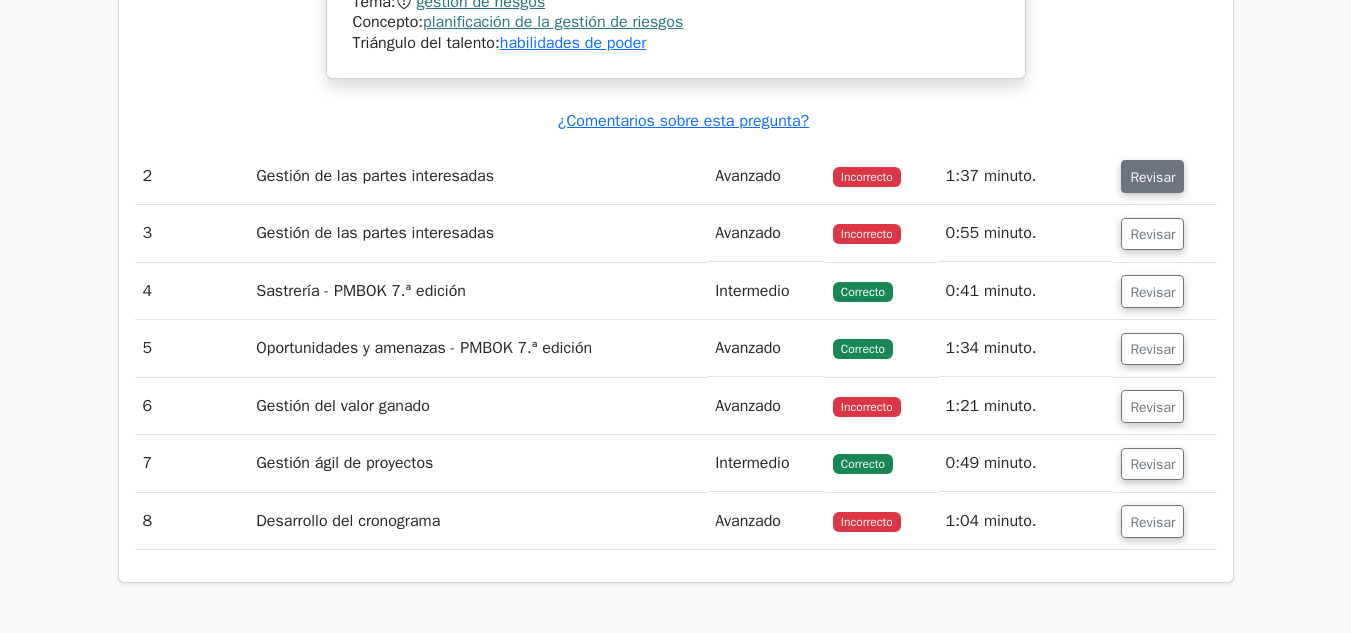 click on "Revisar" at bounding box center (1152, 177) 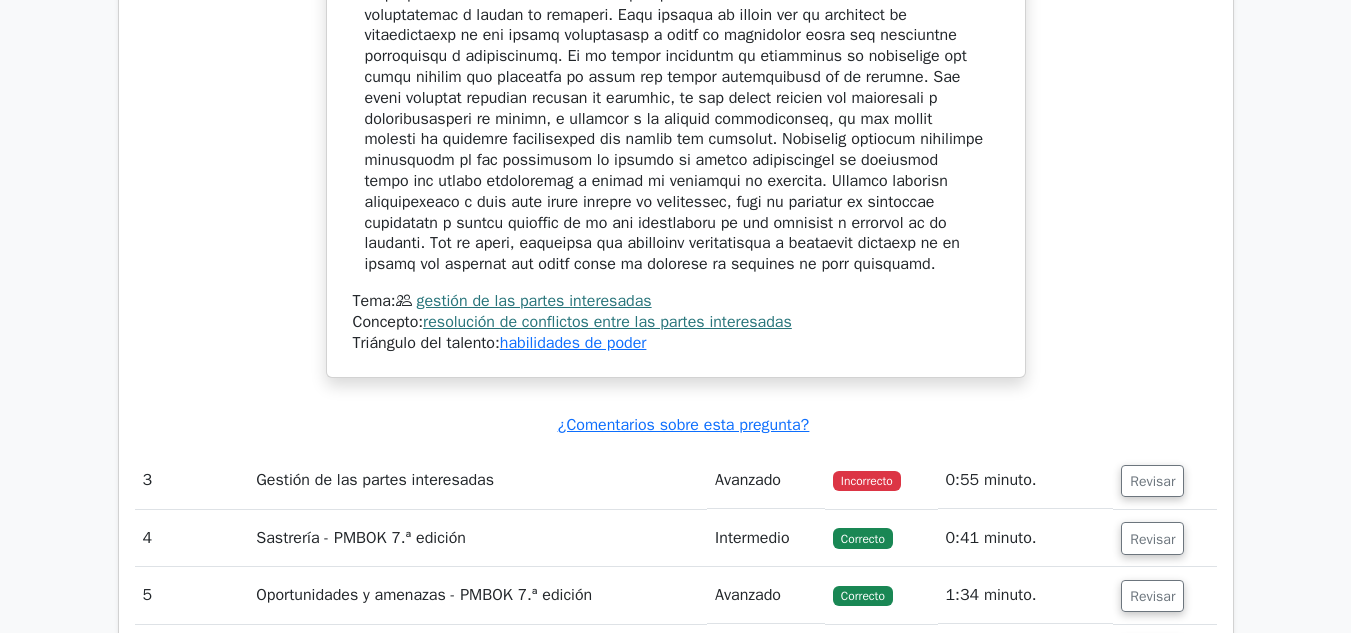scroll, scrollTop: 3900, scrollLeft: 0, axis: vertical 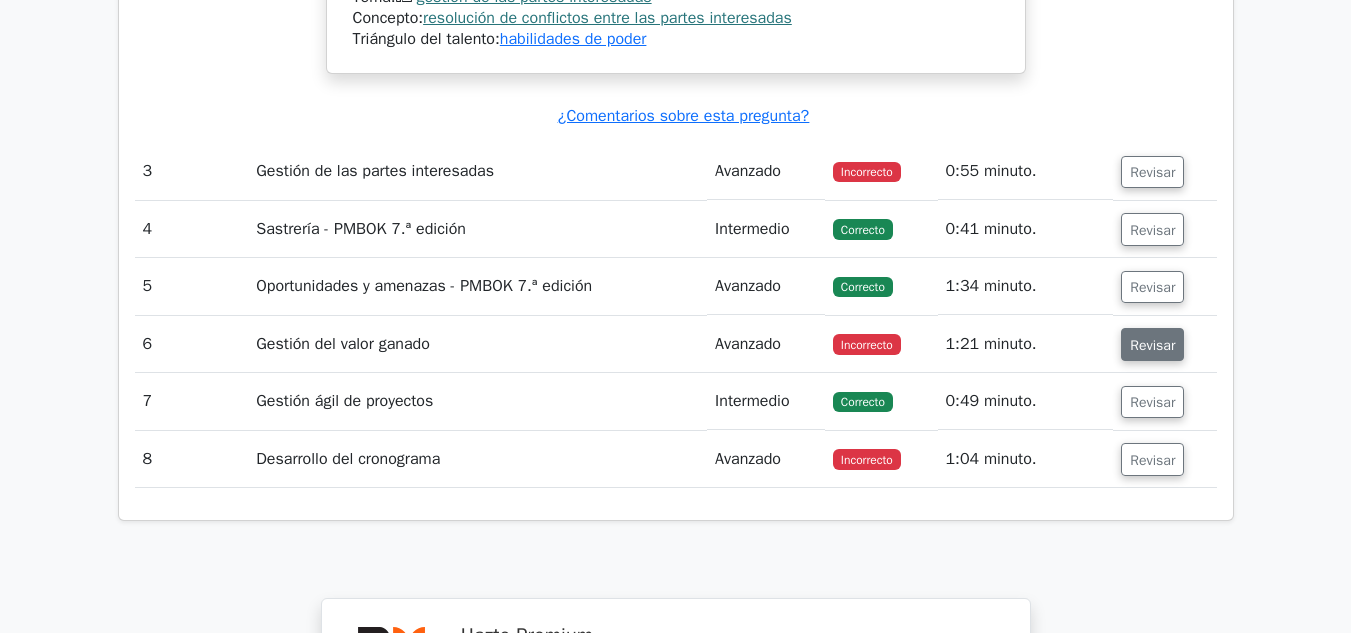 click on "Revisar" at bounding box center [1152, 345] 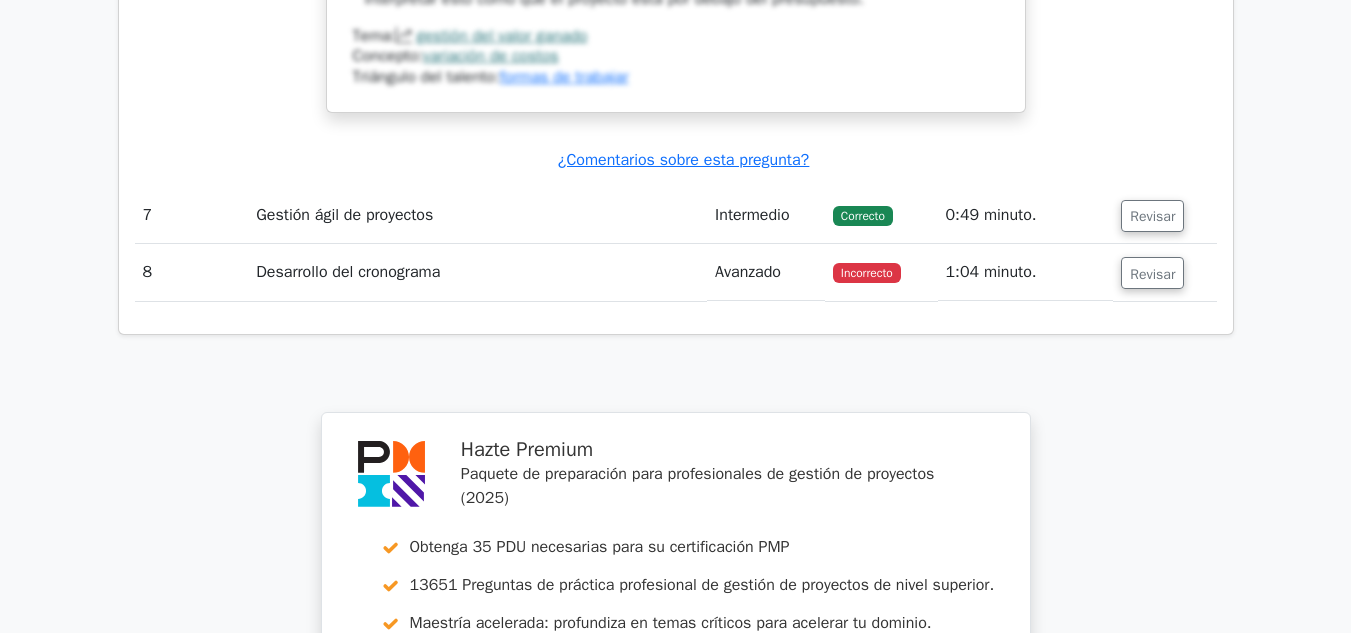 scroll, scrollTop: 5200, scrollLeft: 0, axis: vertical 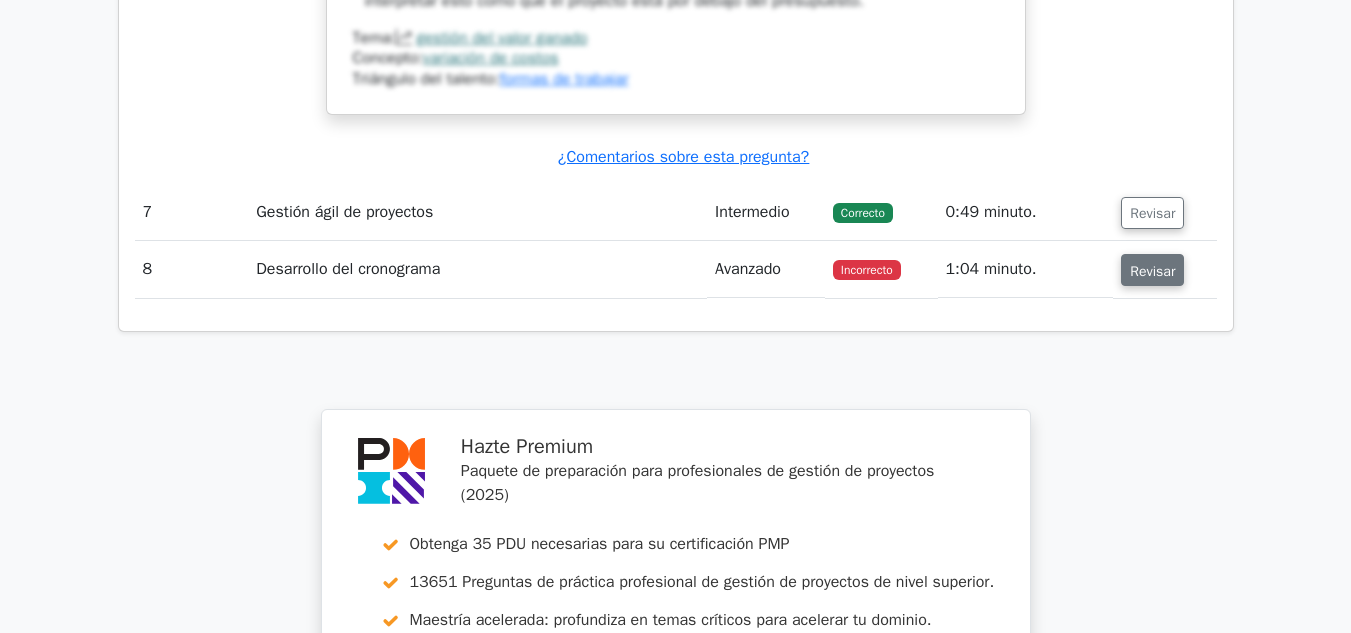 click on "Revisar" at bounding box center [1152, 270] 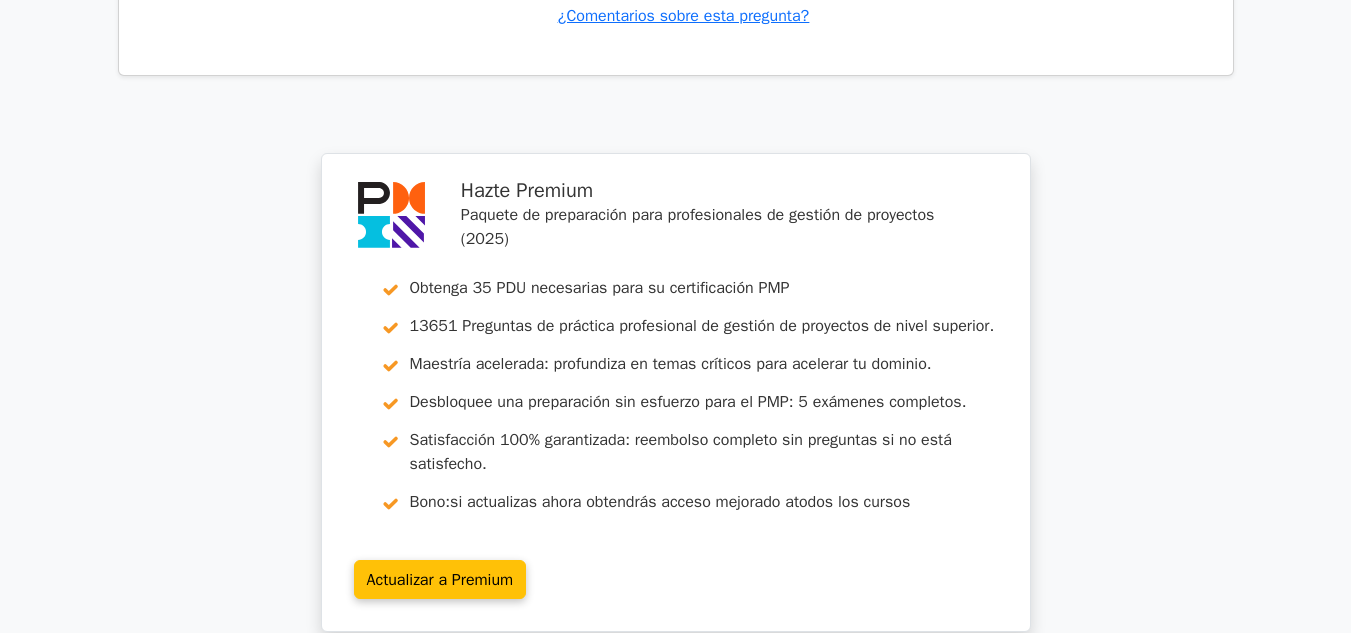 scroll, scrollTop: 6819, scrollLeft: 0, axis: vertical 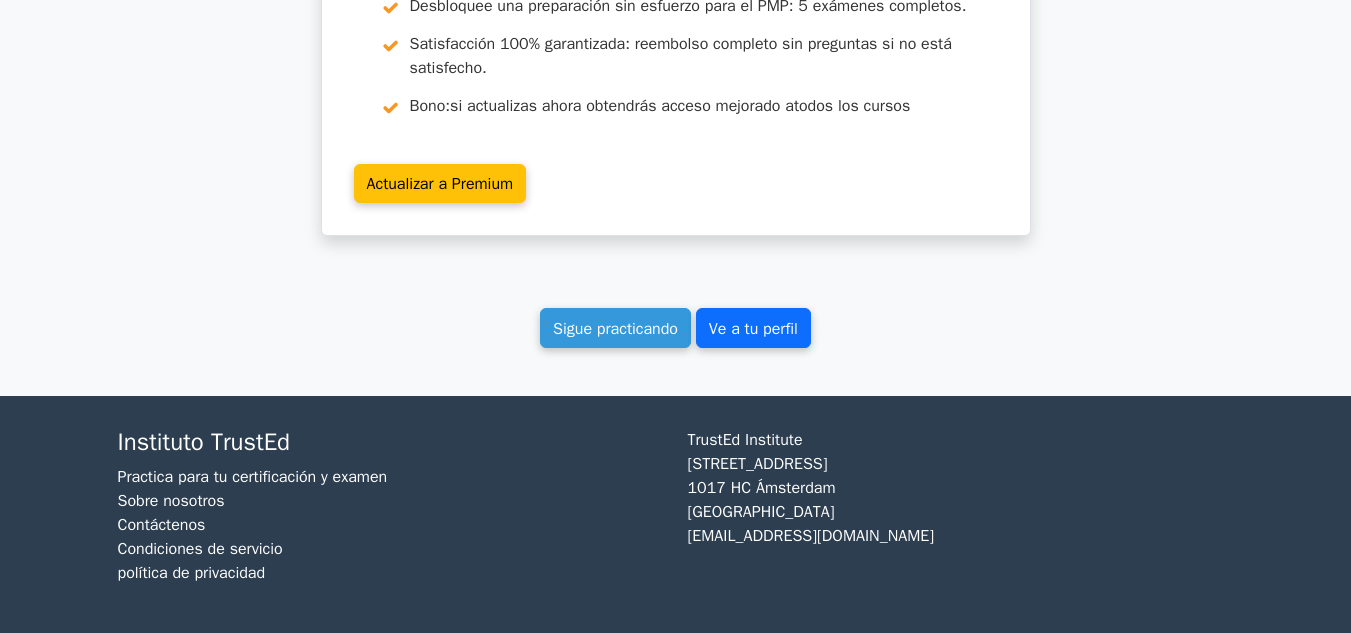 click on "Ve a tu perfil" at bounding box center [753, 329] 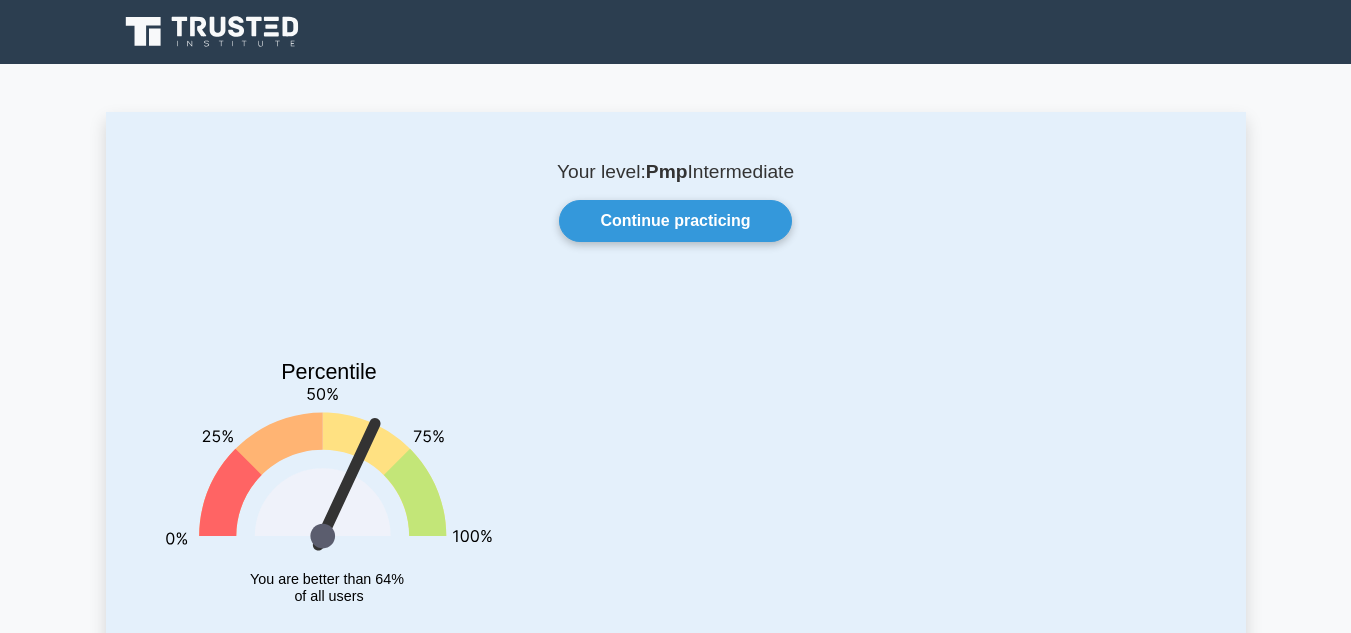 scroll, scrollTop: 0, scrollLeft: 0, axis: both 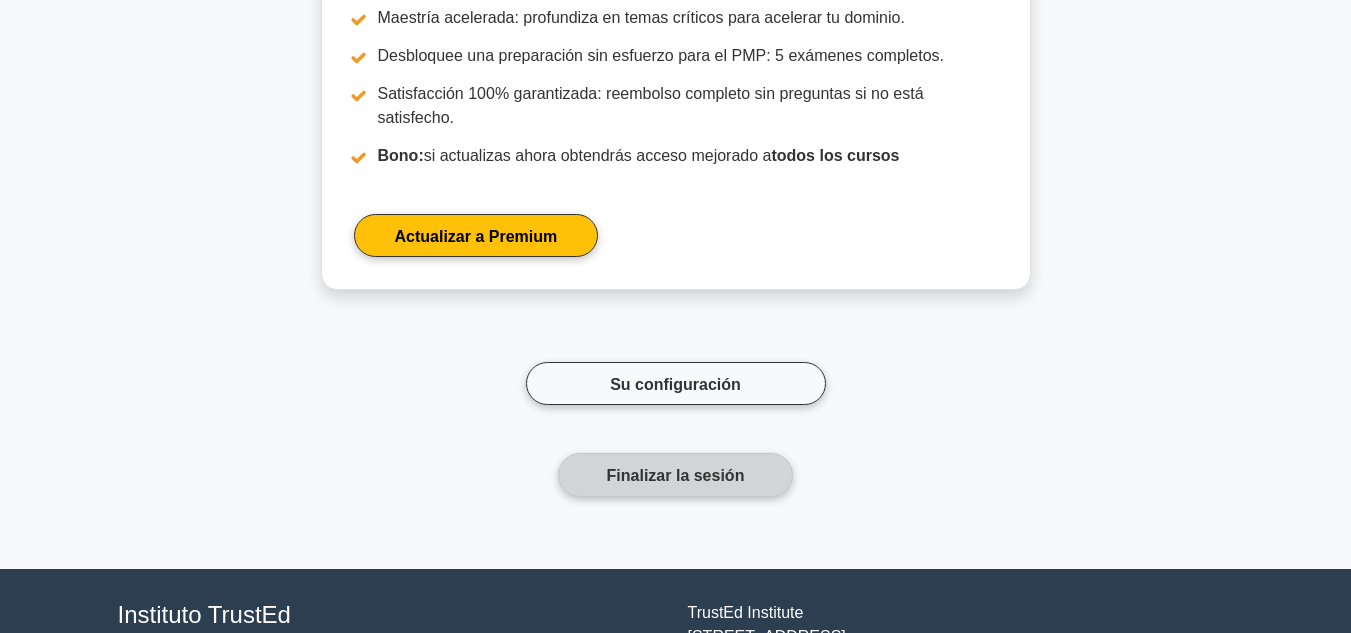 click on "Finalizar la sesión" at bounding box center (676, 475) 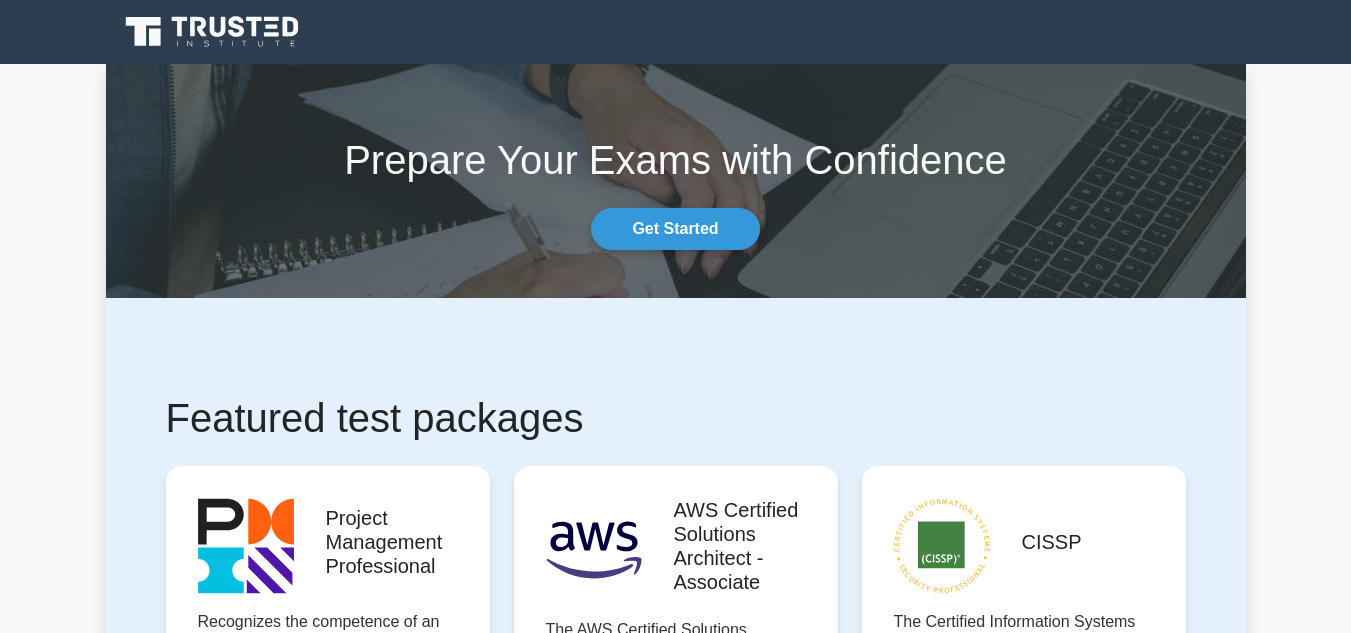 scroll, scrollTop: 0, scrollLeft: 0, axis: both 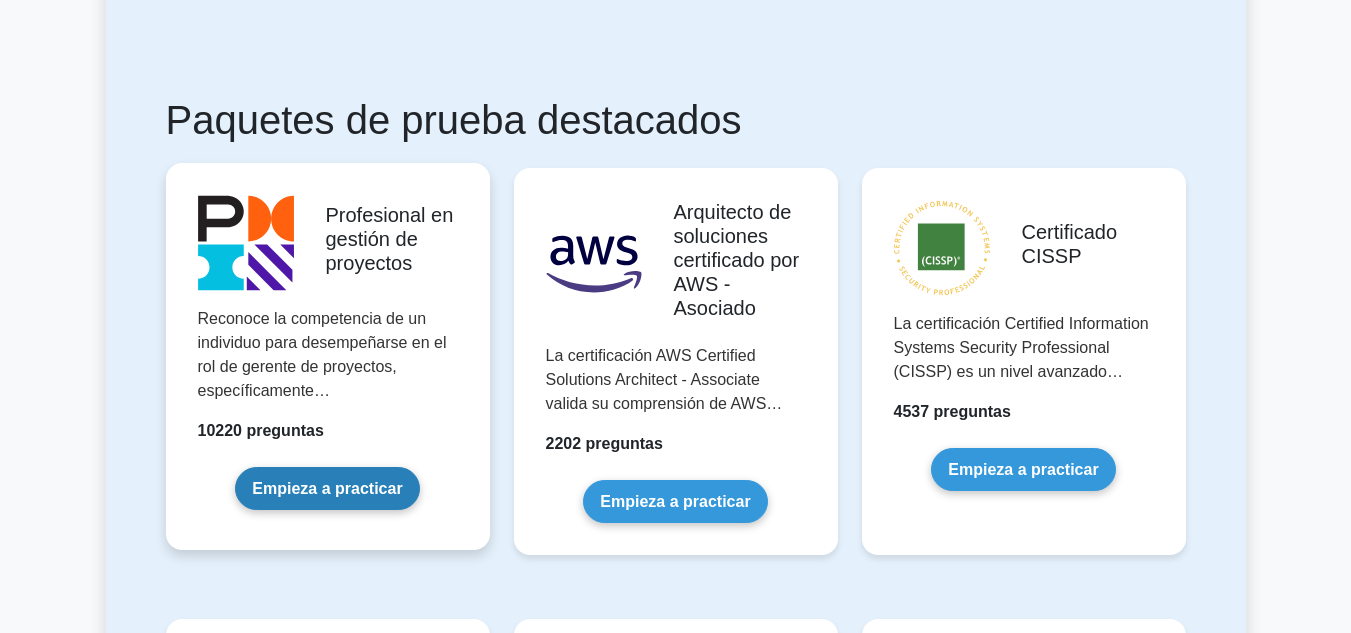 click on "Empieza a practicar" at bounding box center [327, 488] 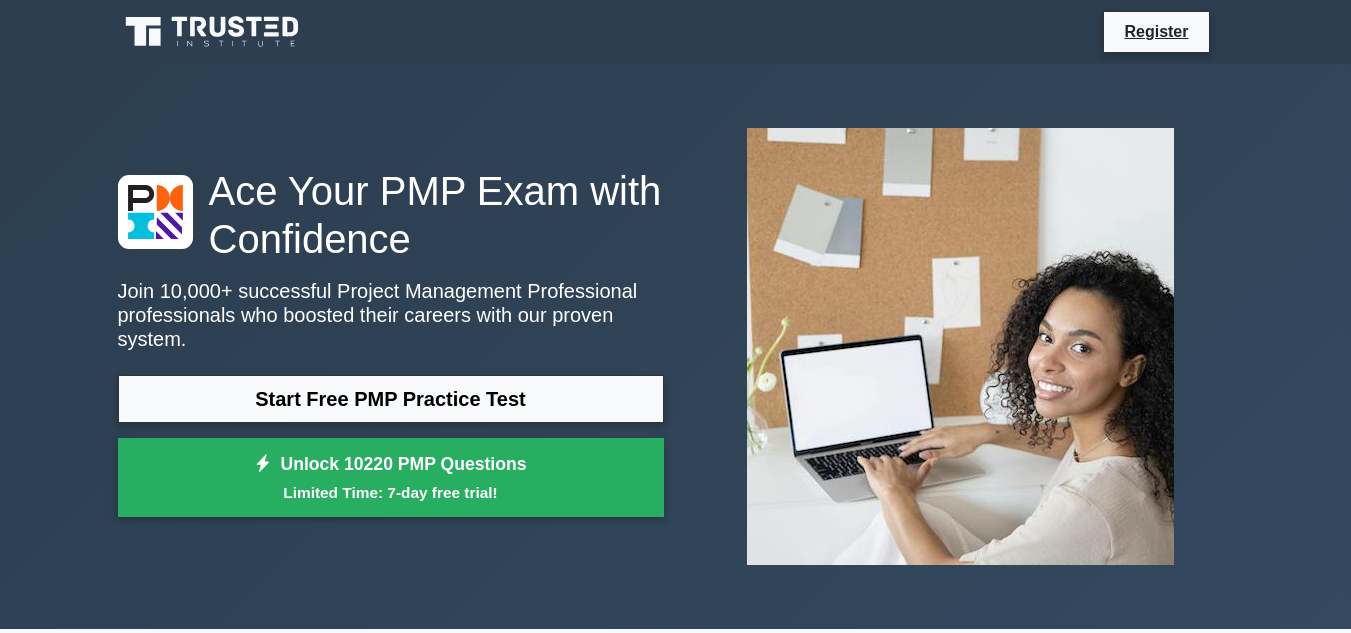 scroll, scrollTop: 0, scrollLeft: 0, axis: both 